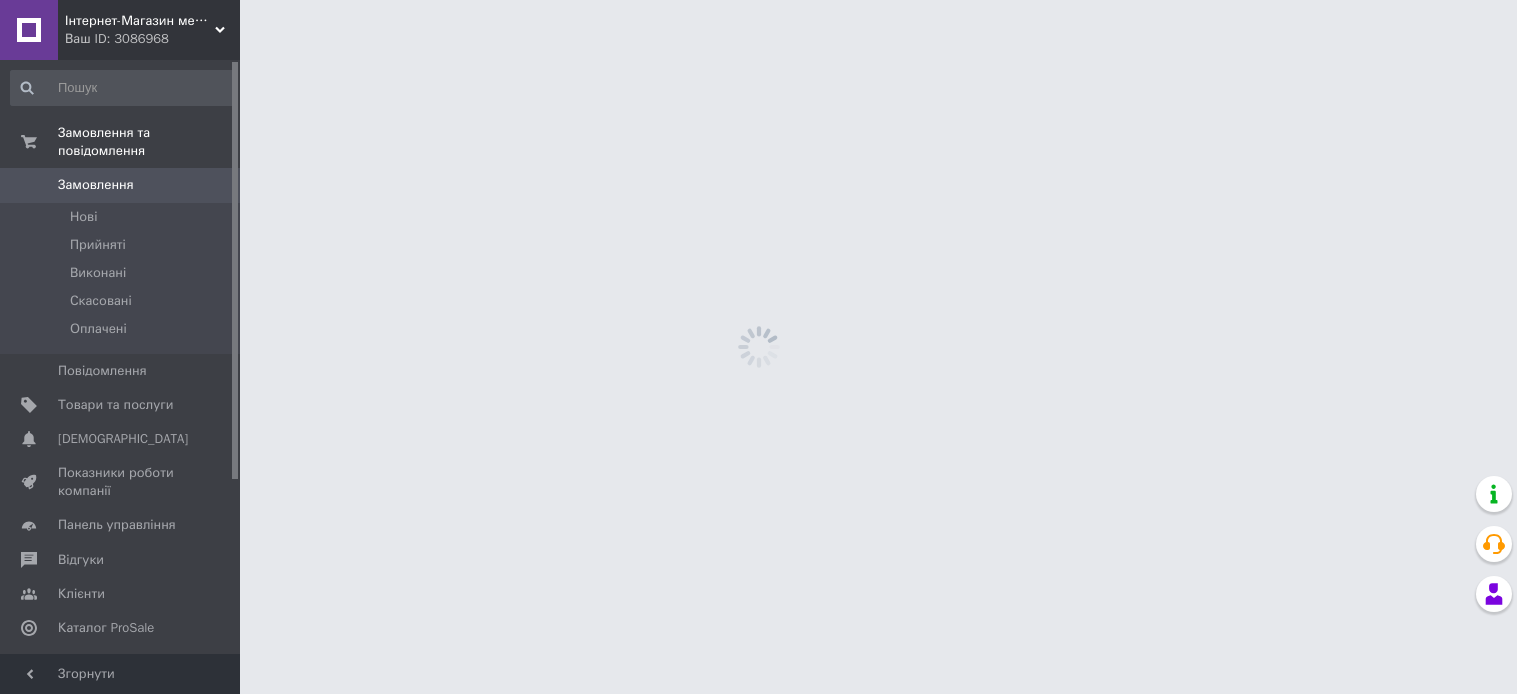 scroll, scrollTop: 0, scrollLeft: 0, axis: both 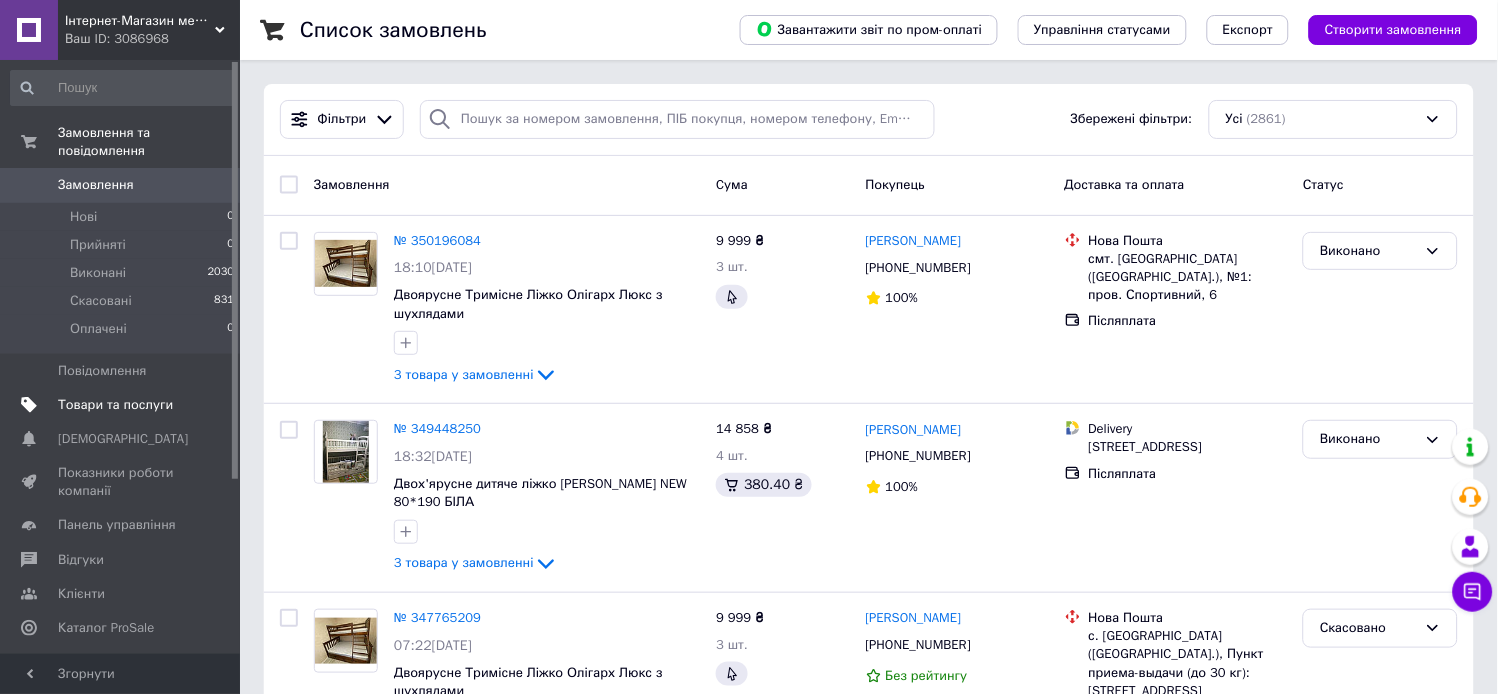 click on "Товари та послуги" at bounding box center (115, 405) 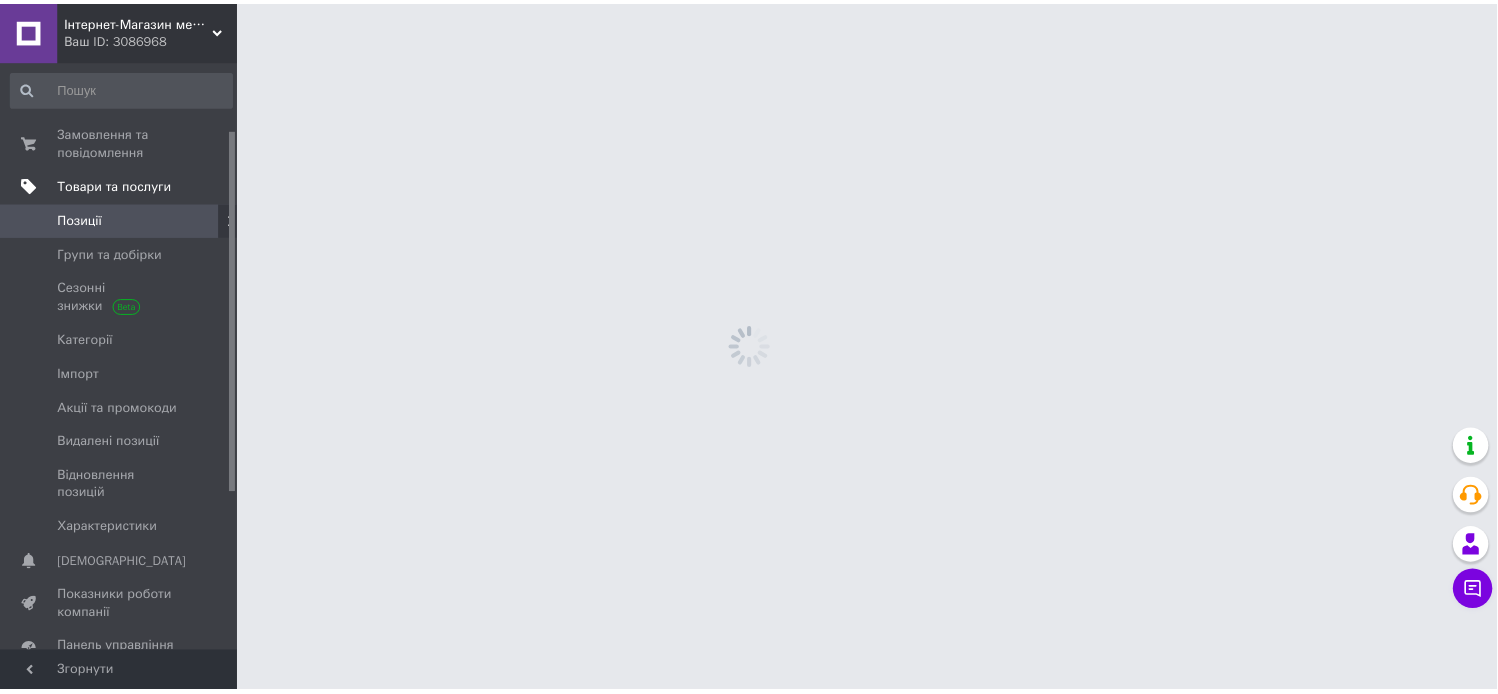 scroll, scrollTop: 111, scrollLeft: 0, axis: vertical 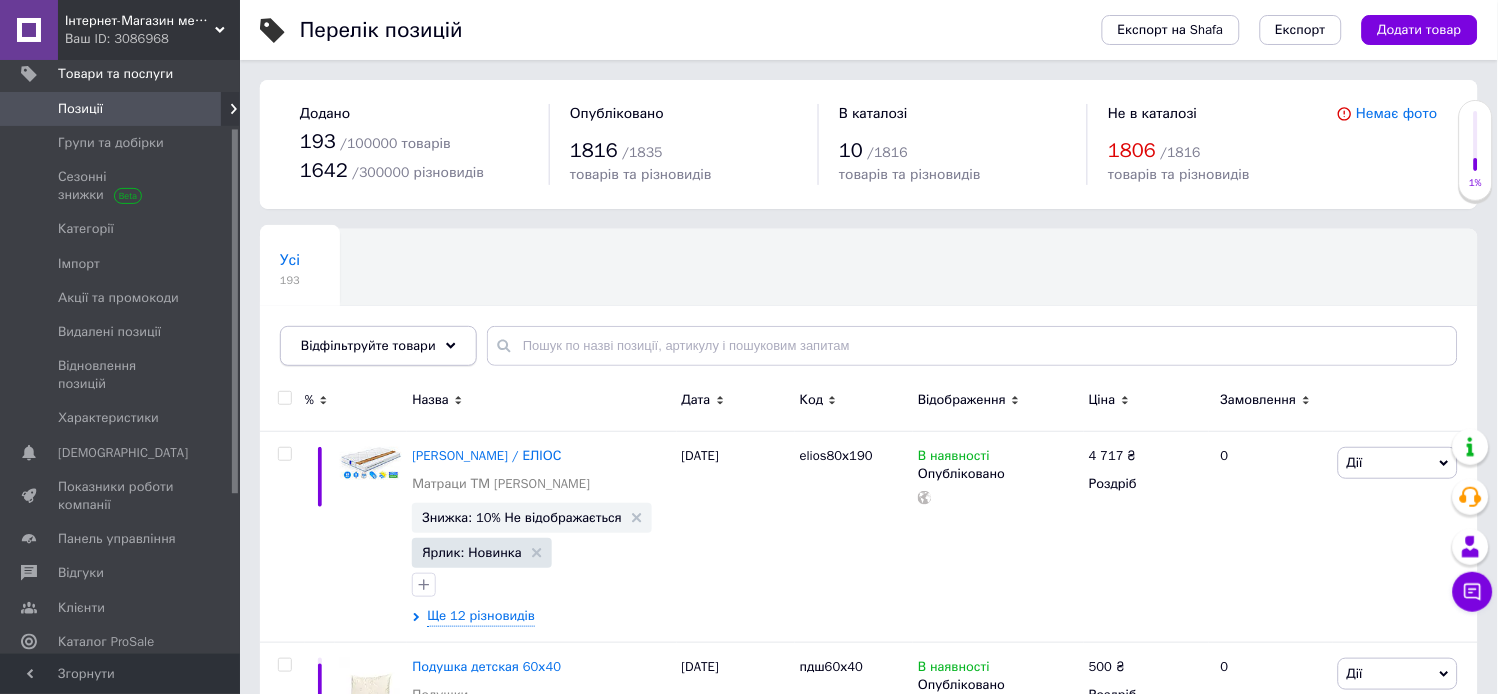 click on "Відфільтруйте товари" at bounding box center (368, 345) 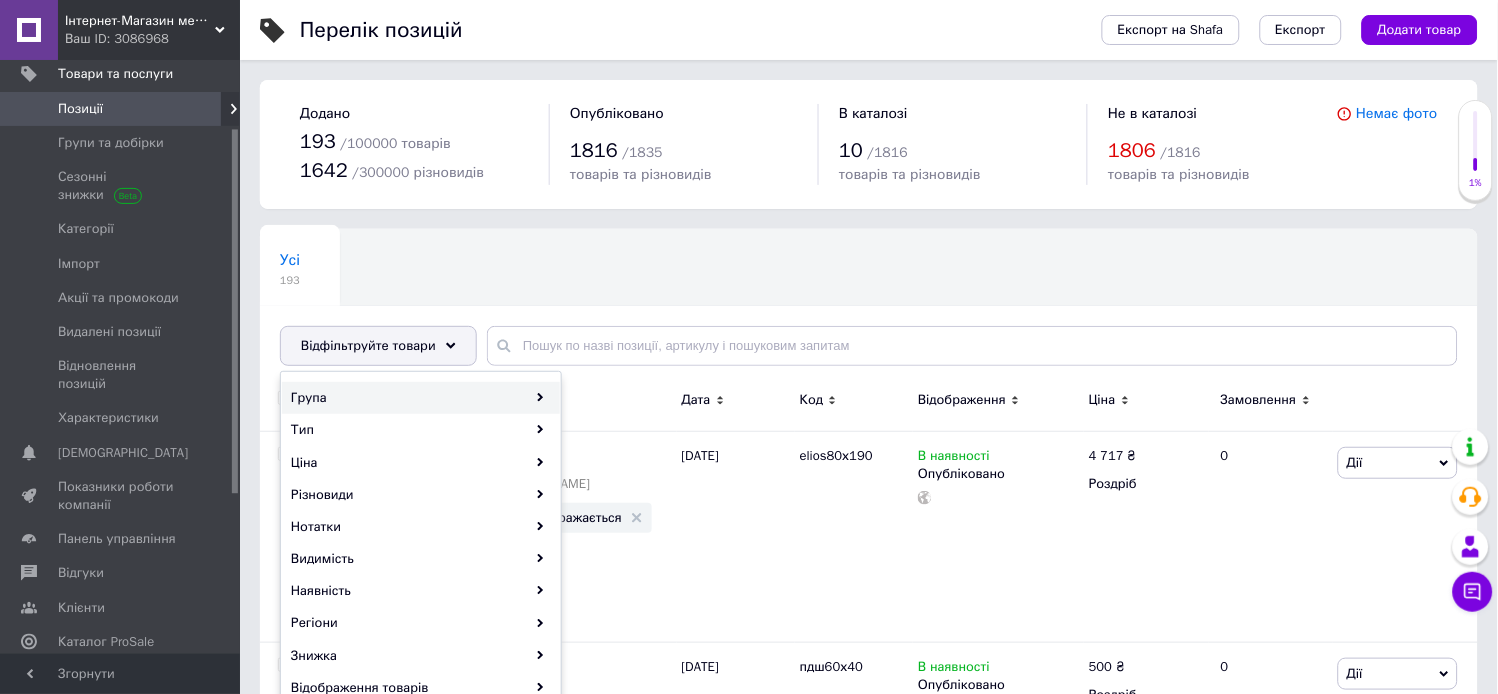 click on "Група" at bounding box center [421, 398] 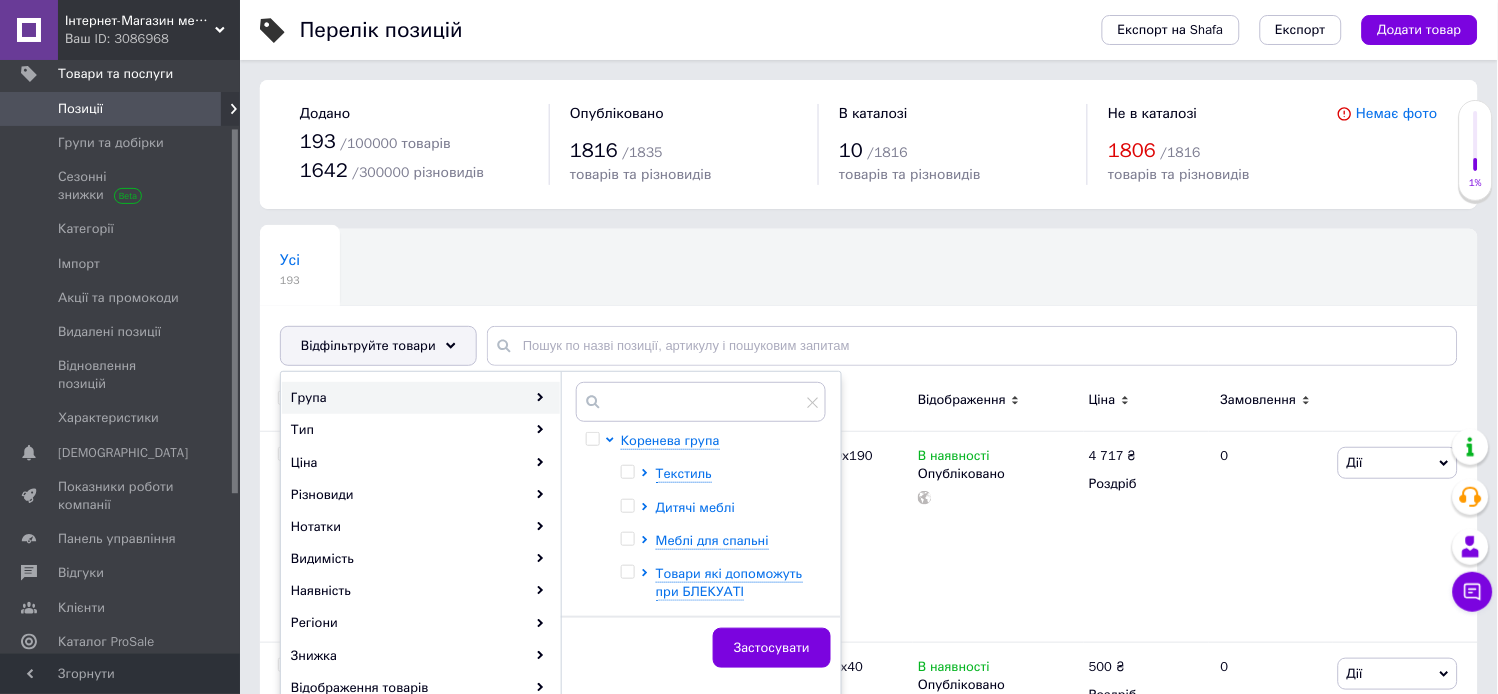 click on "Дитячі меблі" at bounding box center (695, 507) 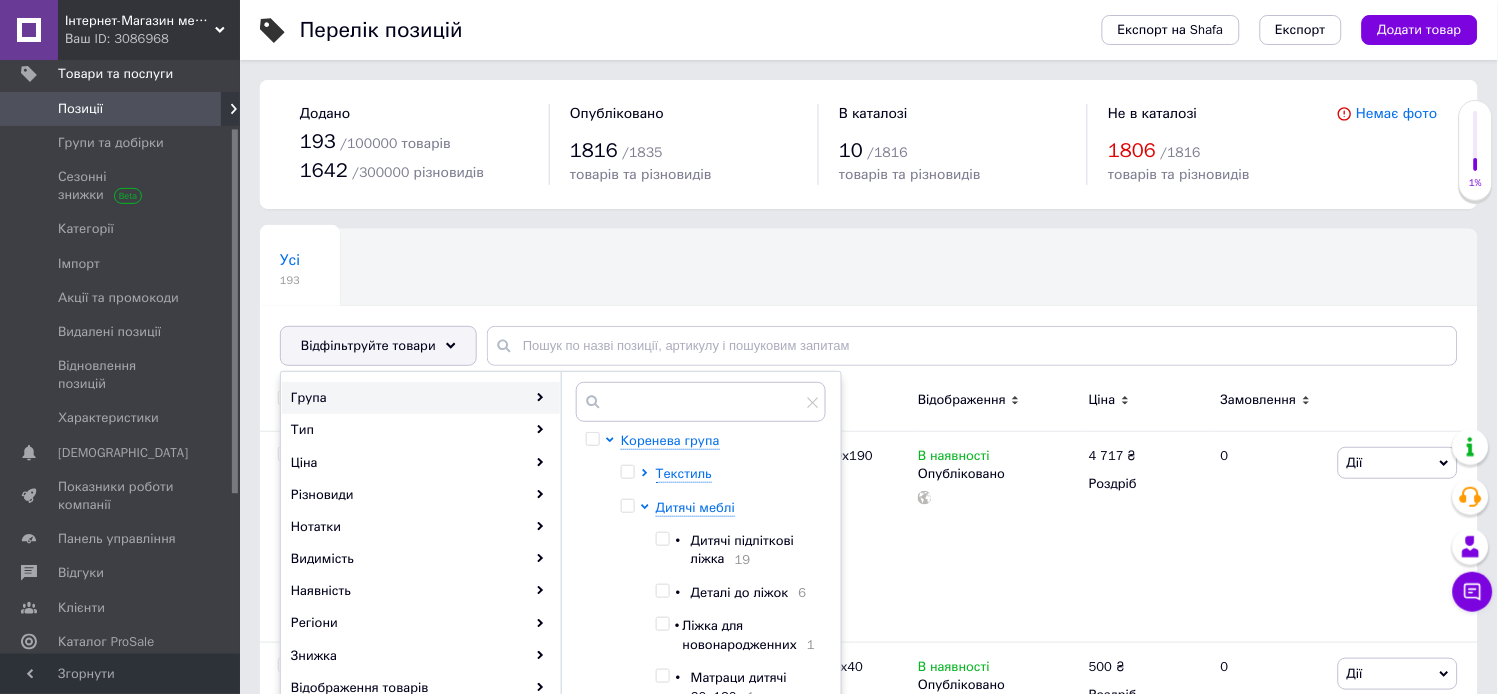 click at bounding box center (662, 539) 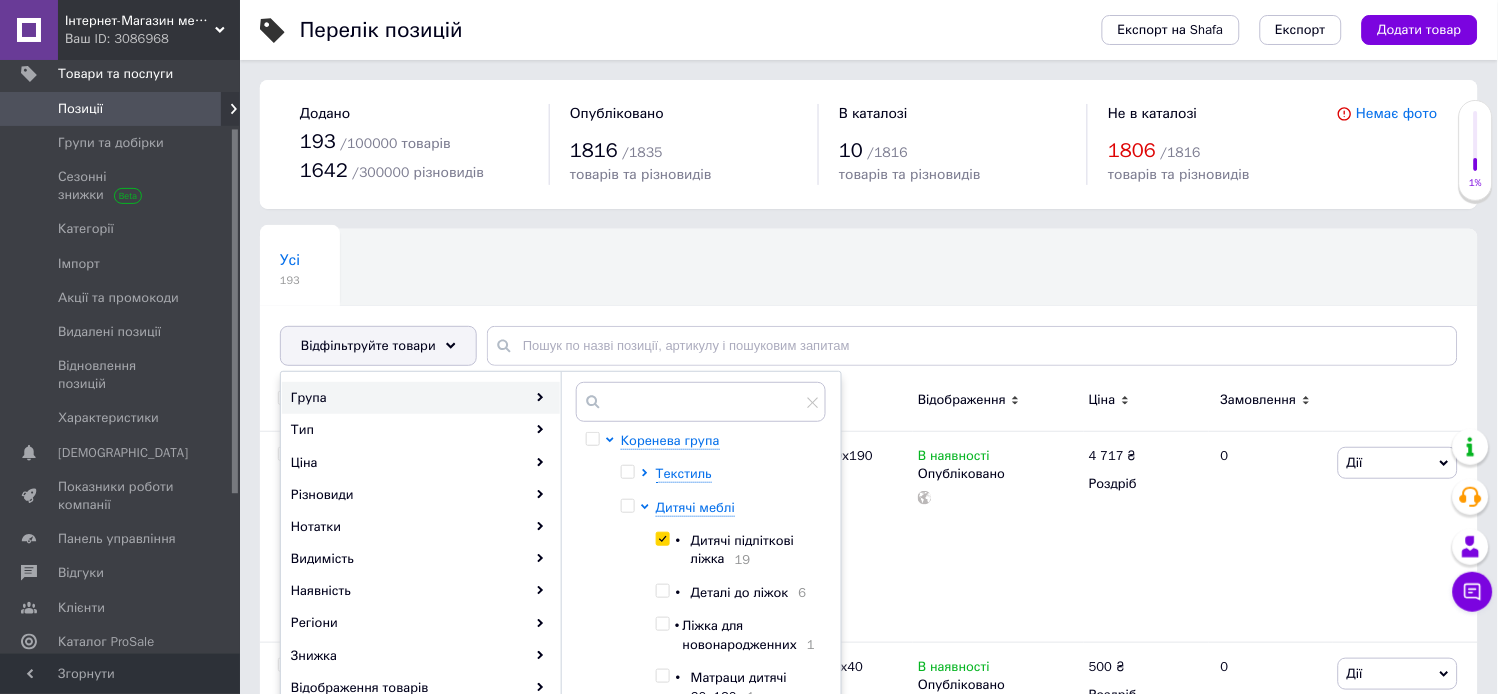 checkbox on "true" 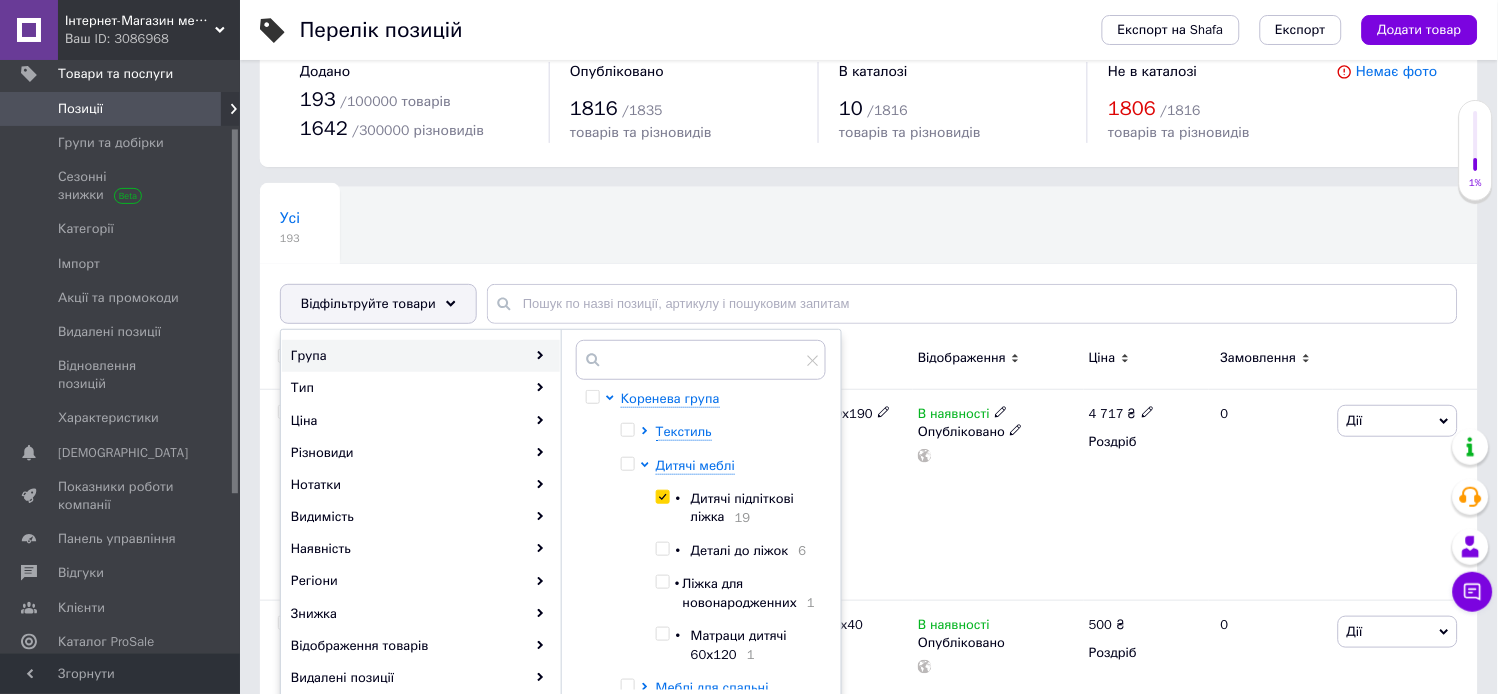 scroll, scrollTop: 222, scrollLeft: 0, axis: vertical 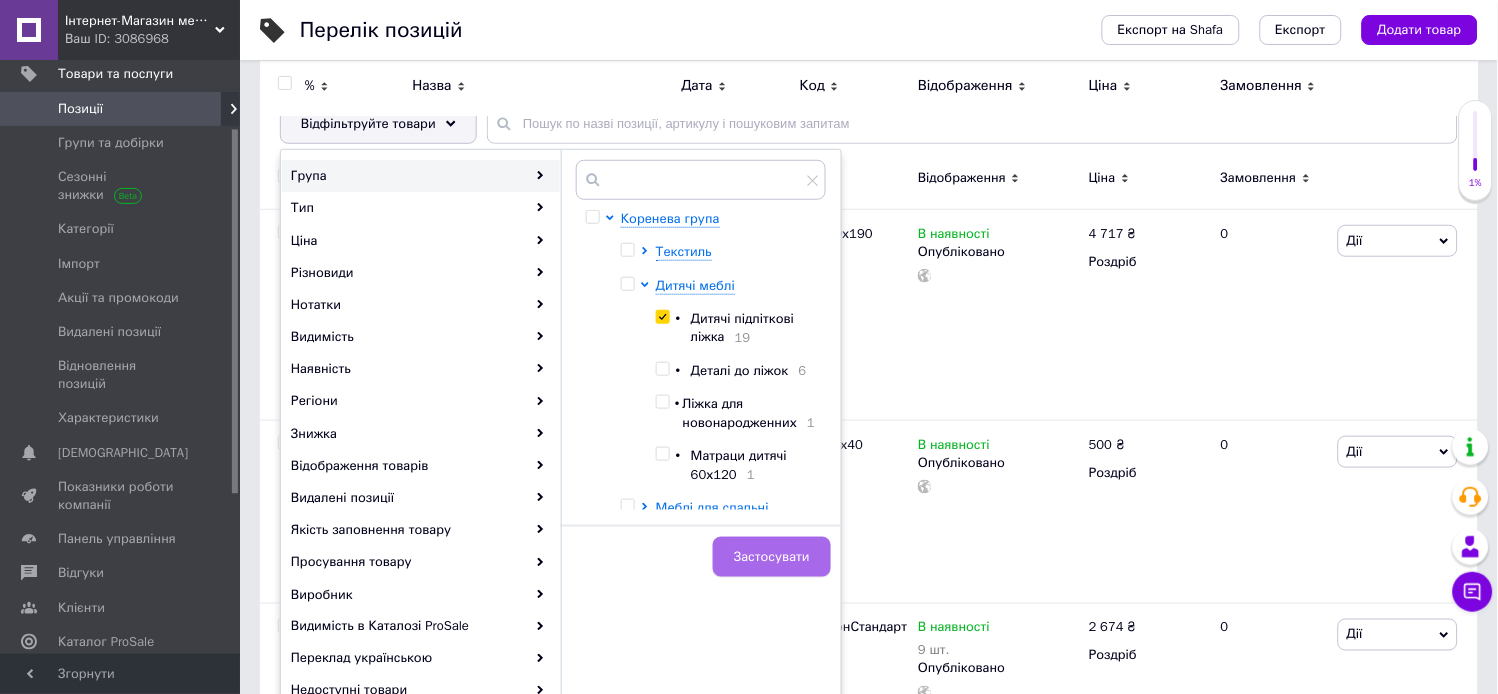 click on "Застосувати" at bounding box center [772, 557] 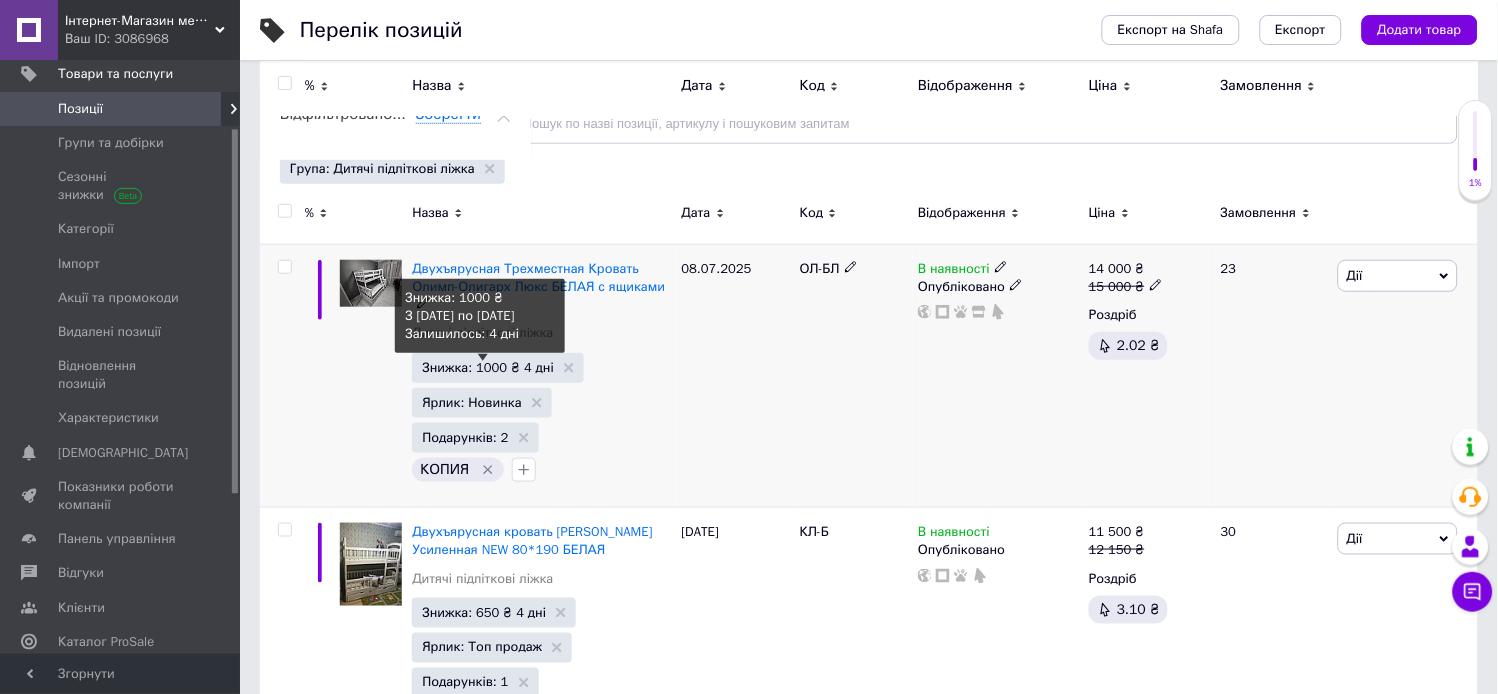 click on "Знижка: 1000 ₴ 4 дні" at bounding box center [488, 367] 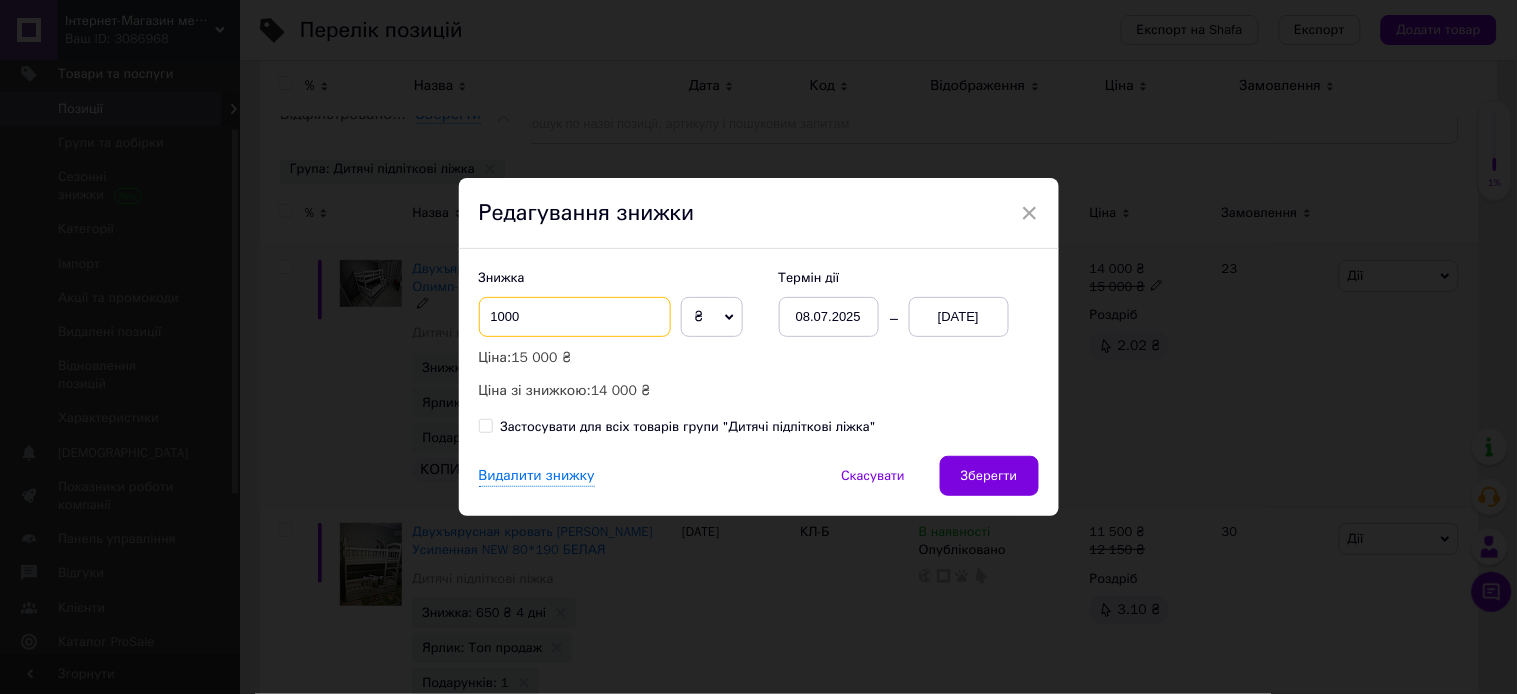 click on "1000" at bounding box center (575, 317) 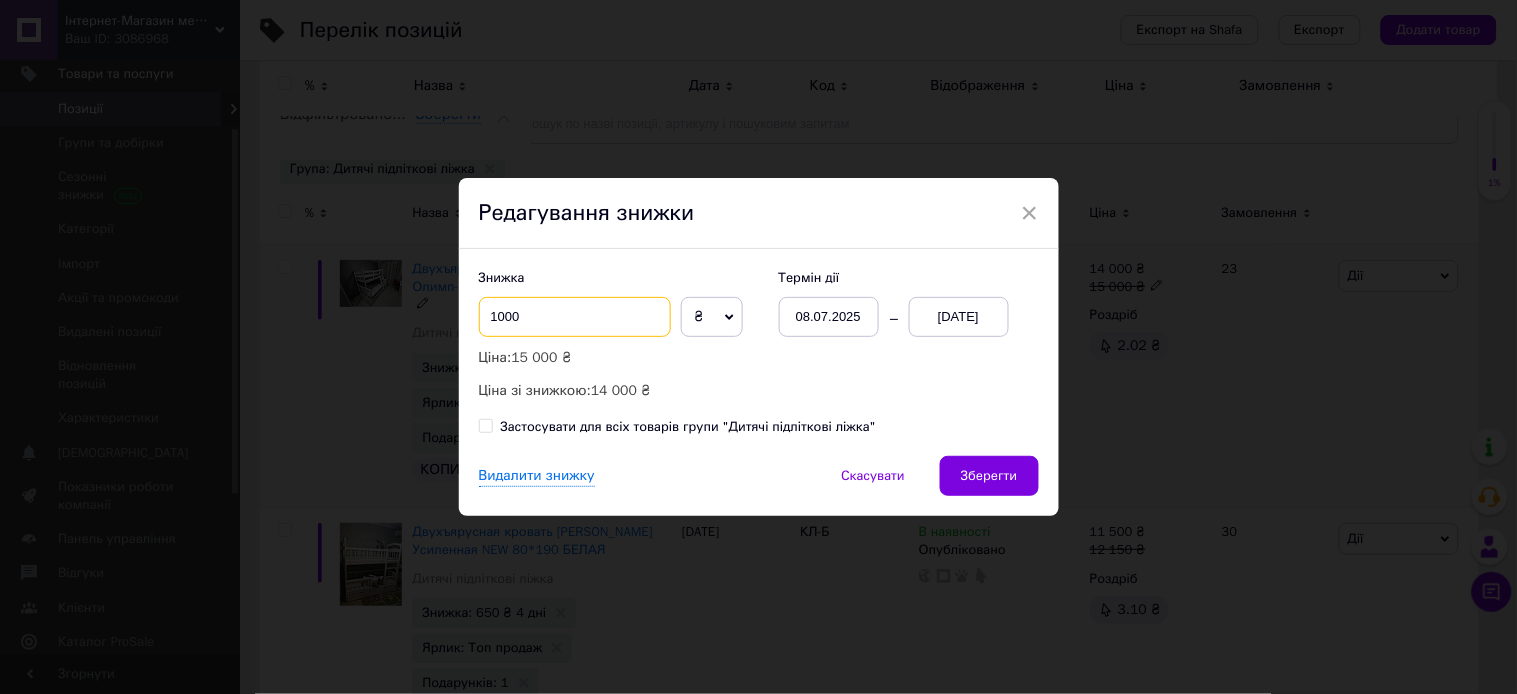 click on "1000" at bounding box center (575, 317) 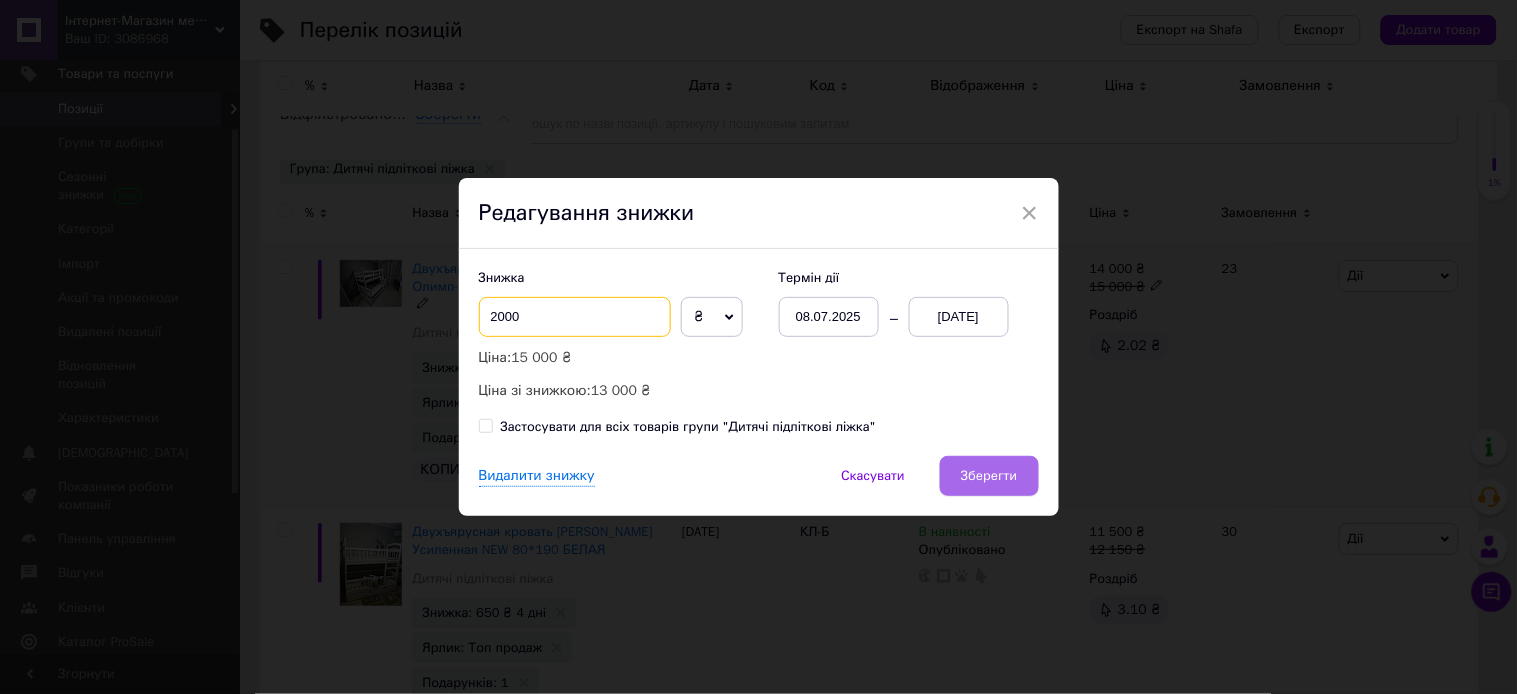 type on "2000" 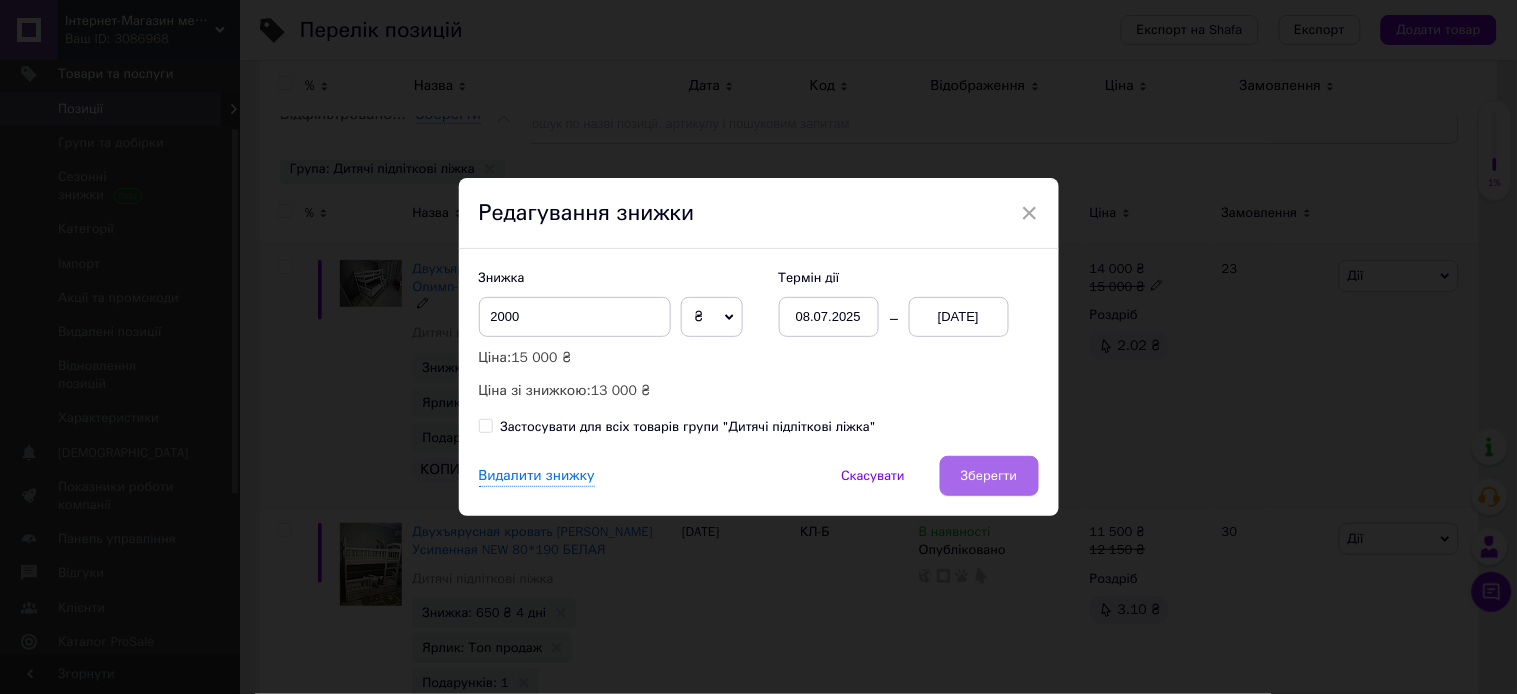 click on "Зберегти" at bounding box center [989, 476] 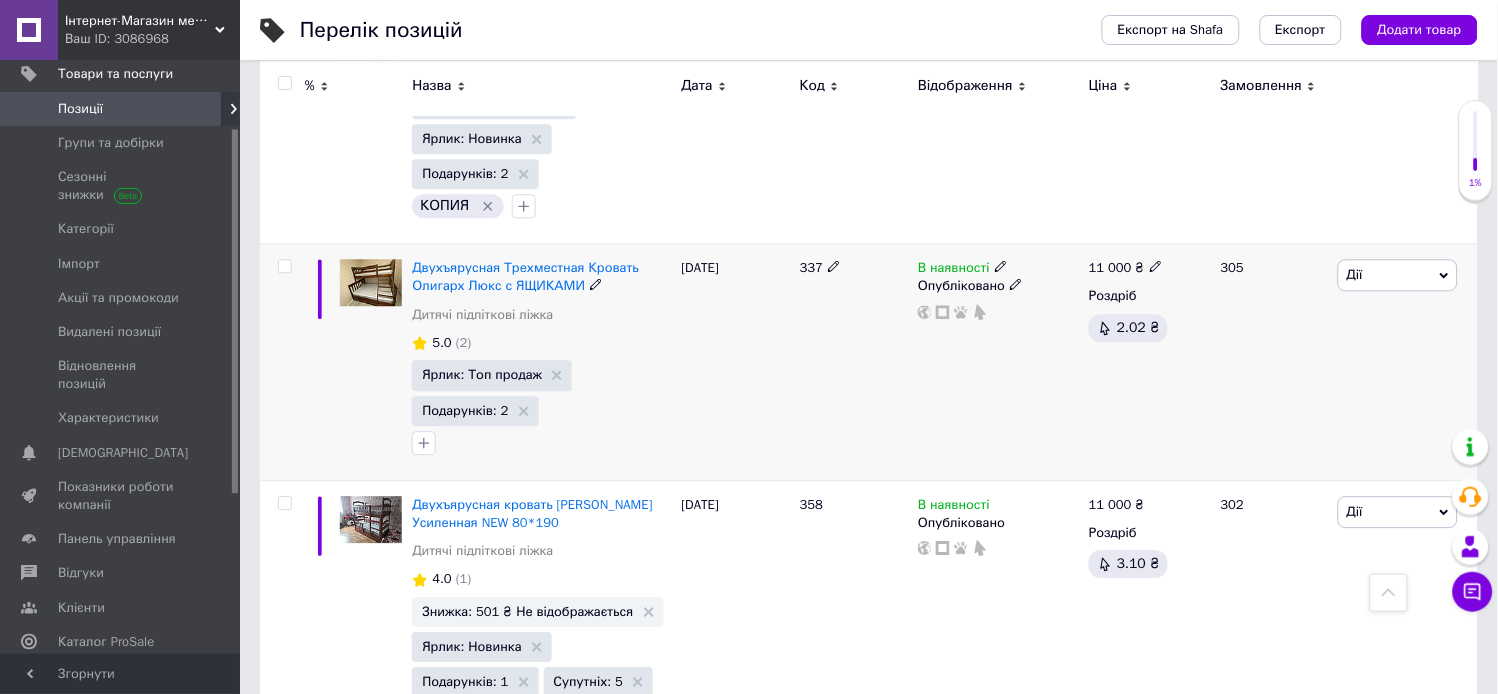scroll, scrollTop: 1000, scrollLeft: 0, axis: vertical 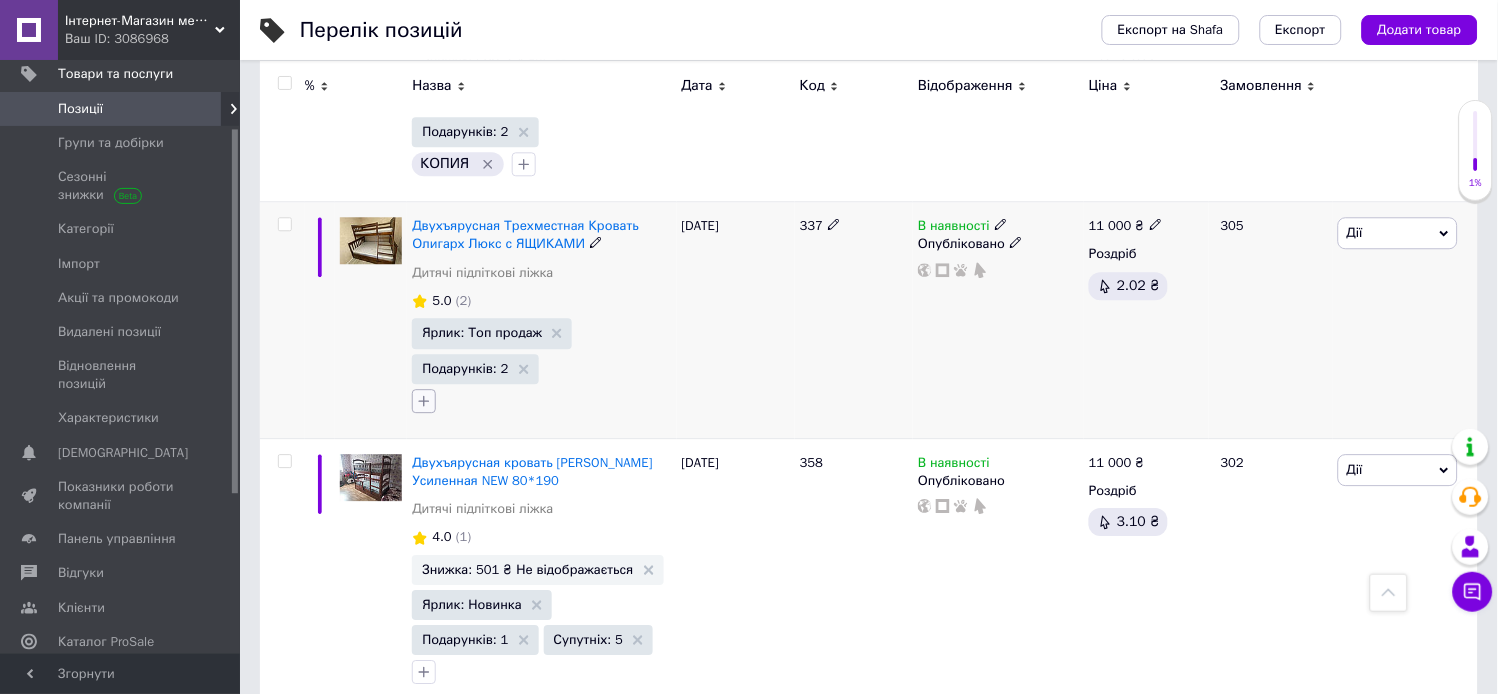click 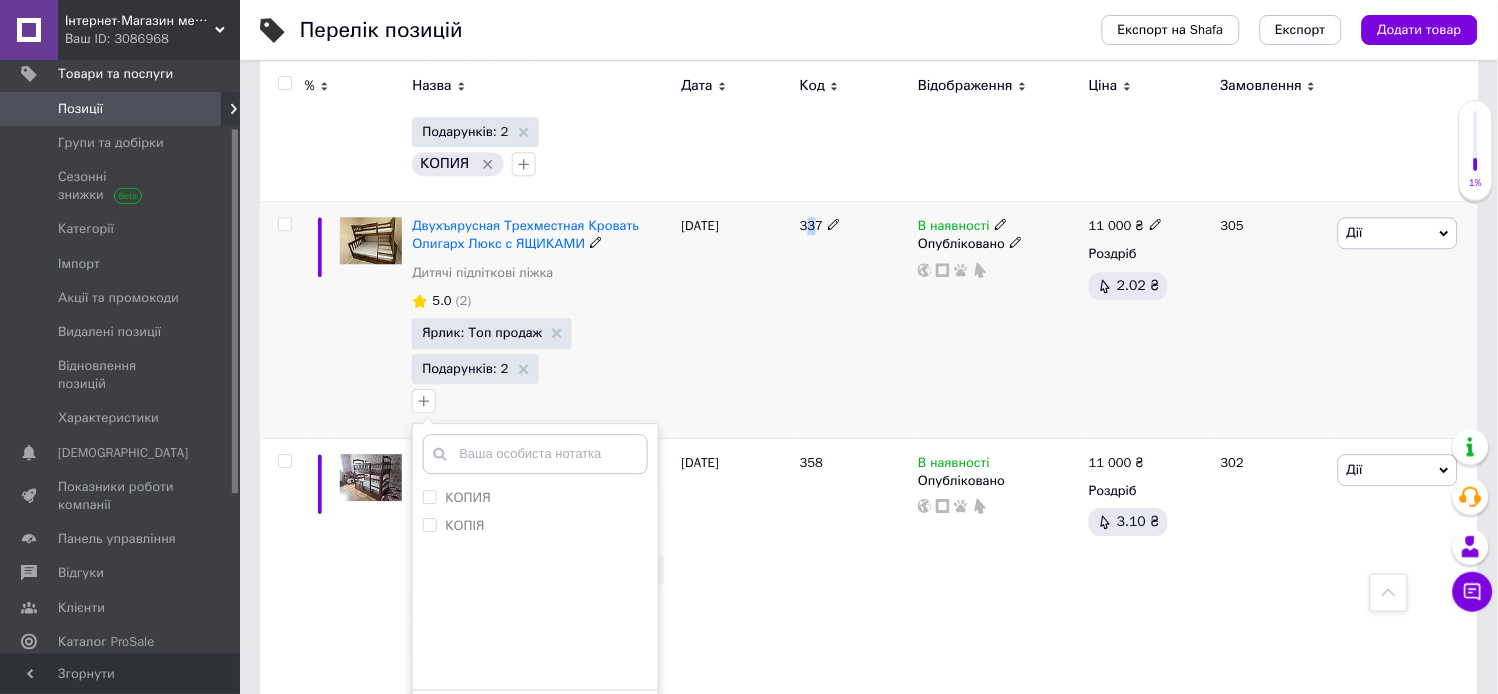 click on "337" at bounding box center [854, 320] 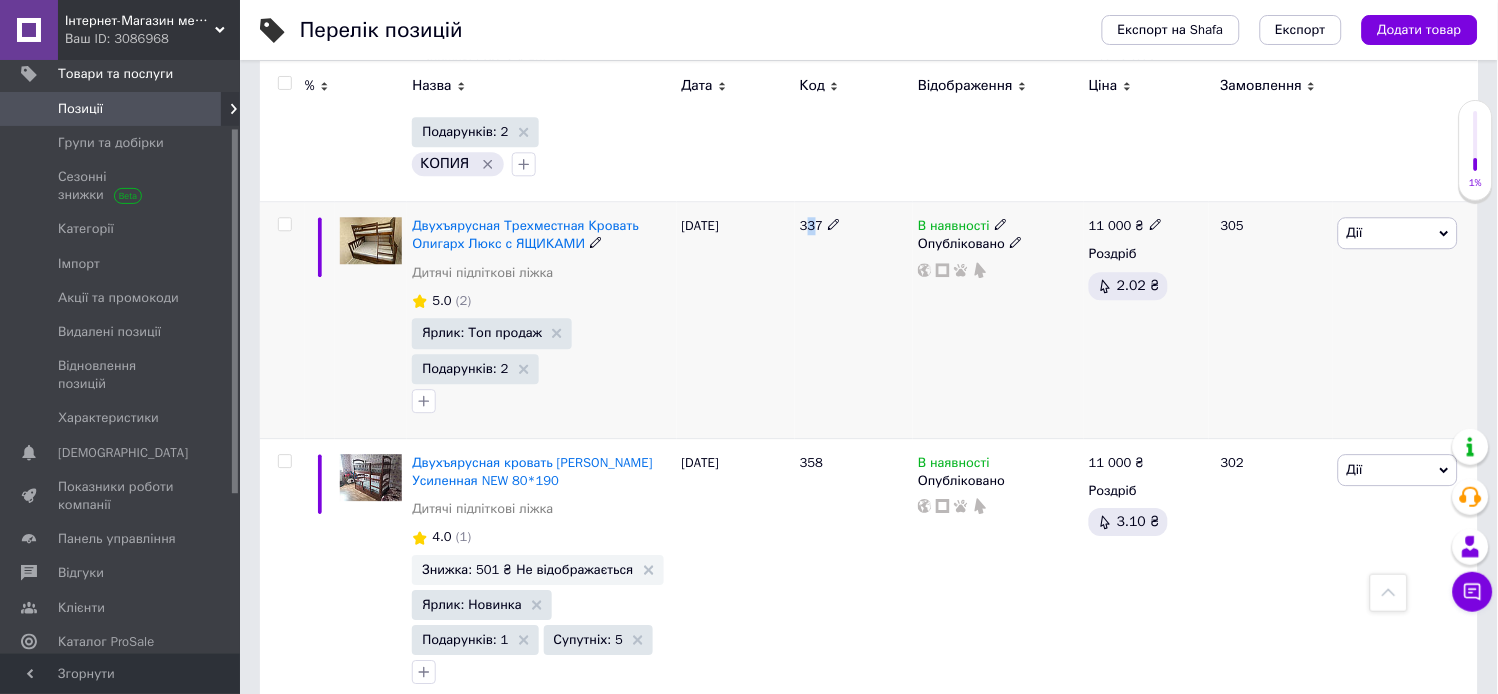 click on "Дії" at bounding box center [1398, 233] 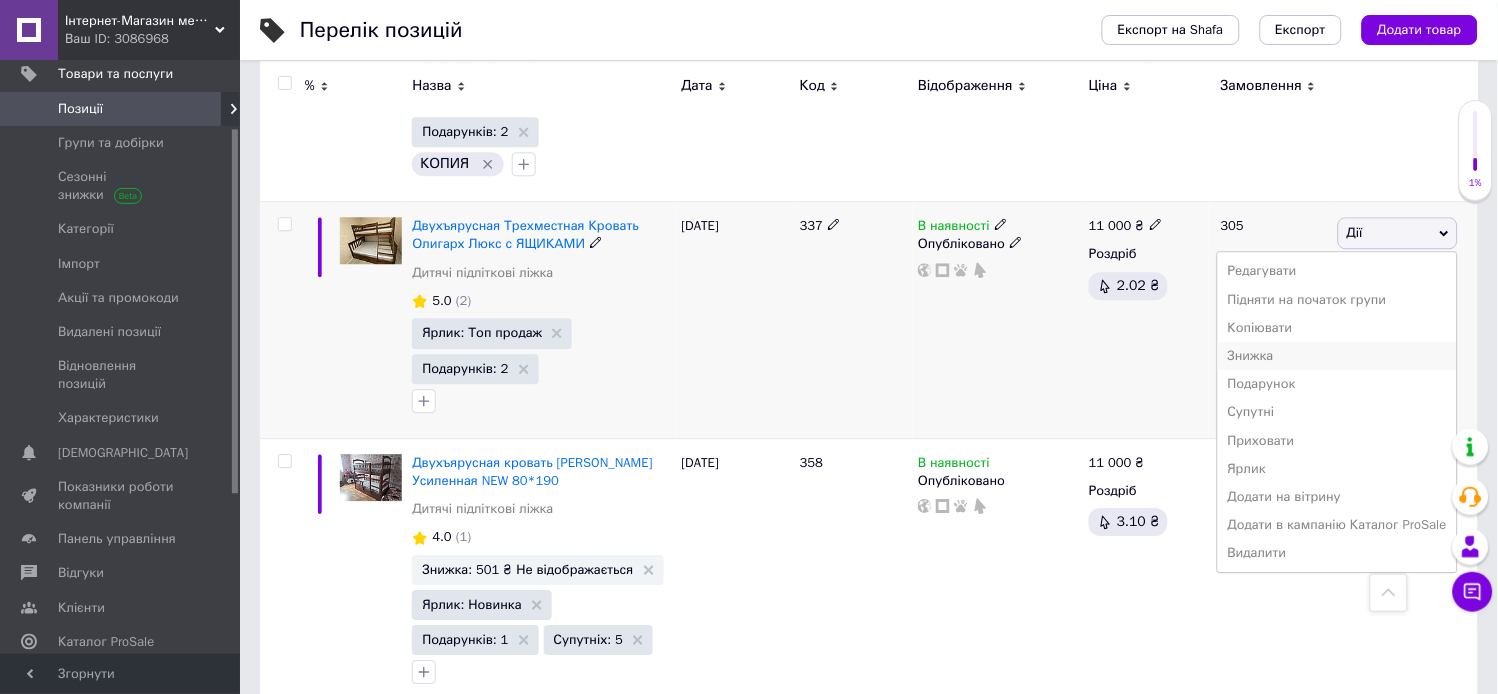 click on "Знижка" at bounding box center [1337, 356] 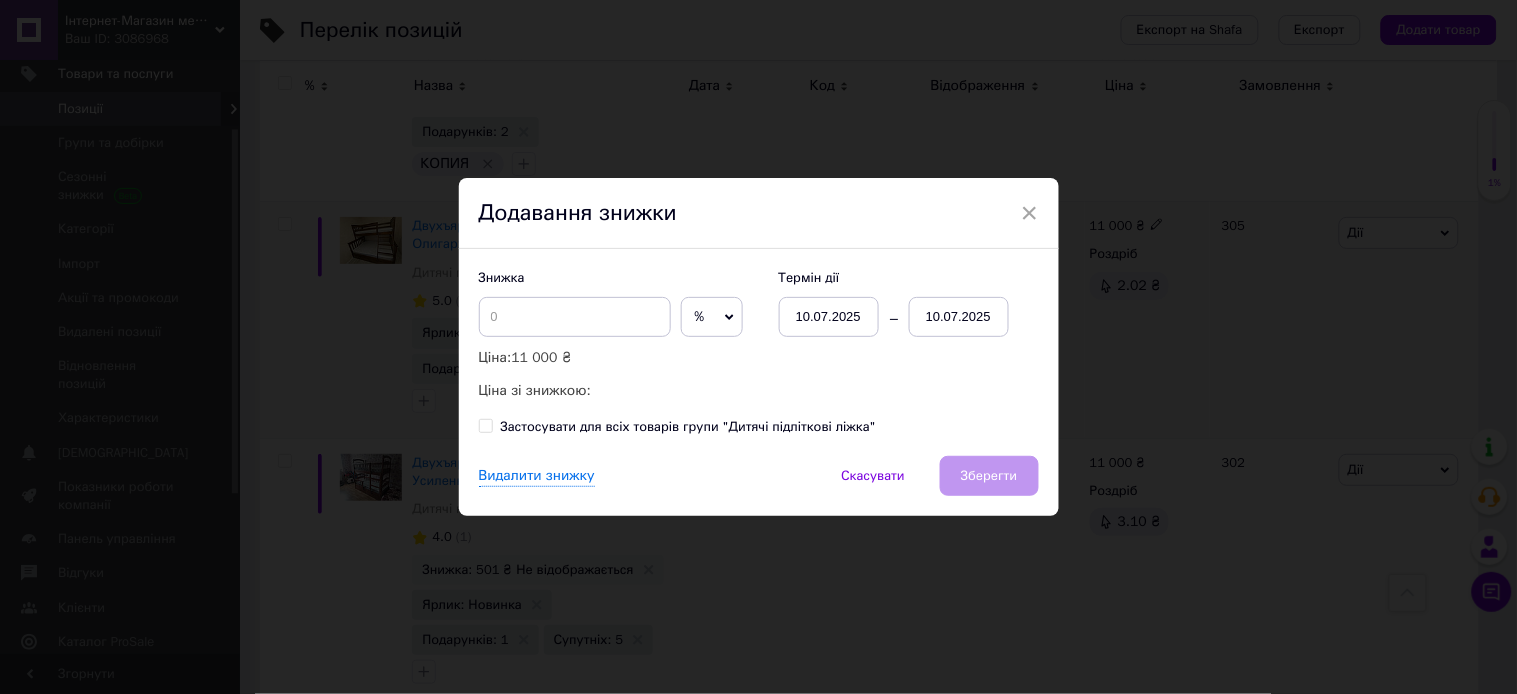 click on "10.07.2025" at bounding box center (959, 317) 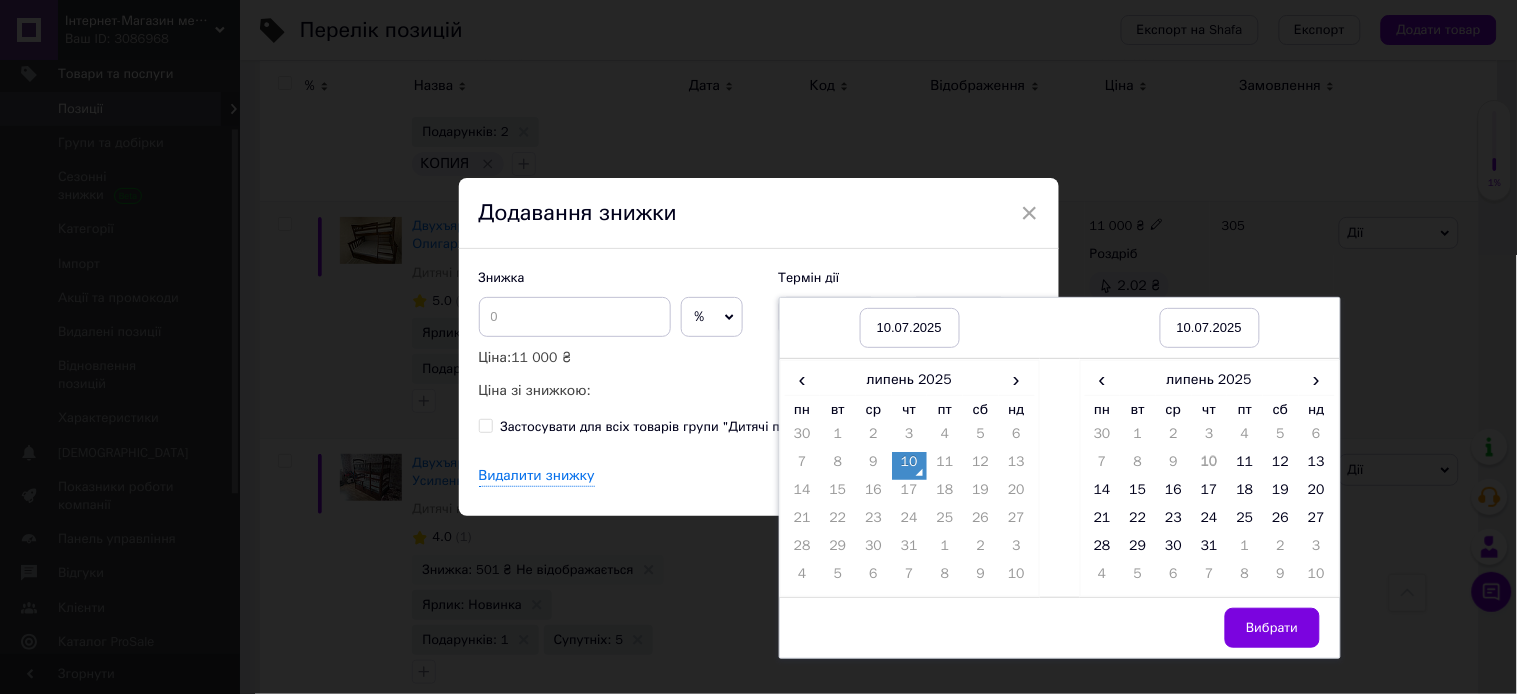 click on "Додавання знижки" at bounding box center (759, 214) 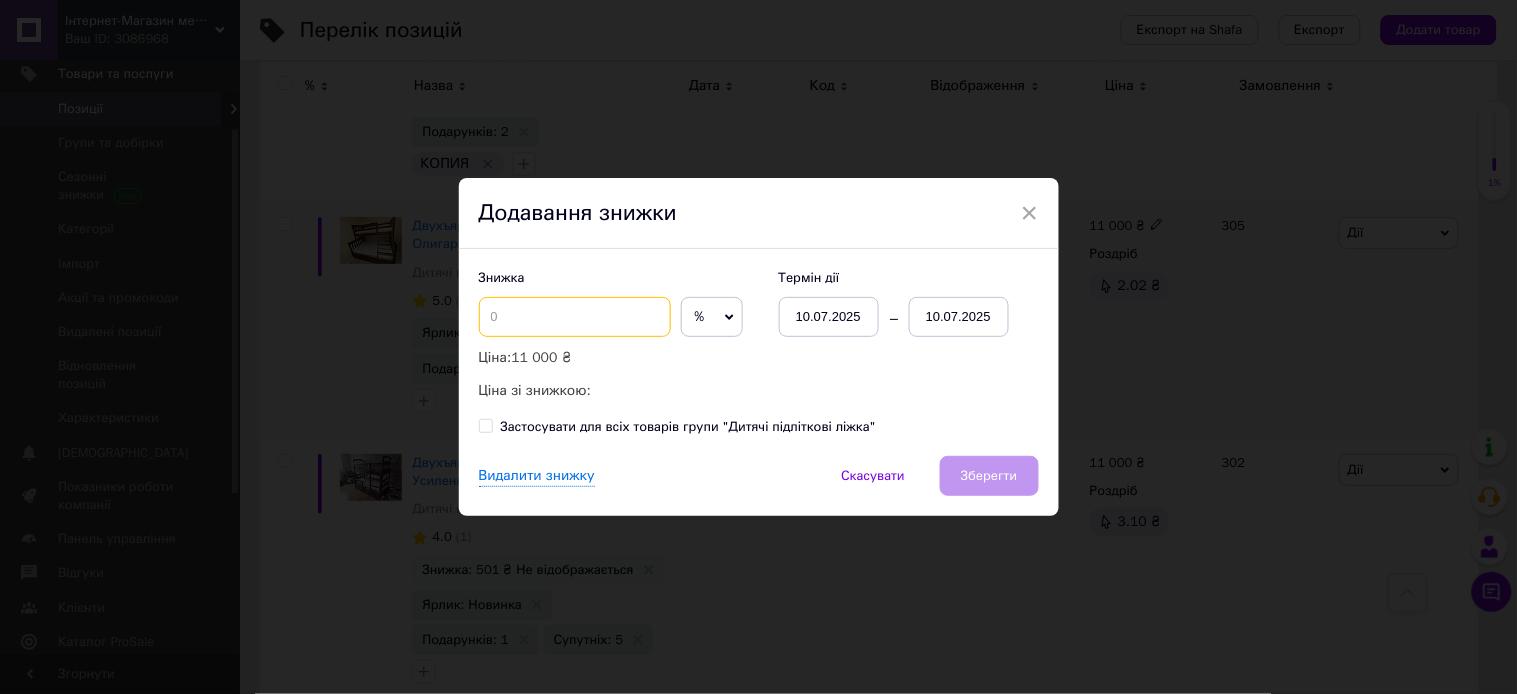 click at bounding box center [575, 317] 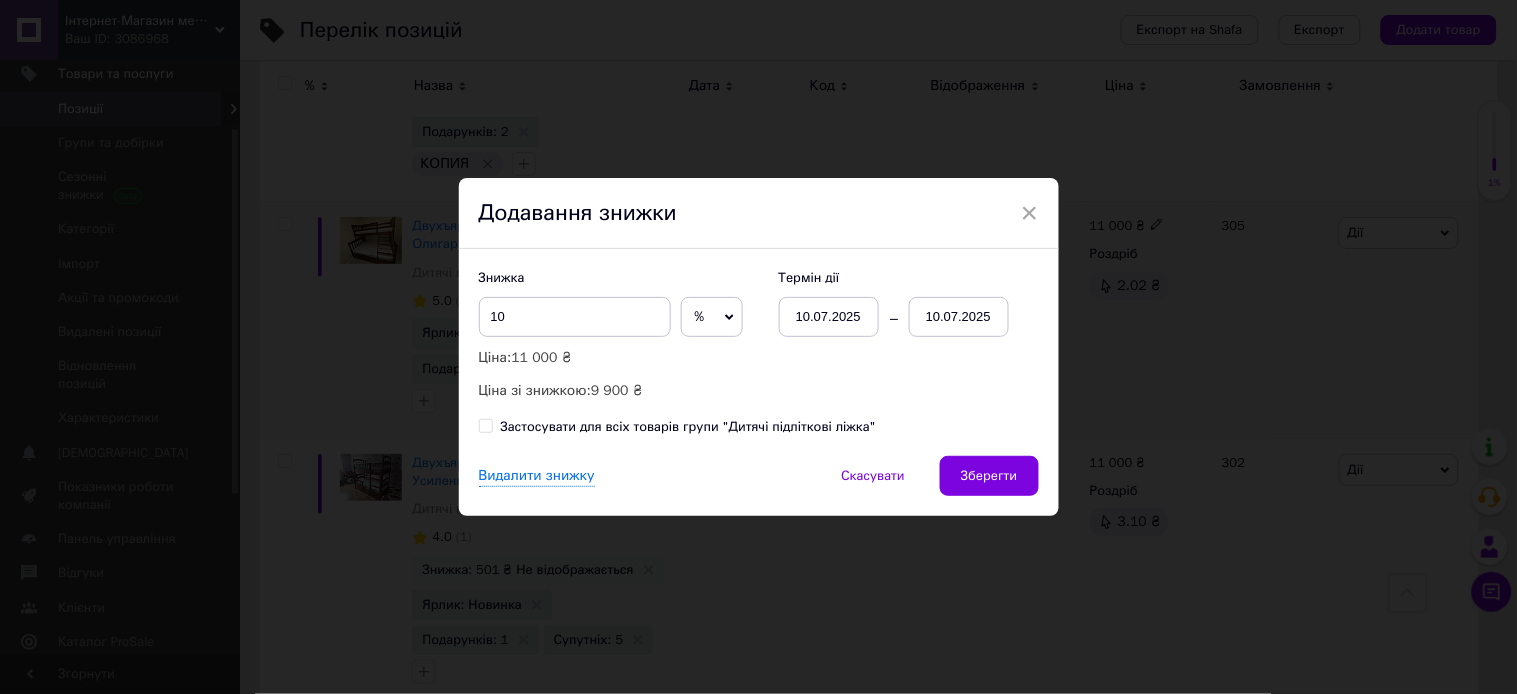 click on "%" at bounding box center [712, 317] 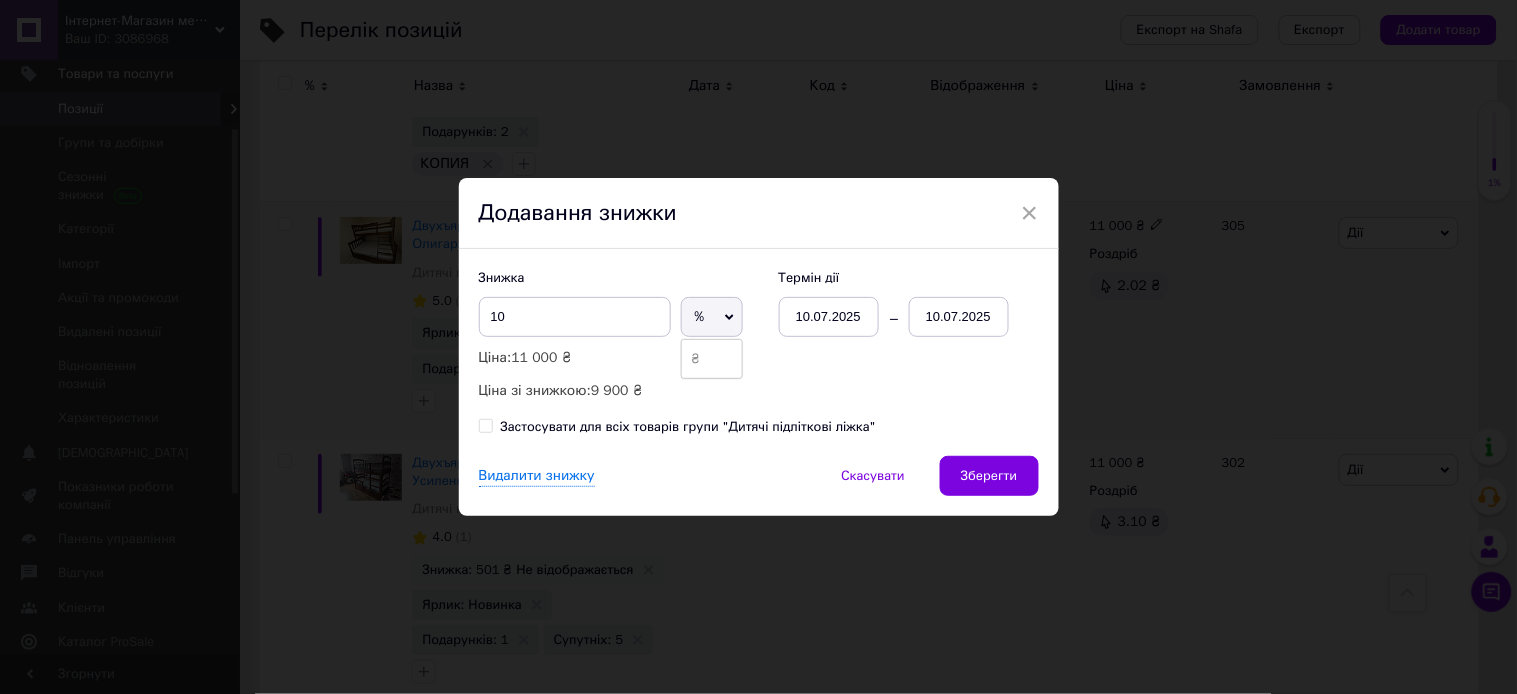 click on "₴" at bounding box center [712, 359] 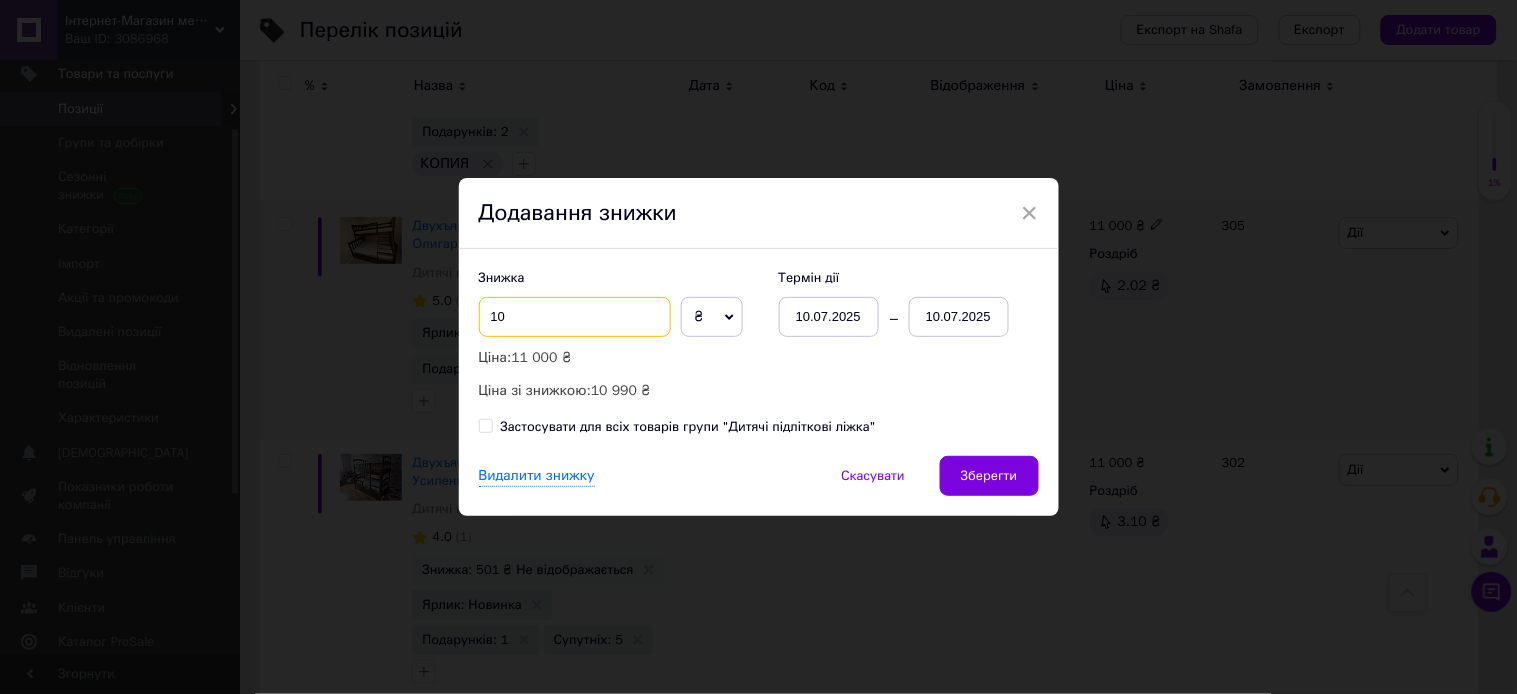 click on "10" at bounding box center (575, 317) 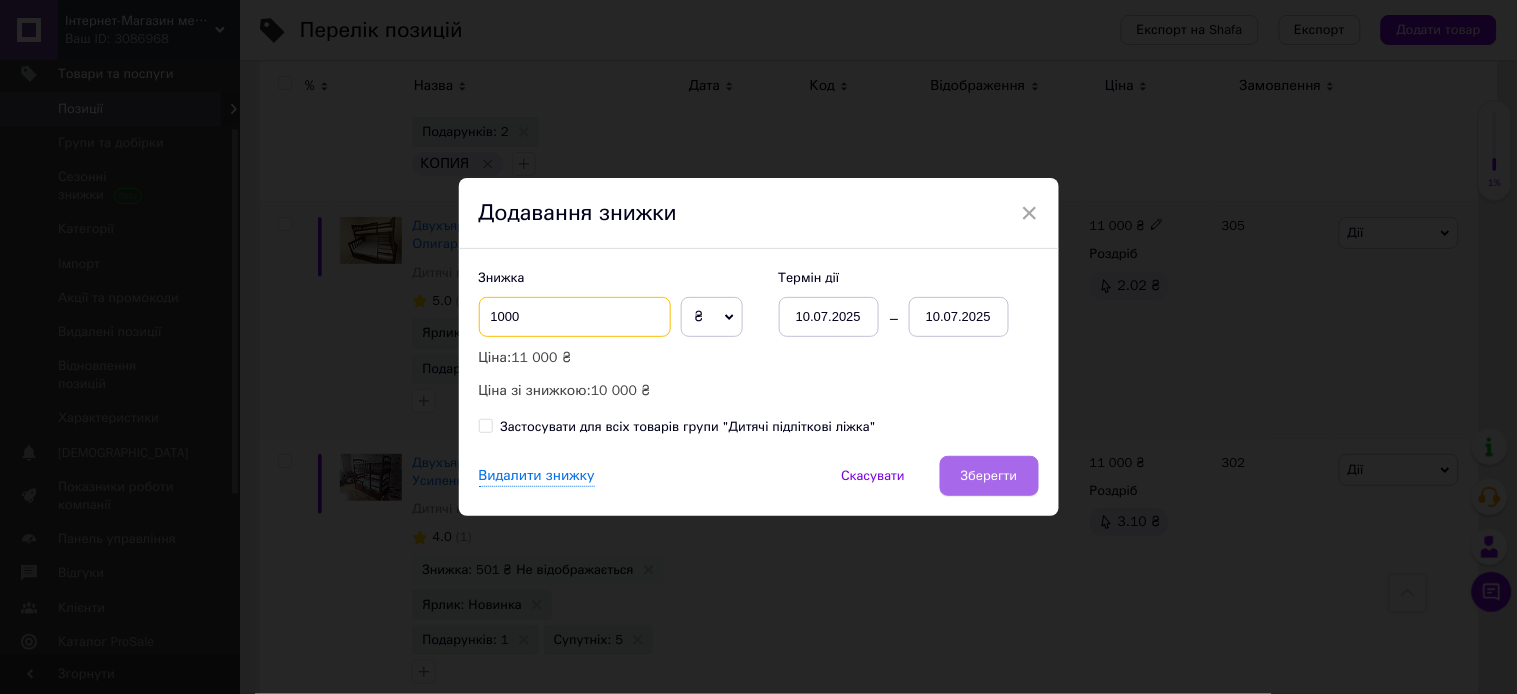 type on "1000" 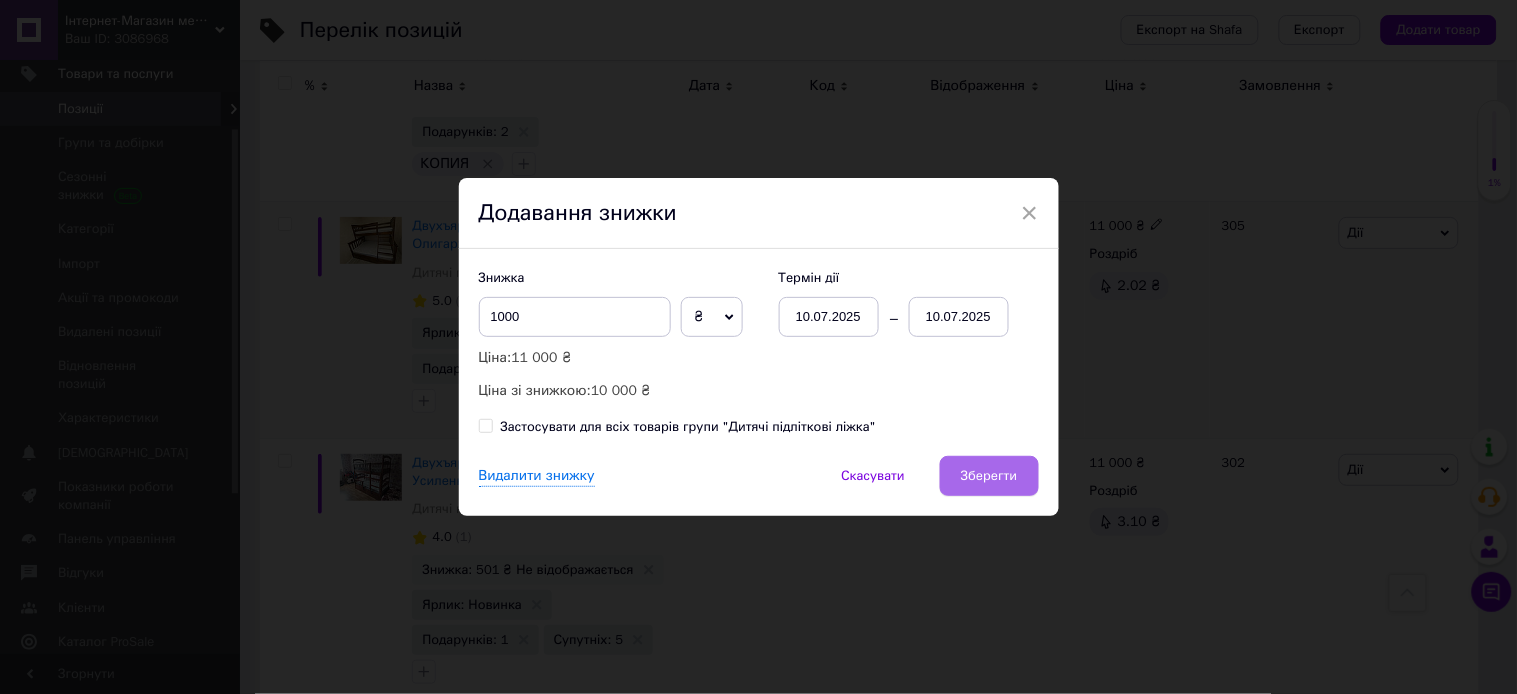 click on "Зберегти" at bounding box center [989, 476] 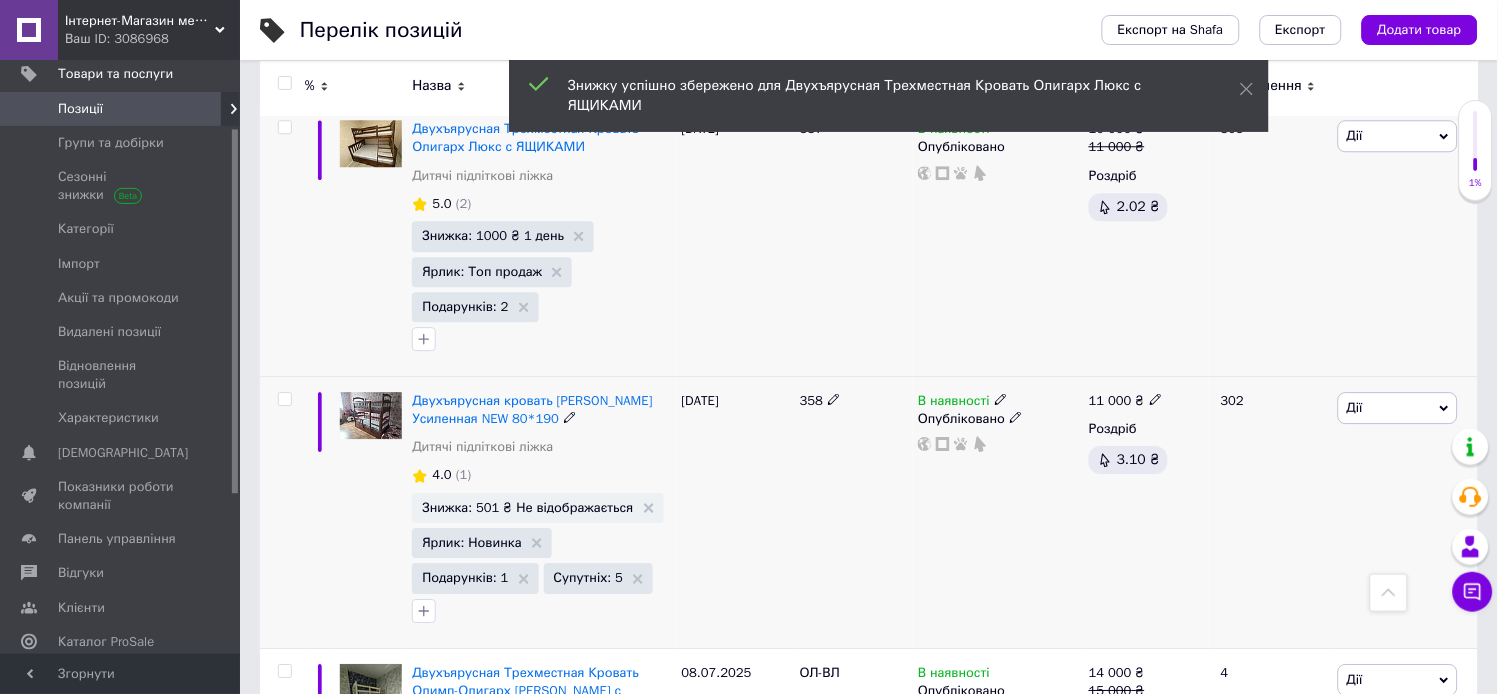 scroll, scrollTop: 1111, scrollLeft: 0, axis: vertical 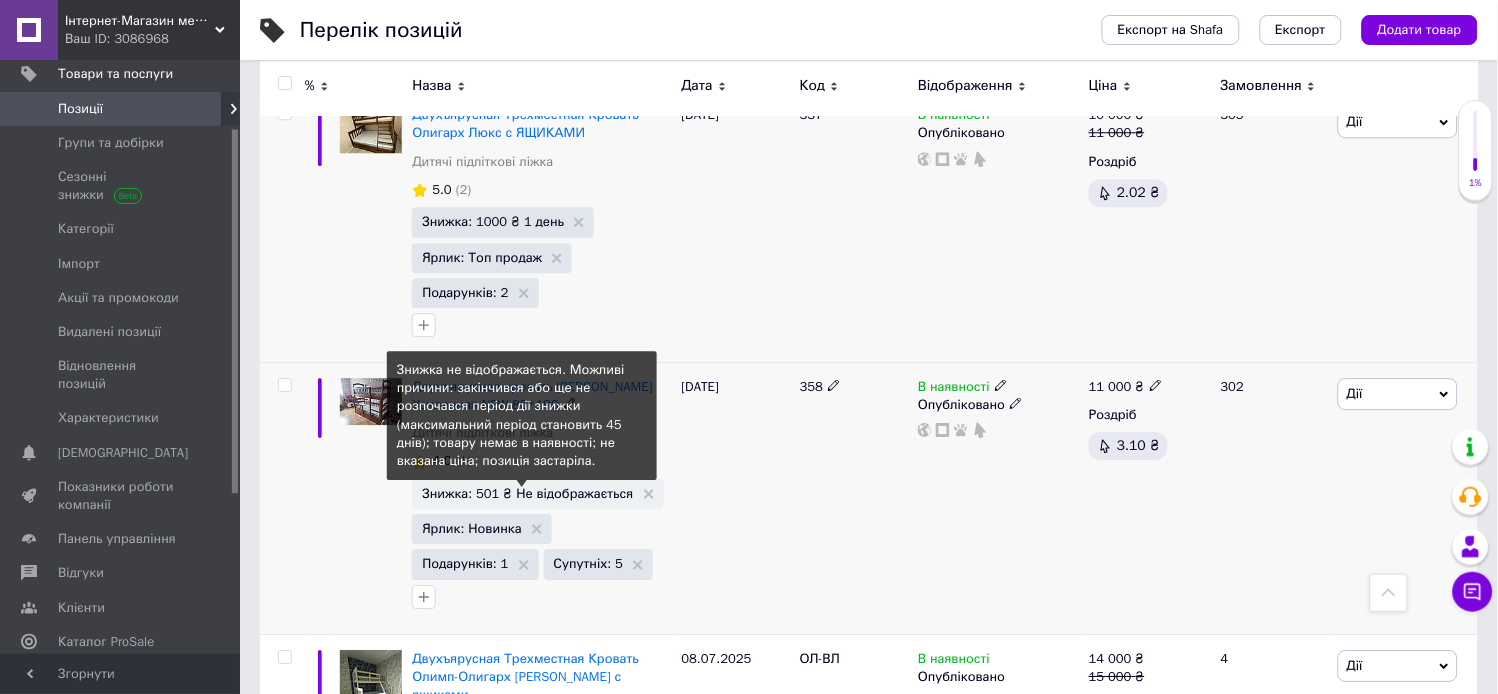 click on "Знижка: 501 ₴ Не відображається" at bounding box center (527, 493) 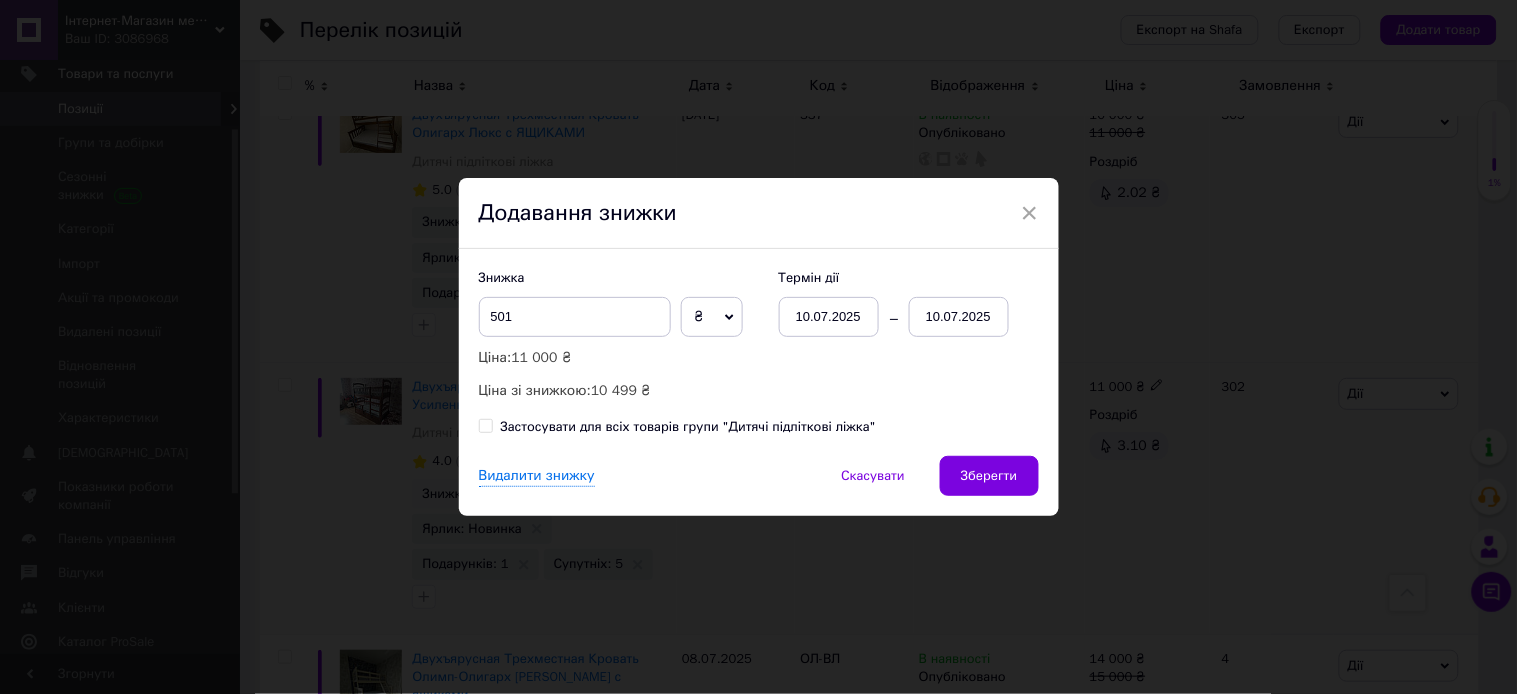 click on "10.07.2025" at bounding box center [959, 317] 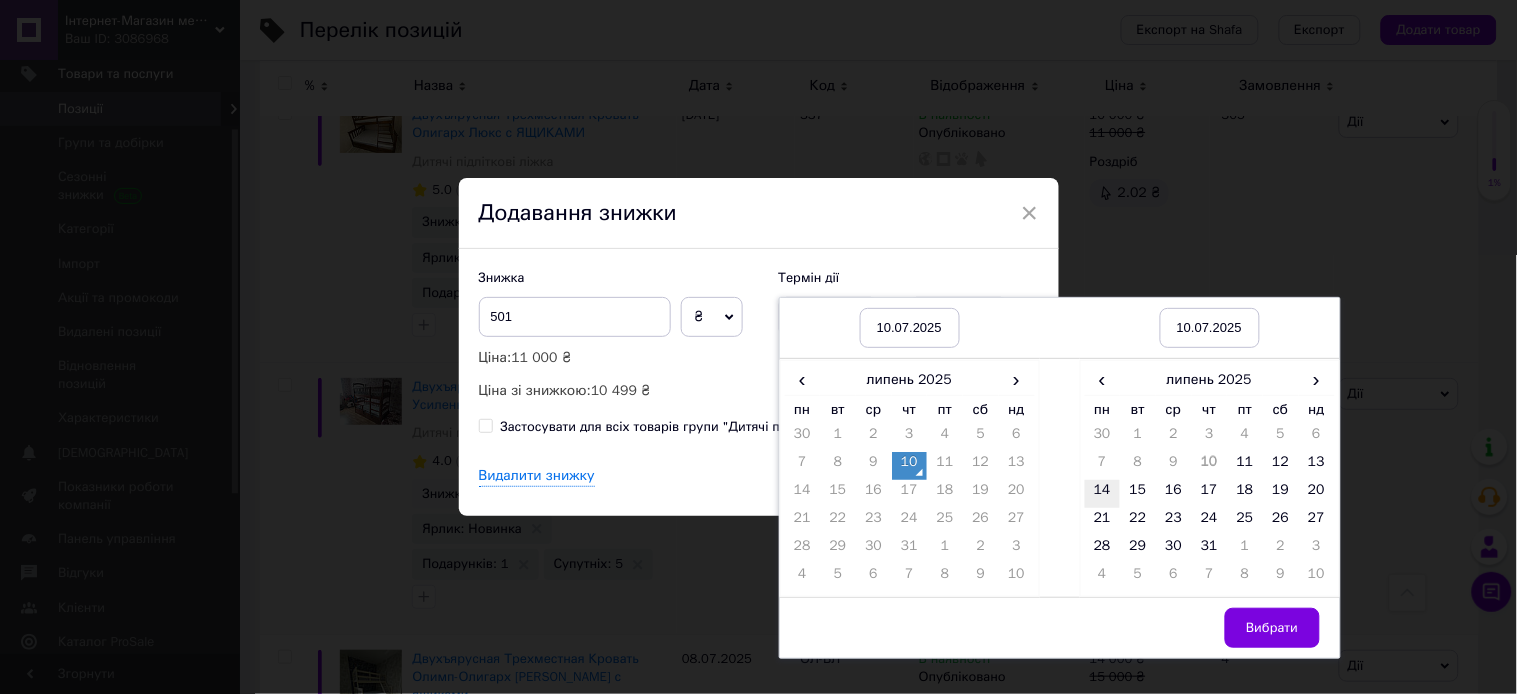 click on "14" at bounding box center (1103, 494) 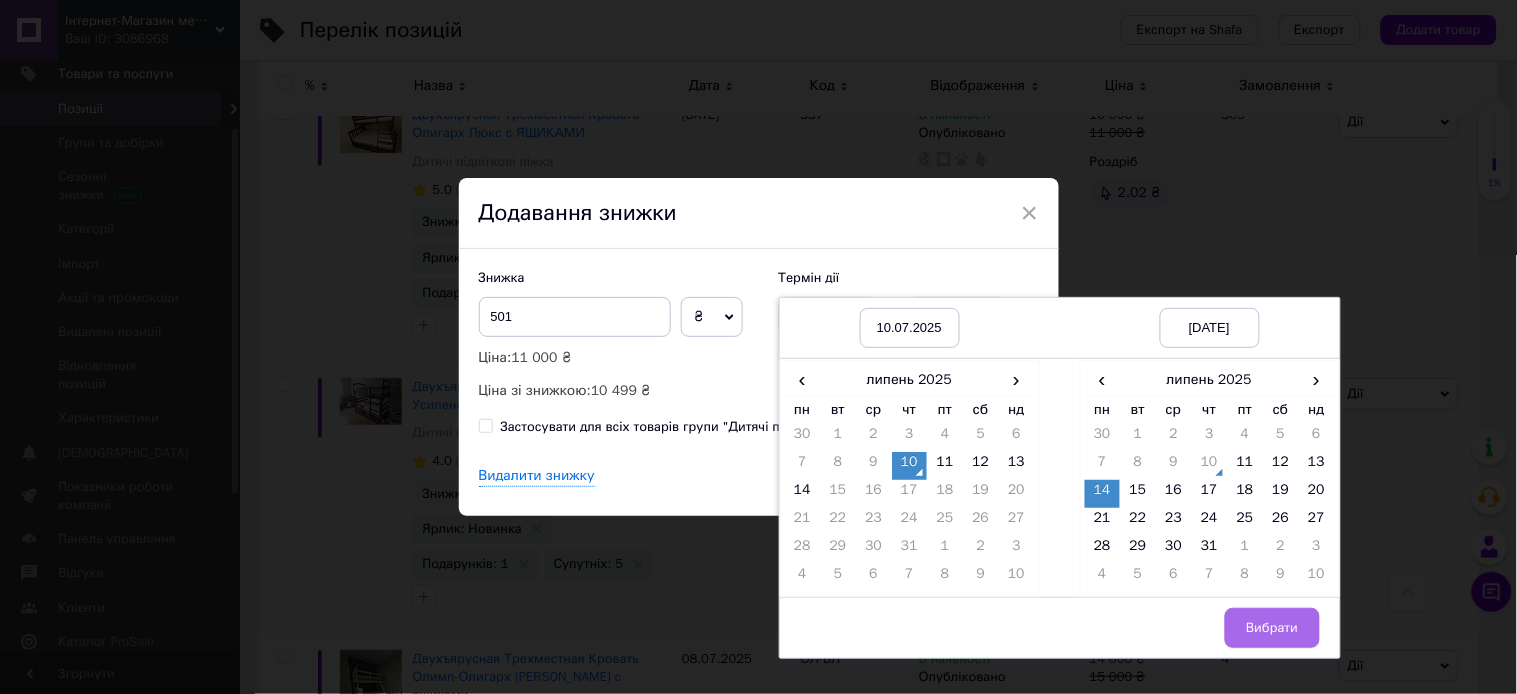 click on "Вибрати" at bounding box center (1272, 628) 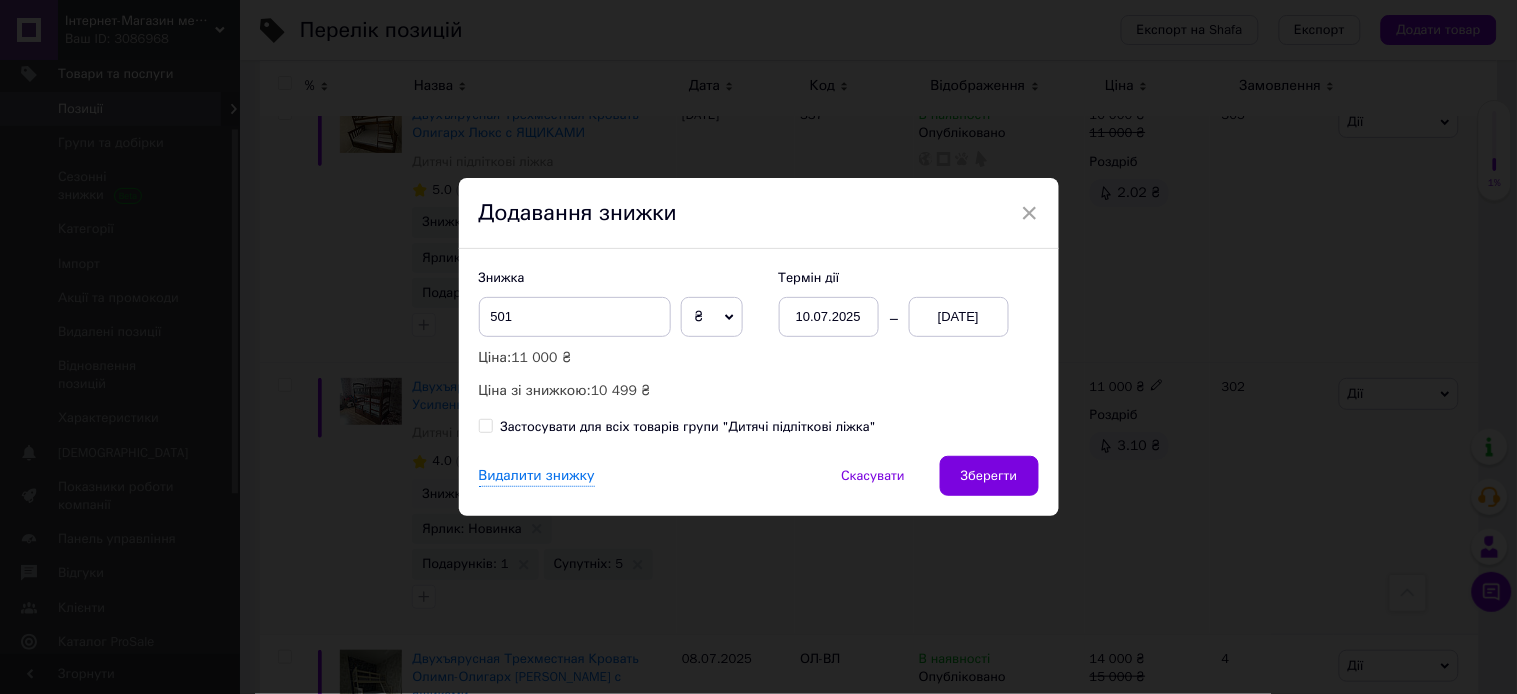 click on "Зберегти" at bounding box center (989, 476) 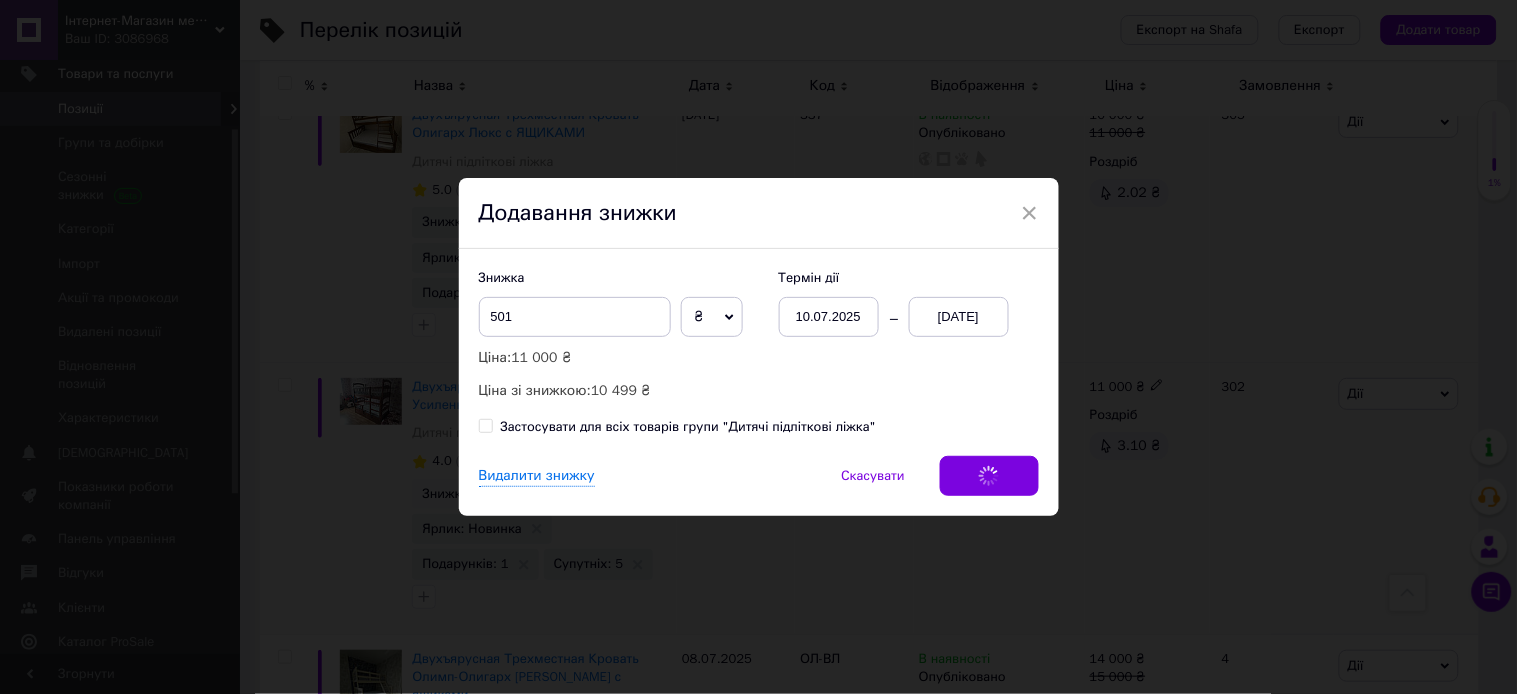 click on "Видалити знижку   Скасувати   Зберегти" at bounding box center [759, 486] 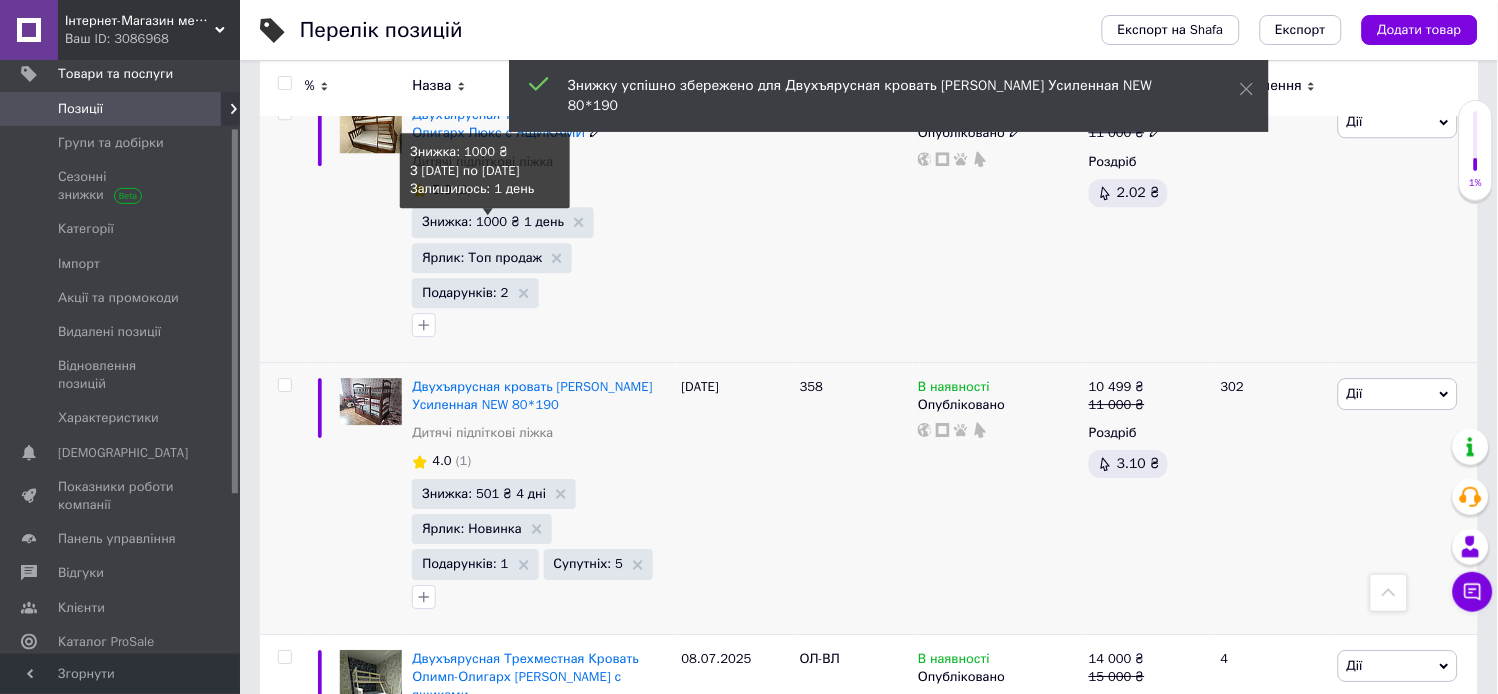 click on "Знижка: 1000 ₴ 1 день" at bounding box center [493, 221] 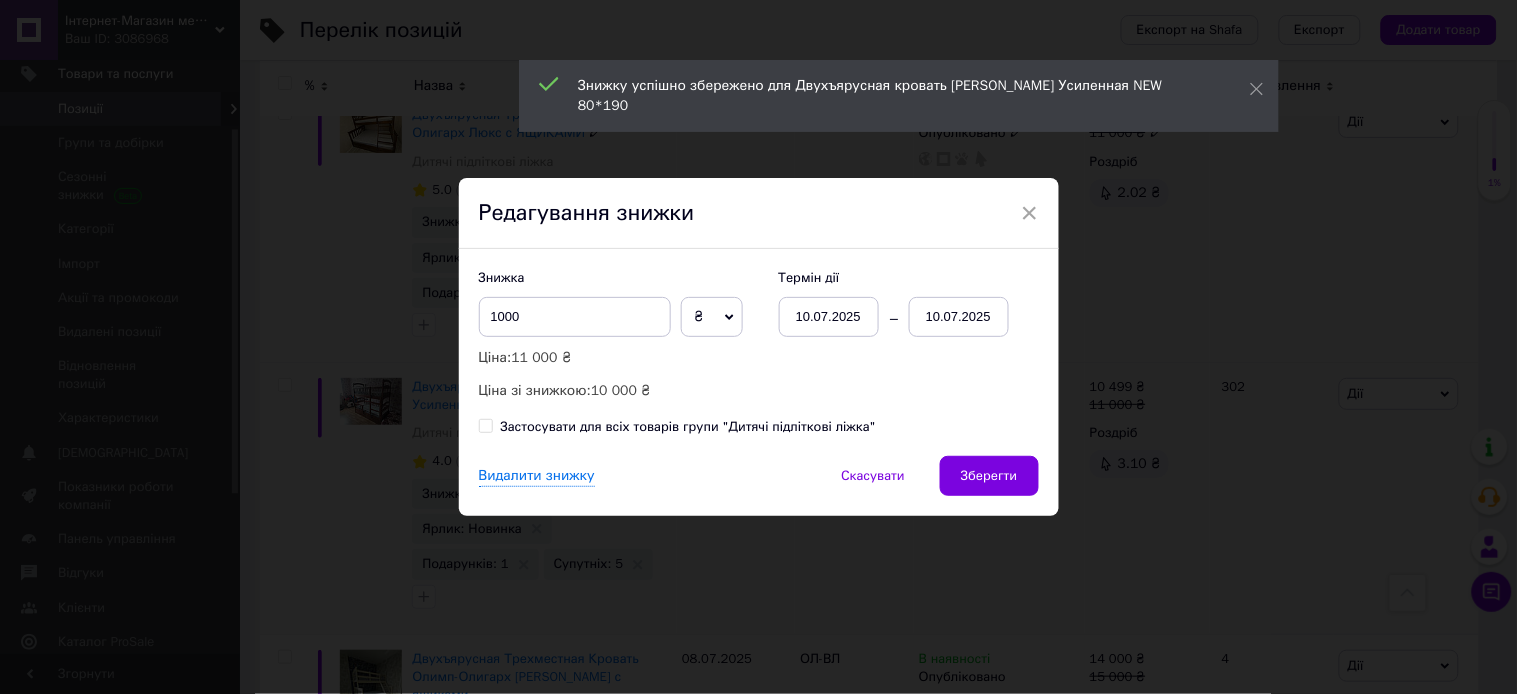 click on "10.07.2025" at bounding box center [959, 317] 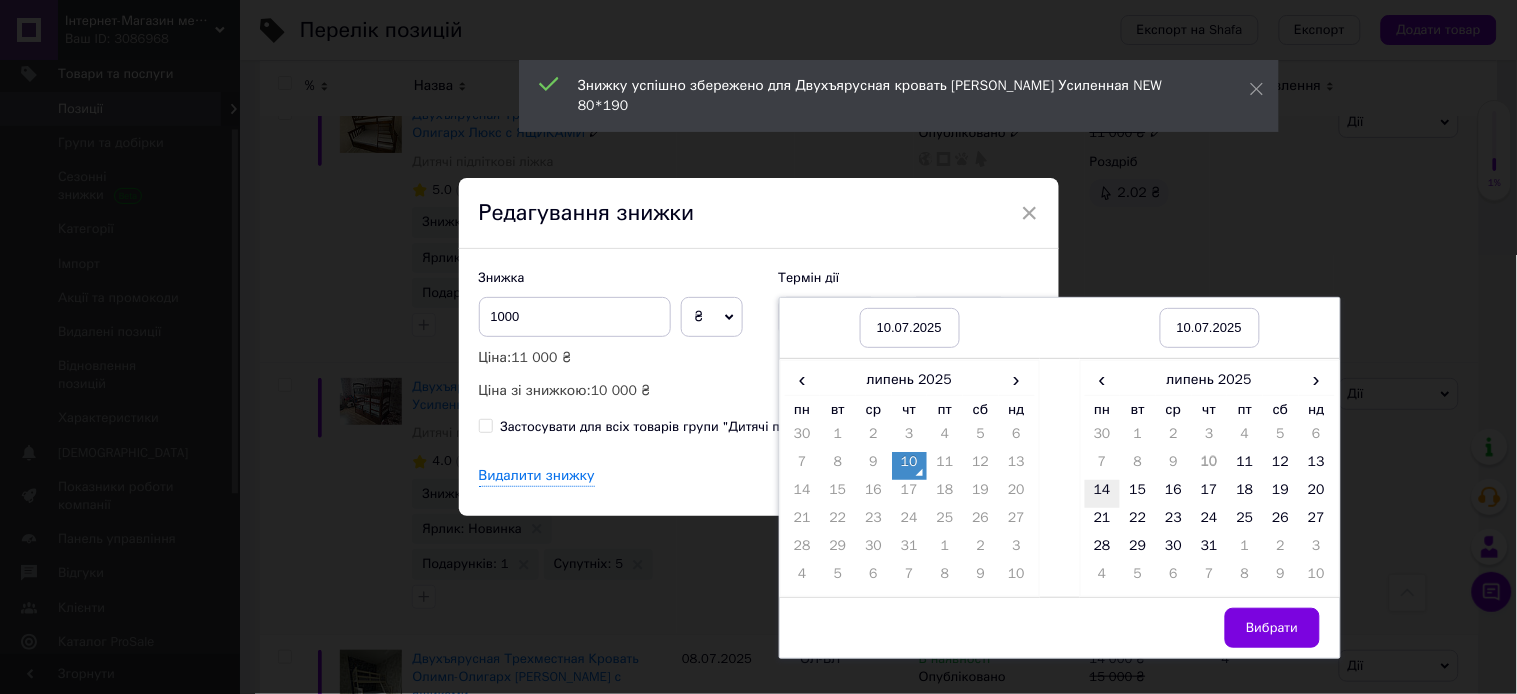 click on "14" at bounding box center [1103, 494] 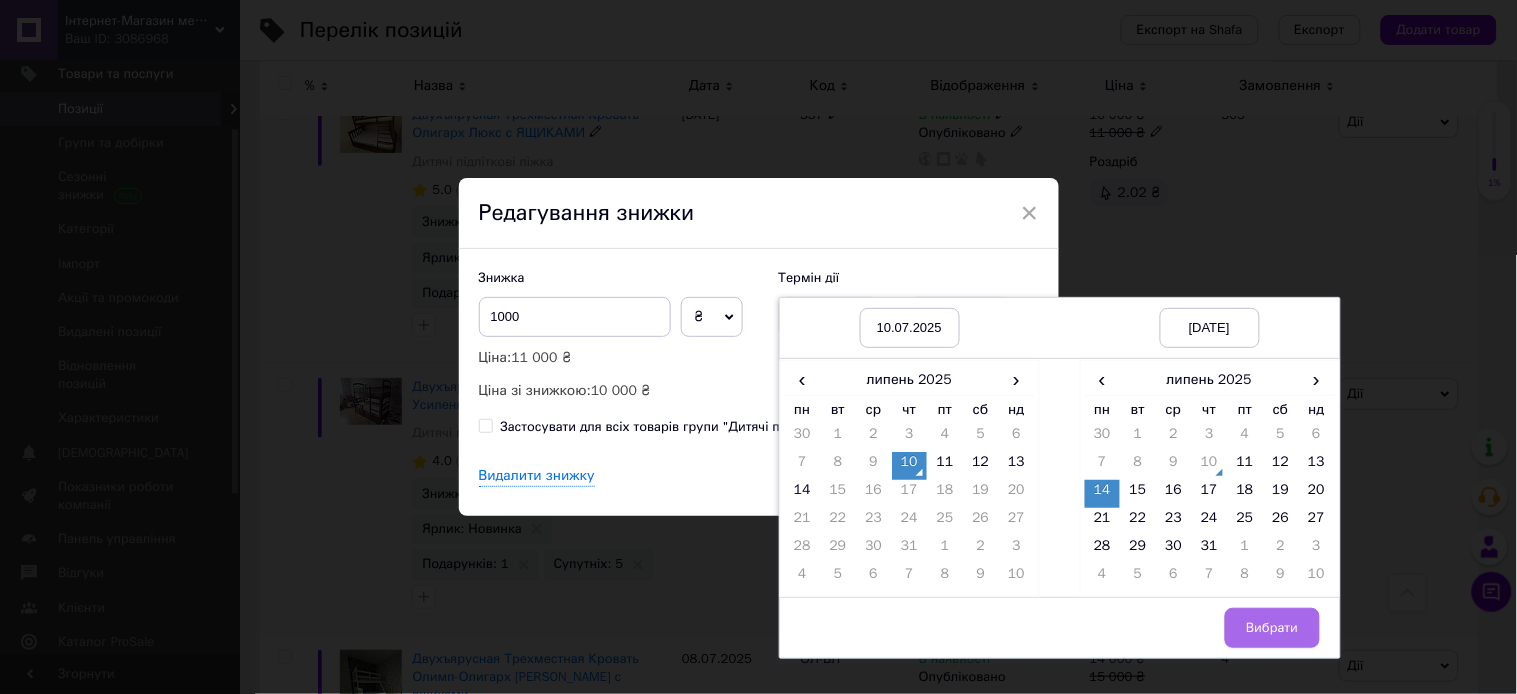 click on "Вибрати" at bounding box center (1272, 628) 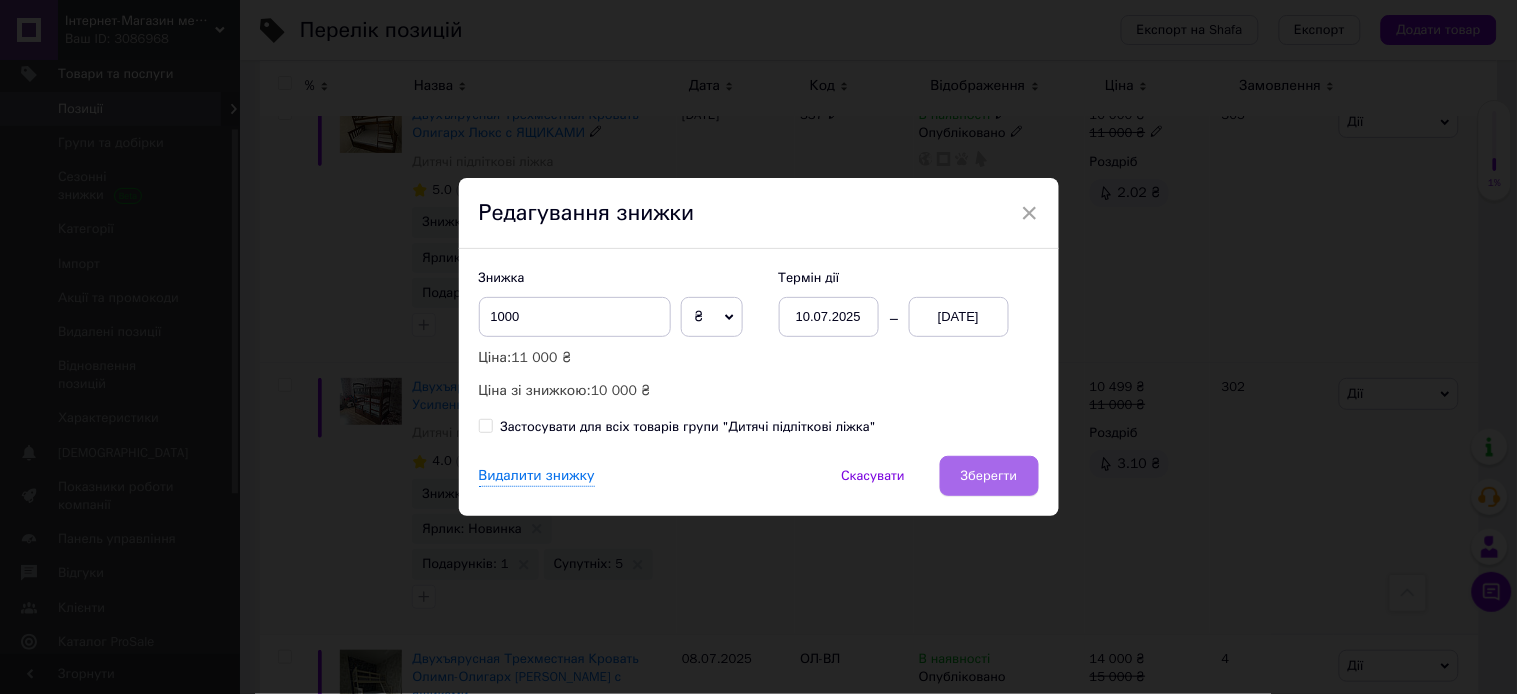 click on "Зберегти" at bounding box center [989, 476] 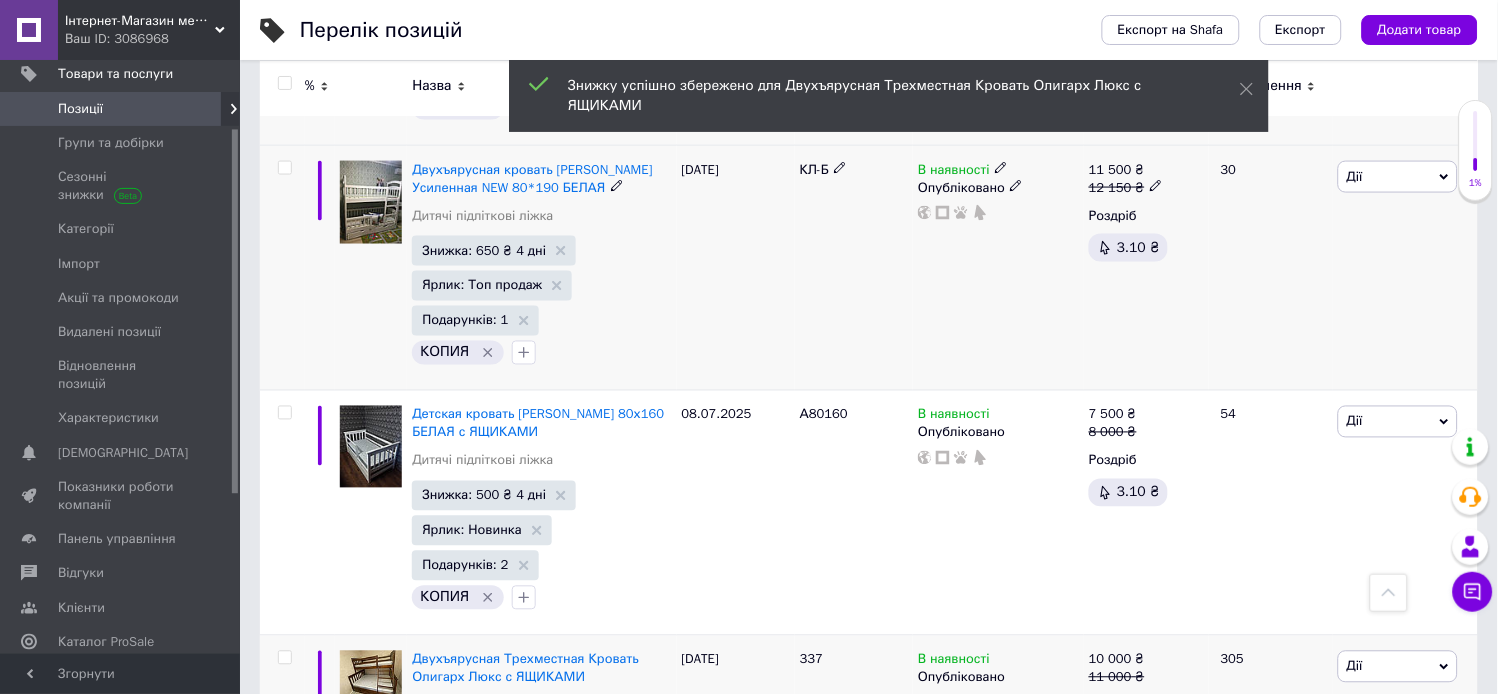 scroll, scrollTop: 555, scrollLeft: 0, axis: vertical 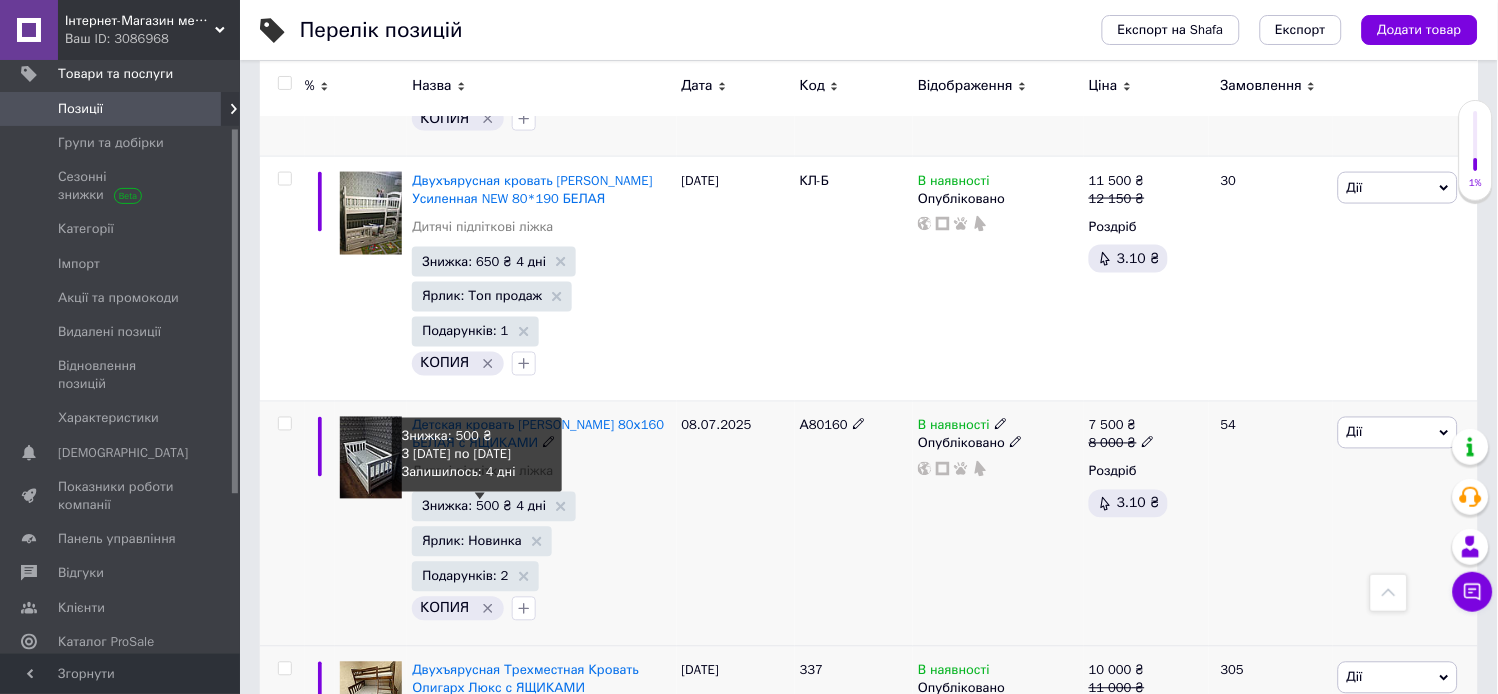 click on "Знижка: 500 ₴ 4 дні" at bounding box center (484, 506) 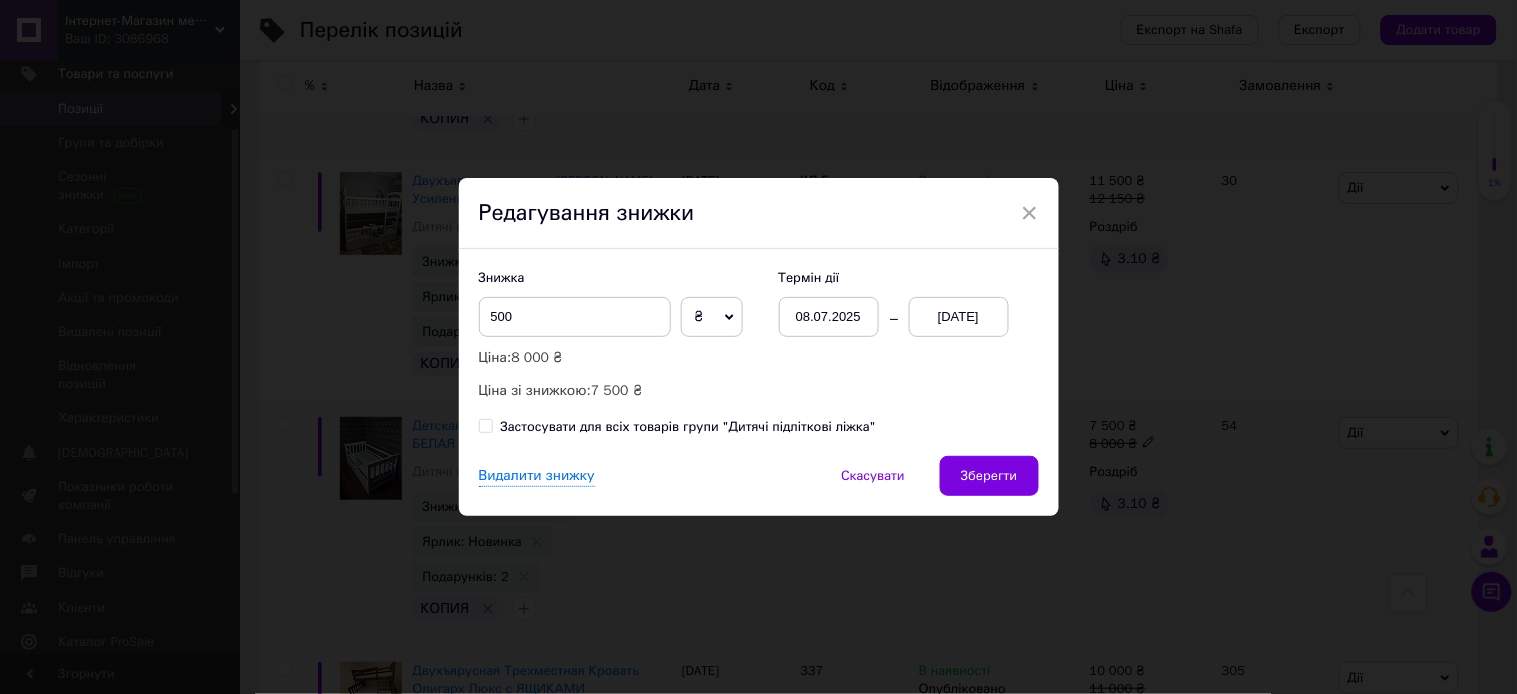 click on "Редагування знижки" at bounding box center [759, 214] 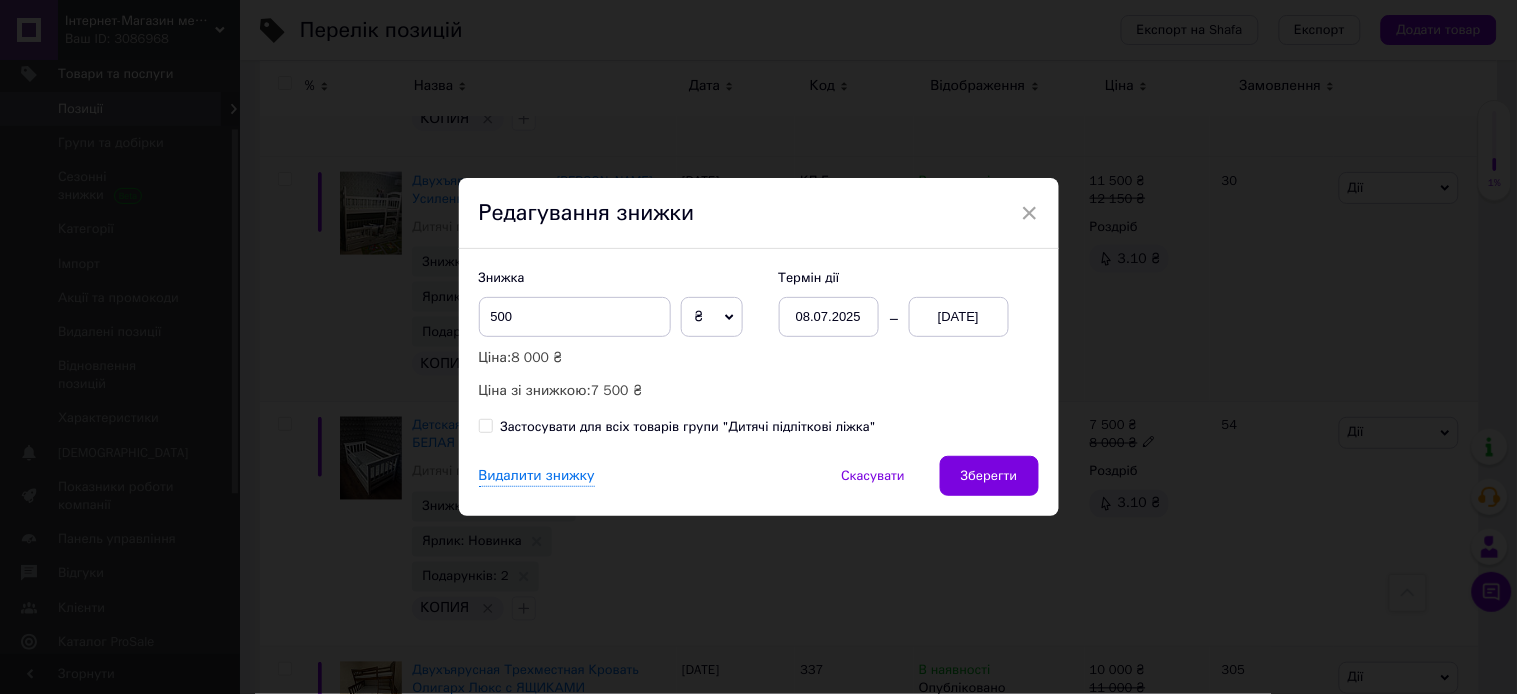 click on "×" at bounding box center (1030, 213) 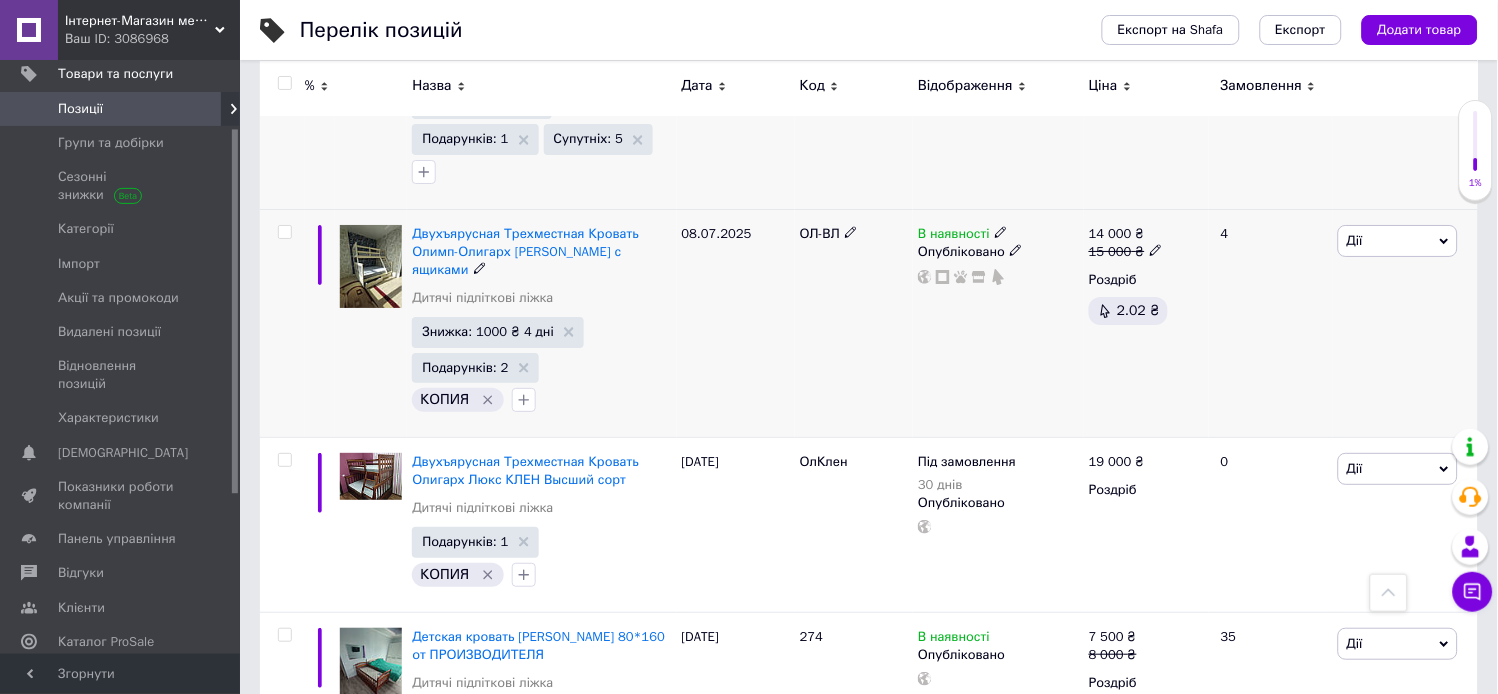 scroll, scrollTop: 1555, scrollLeft: 0, axis: vertical 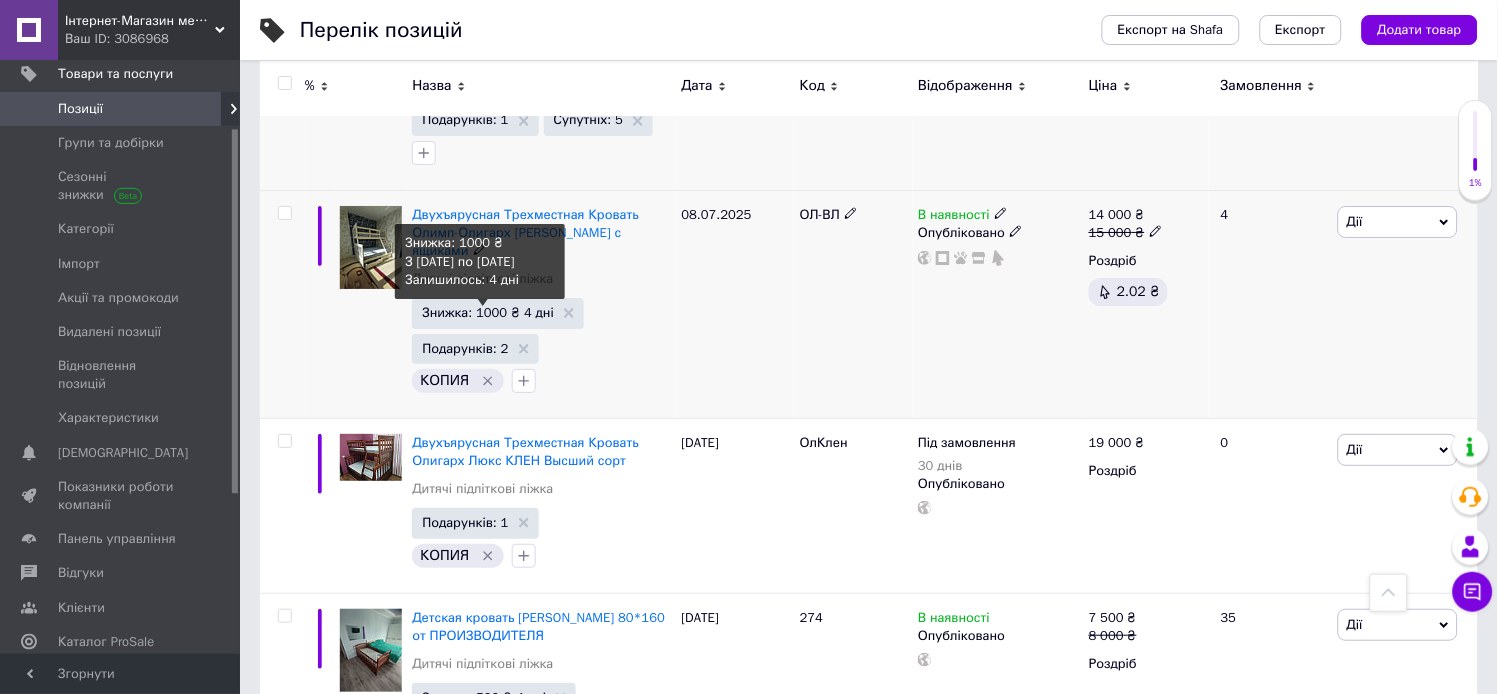 click on "Знижка: 1000 ₴ 4 дні" at bounding box center [488, 312] 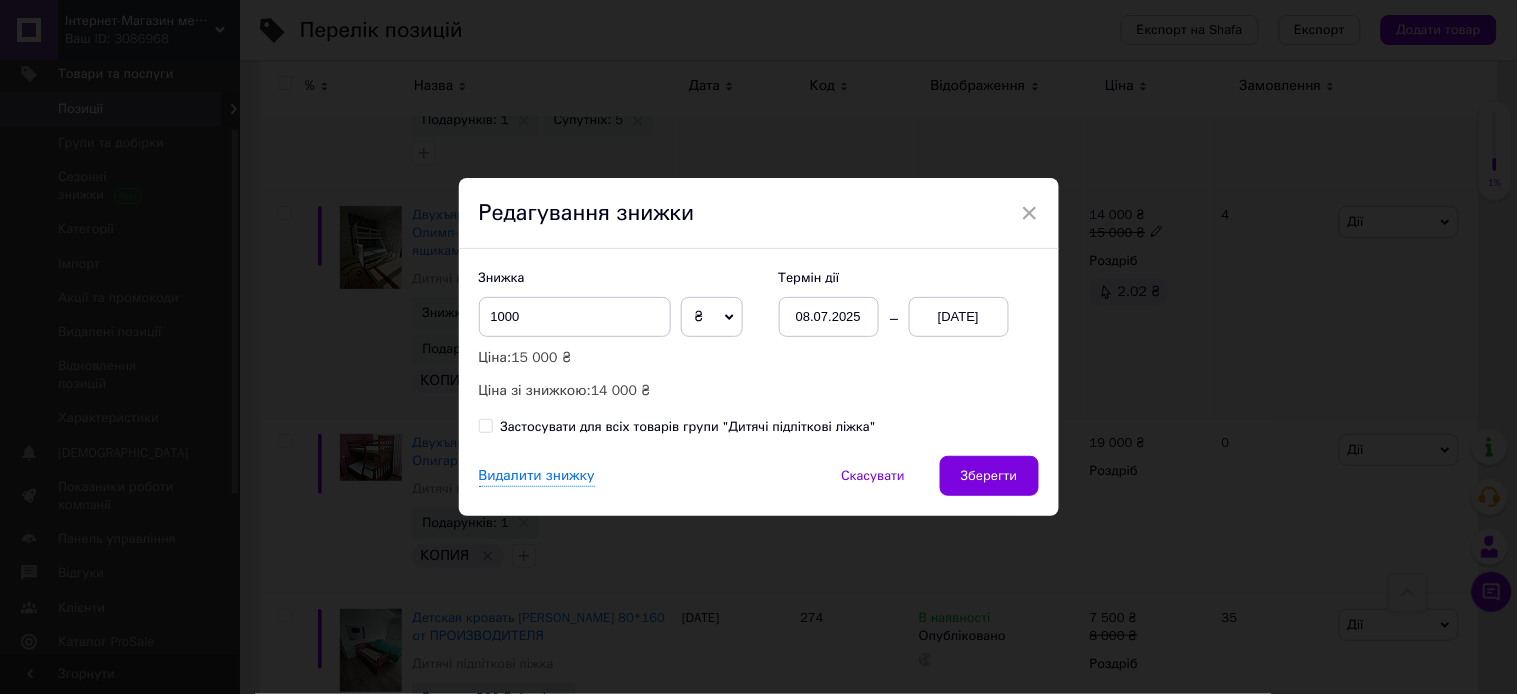 click on "Знижка 1000 ₴ % Ціна:  15 000   ₴ Ціна зі знижкою:  14 000   ₴" at bounding box center [619, 335] 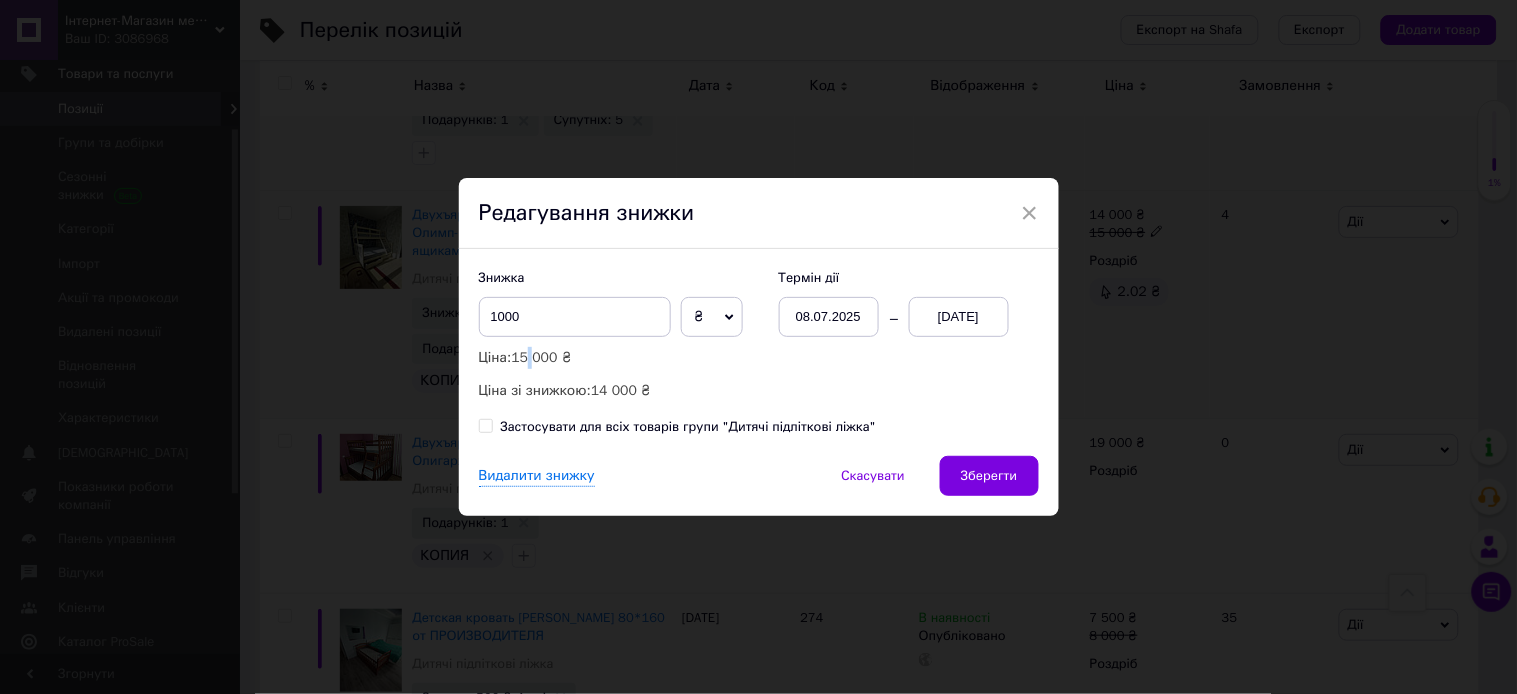 click on "Знижка 1000 ₴ % Ціна:  15 000   ₴ Ціна зі знижкою:  14 000   ₴" at bounding box center [619, 335] 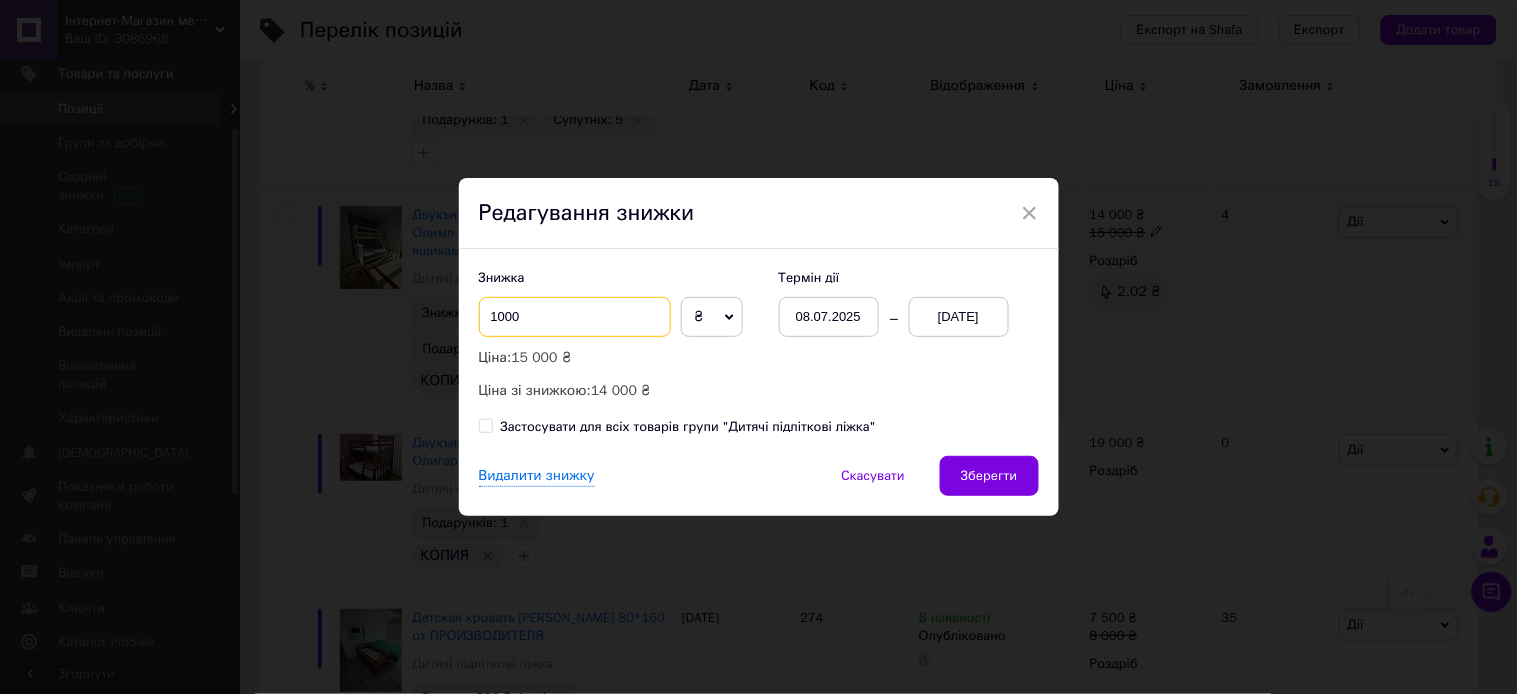 click on "1000" at bounding box center [575, 317] 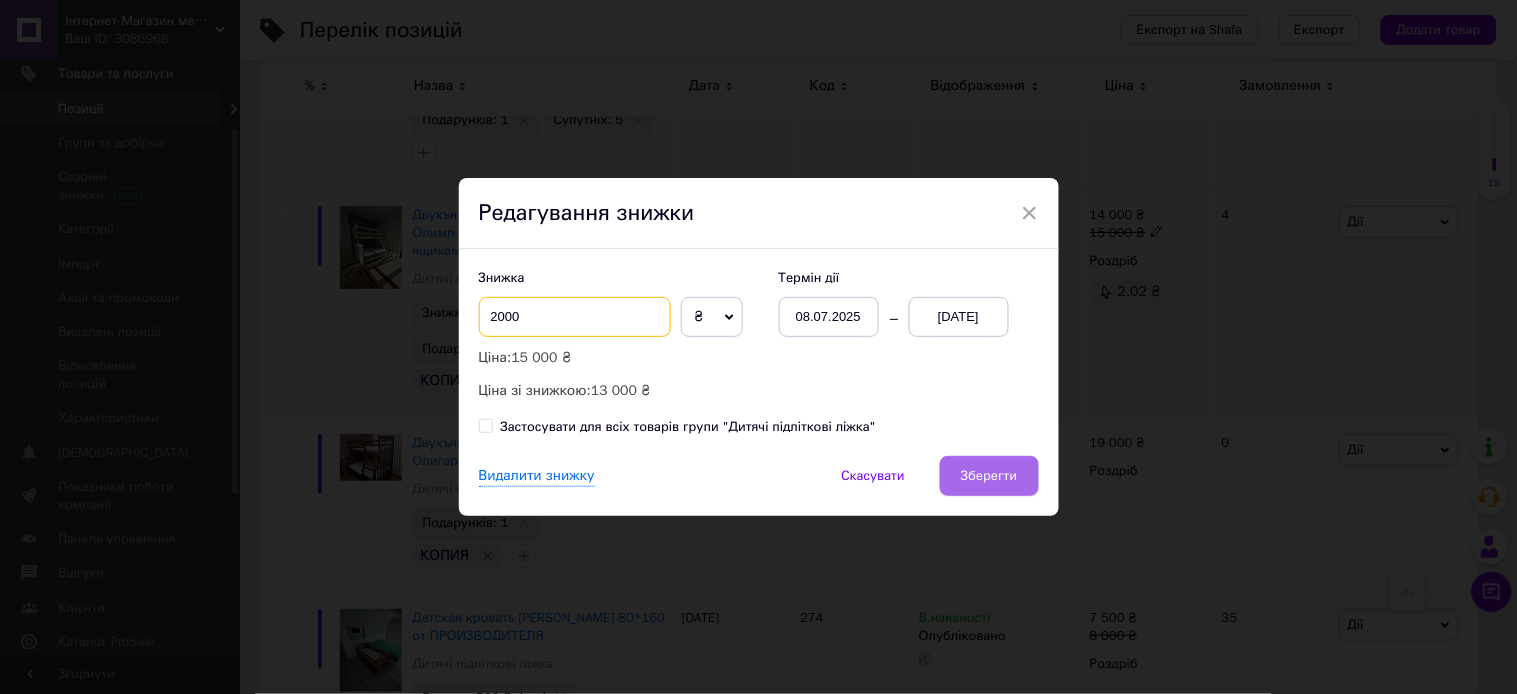 type on "2000" 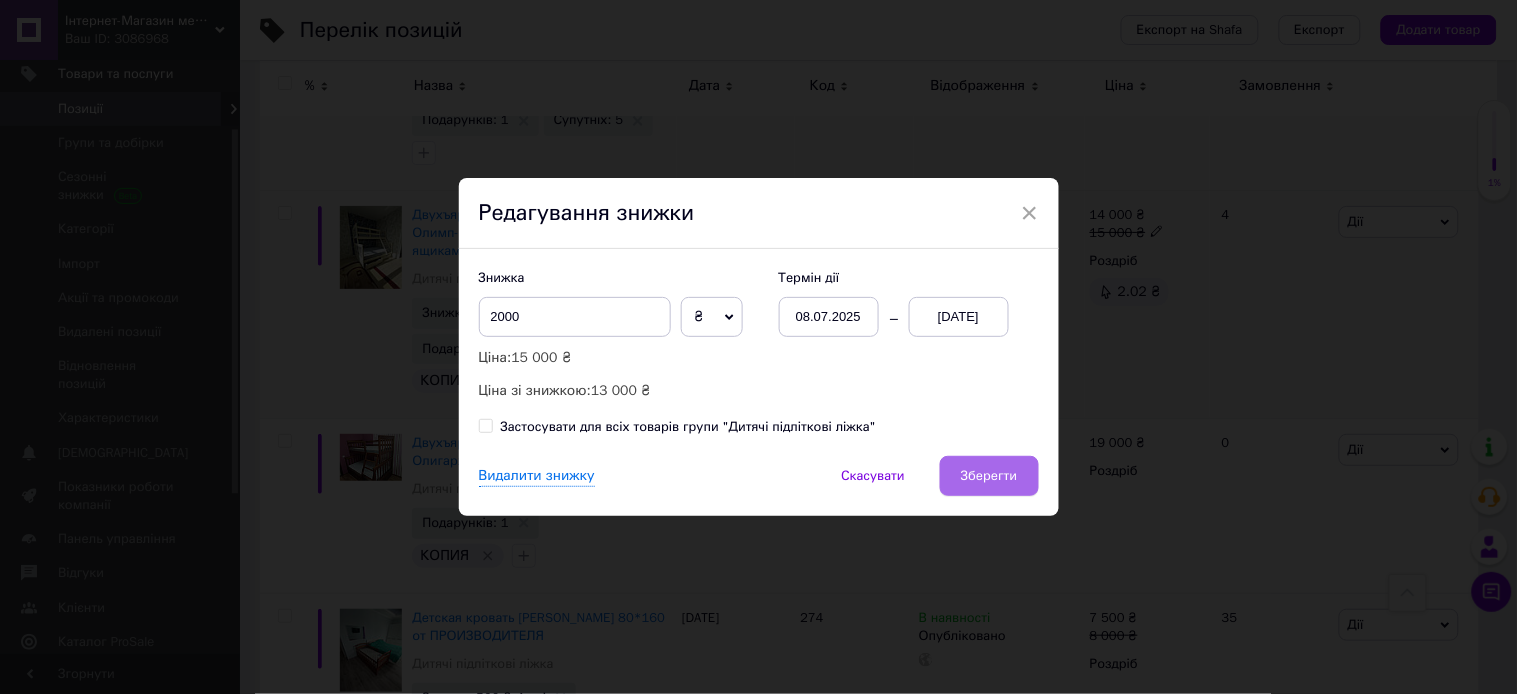 click on "Зберегти" at bounding box center (989, 476) 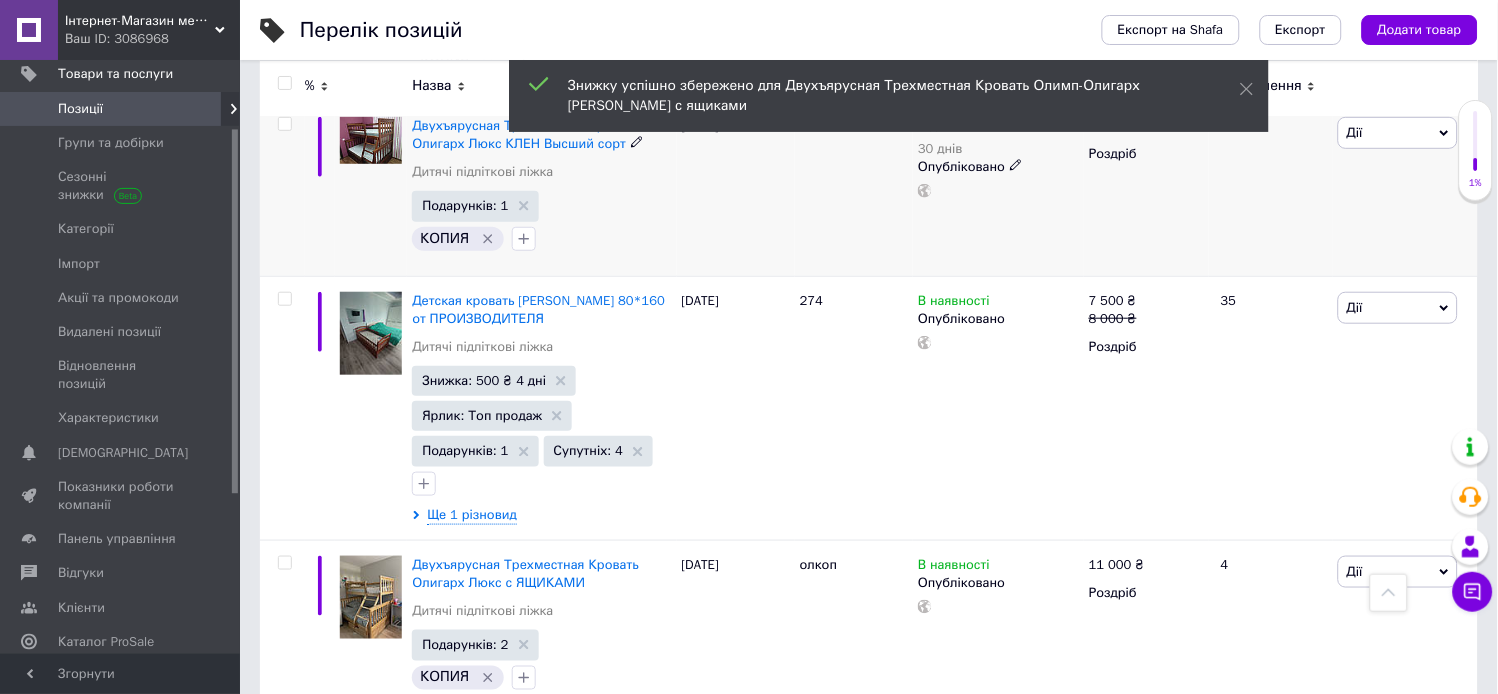 scroll, scrollTop: 1888, scrollLeft: 0, axis: vertical 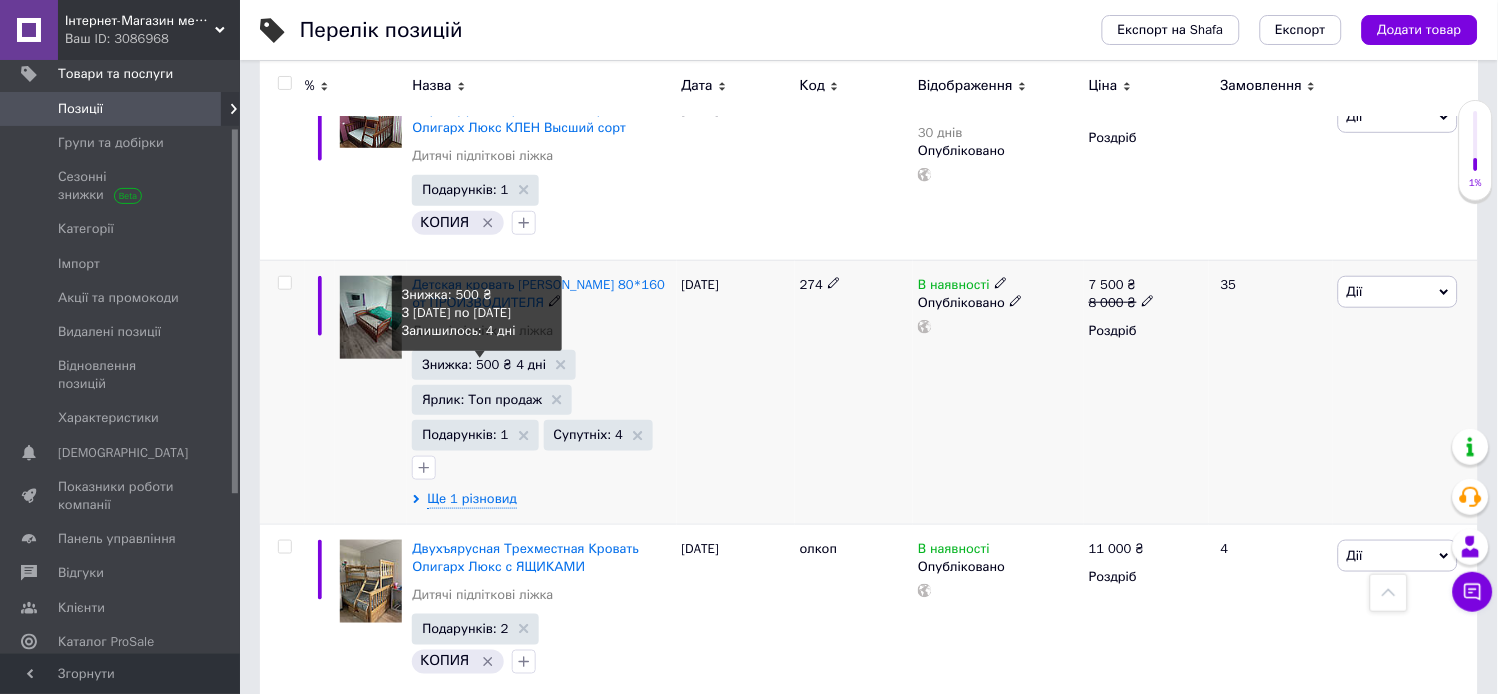 click on "Знижка: 500 ₴ 4 дні" at bounding box center (484, 364) 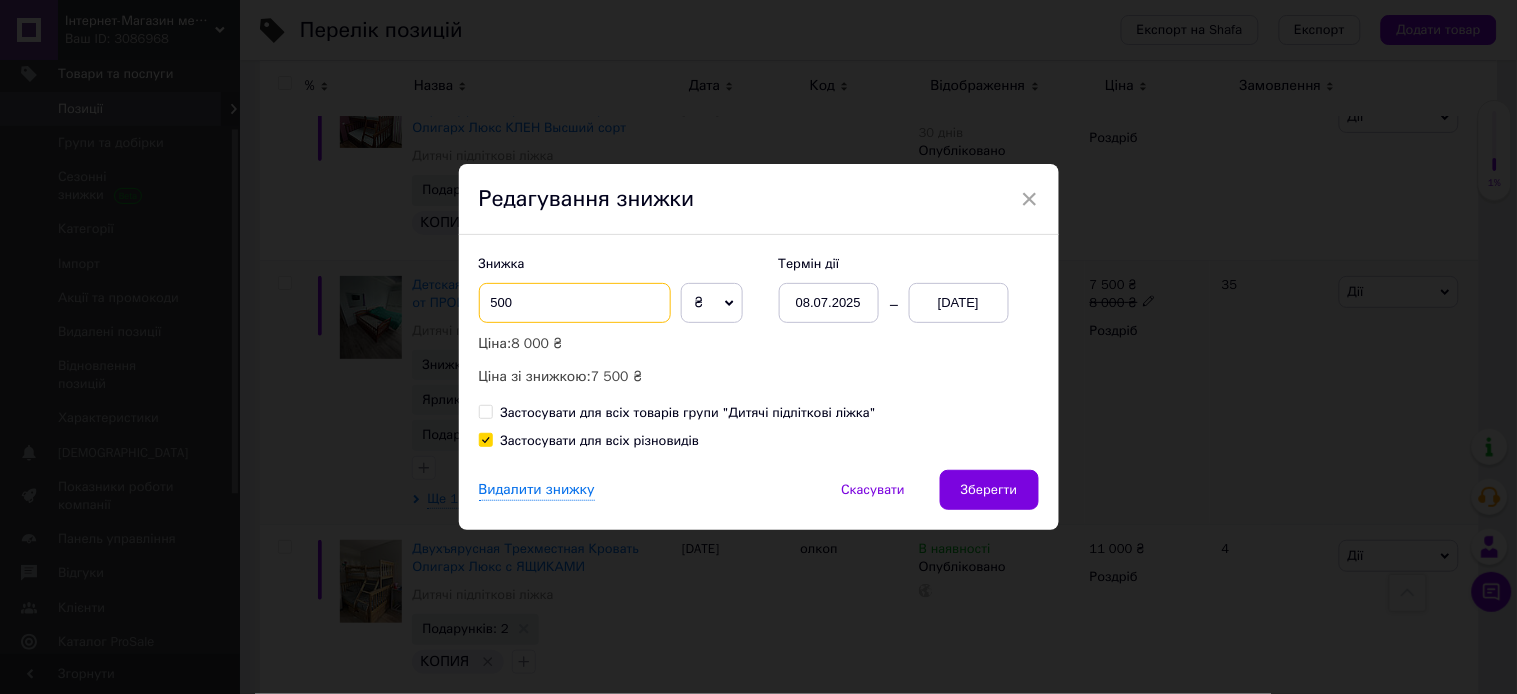 click on "500" at bounding box center (575, 303) 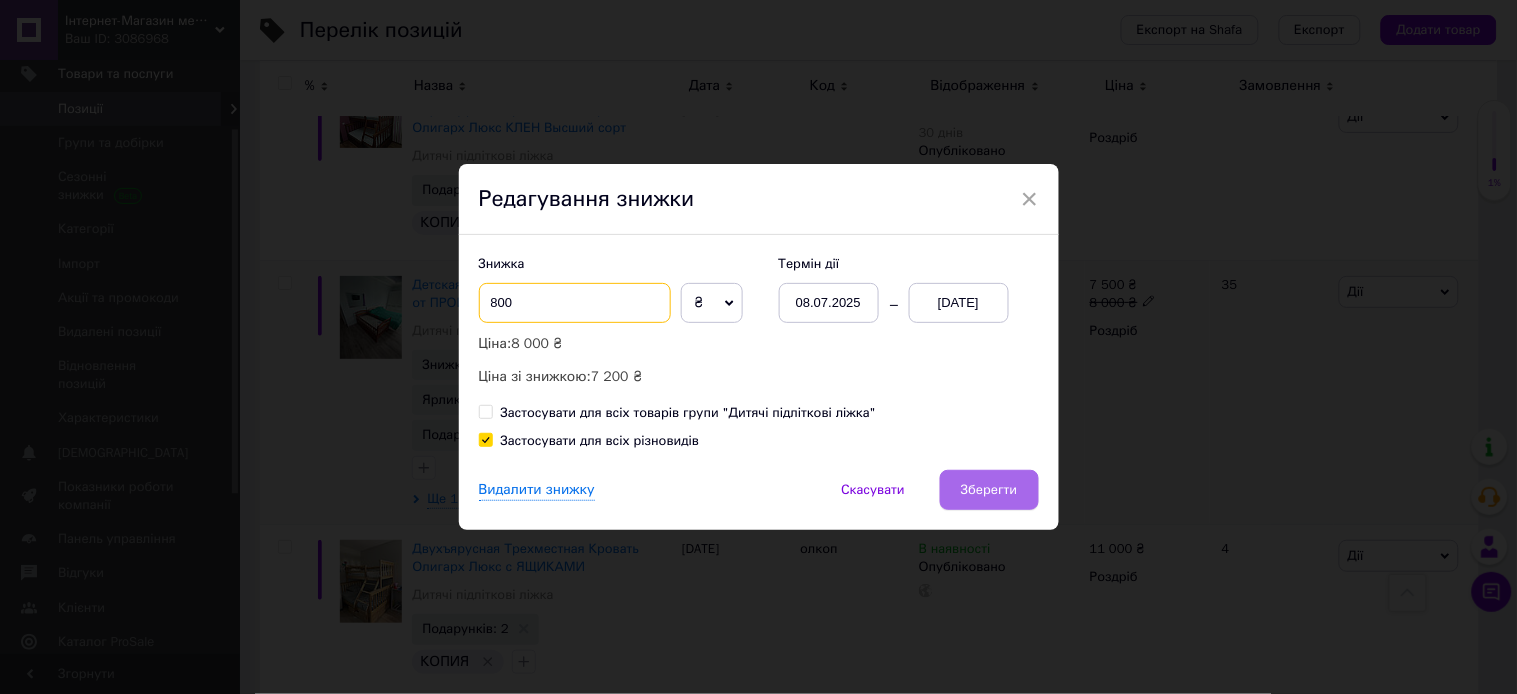 type on "800" 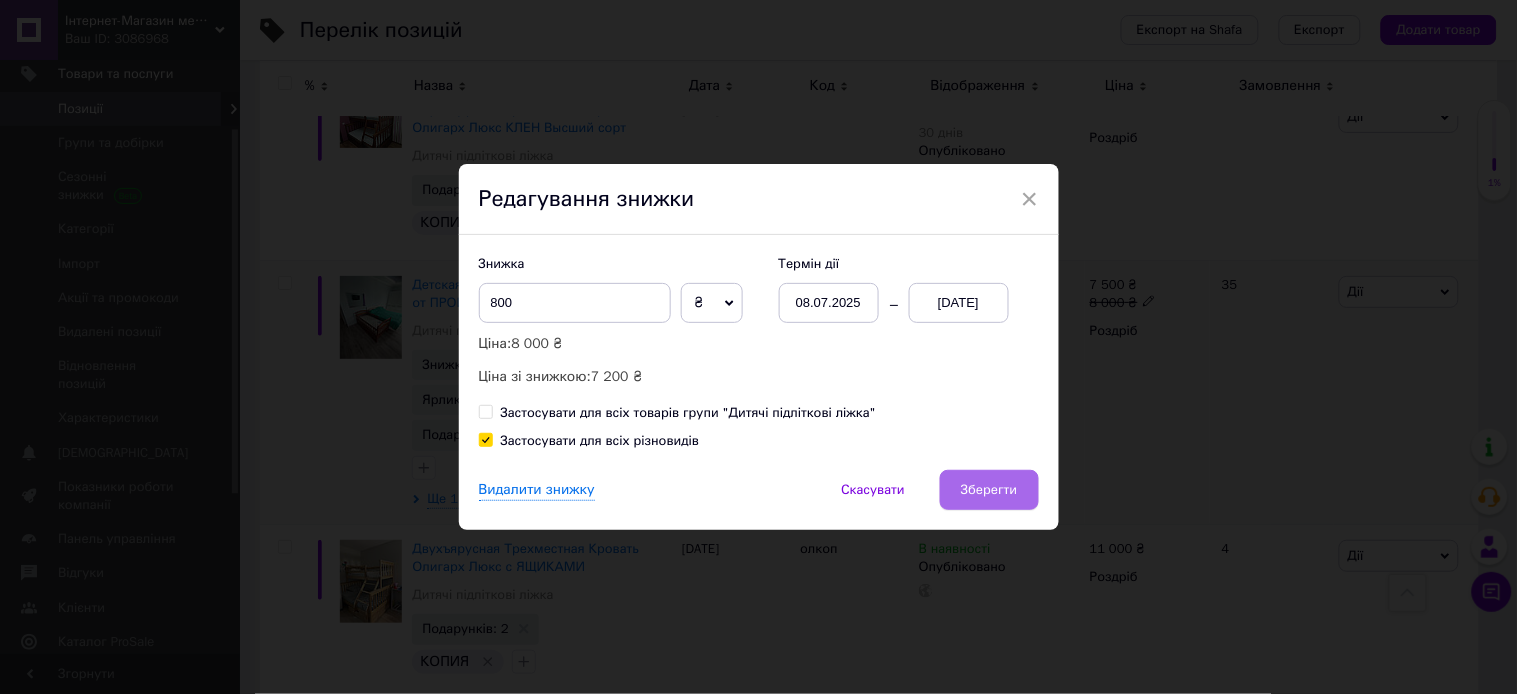 click on "Зберегти" at bounding box center [989, 490] 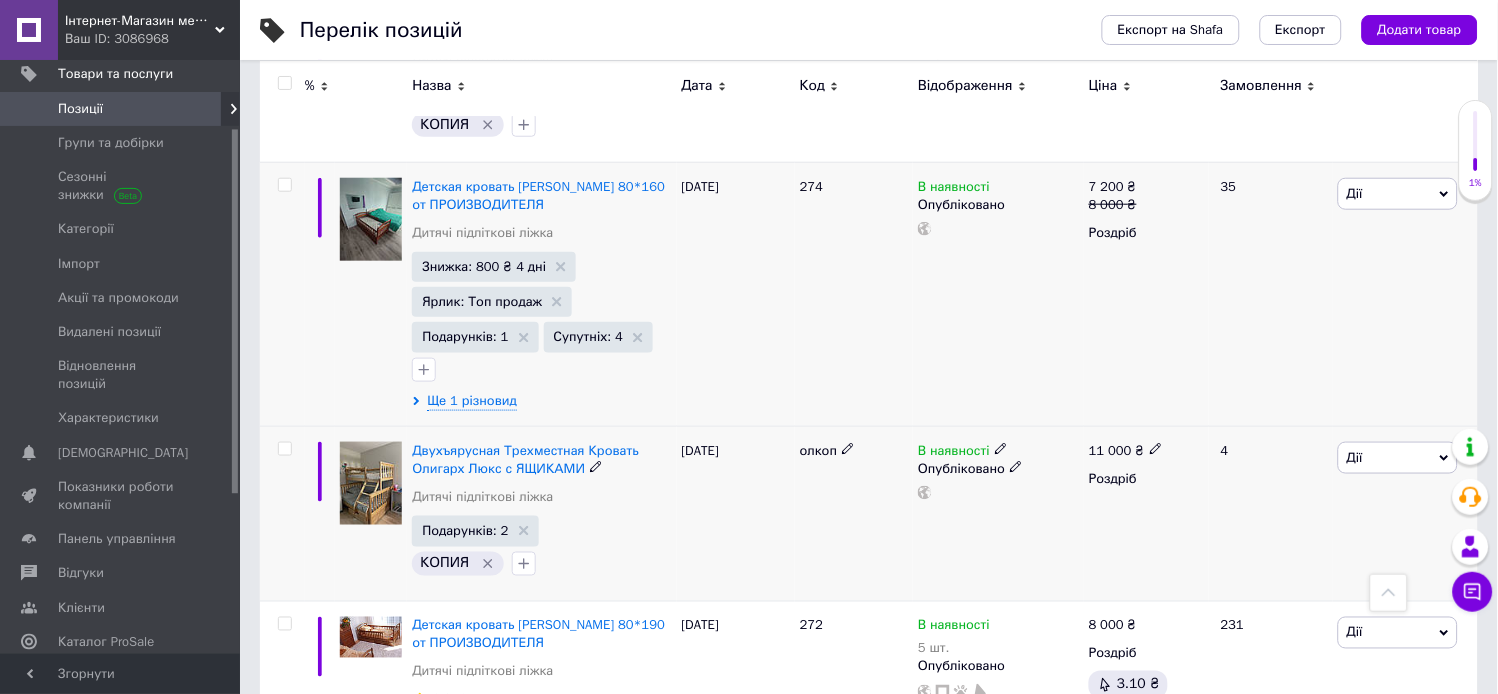 scroll, scrollTop: 2000, scrollLeft: 0, axis: vertical 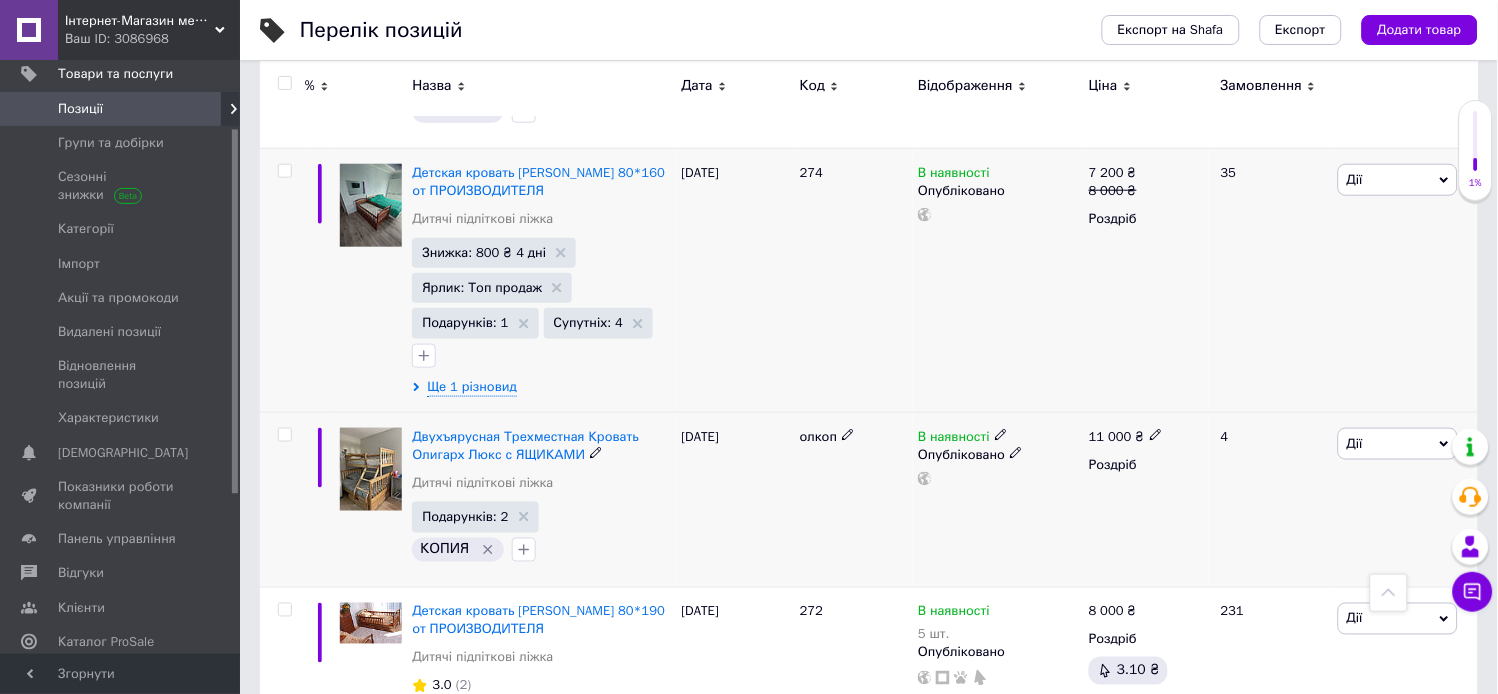 click on "Дії" at bounding box center (1398, 444) 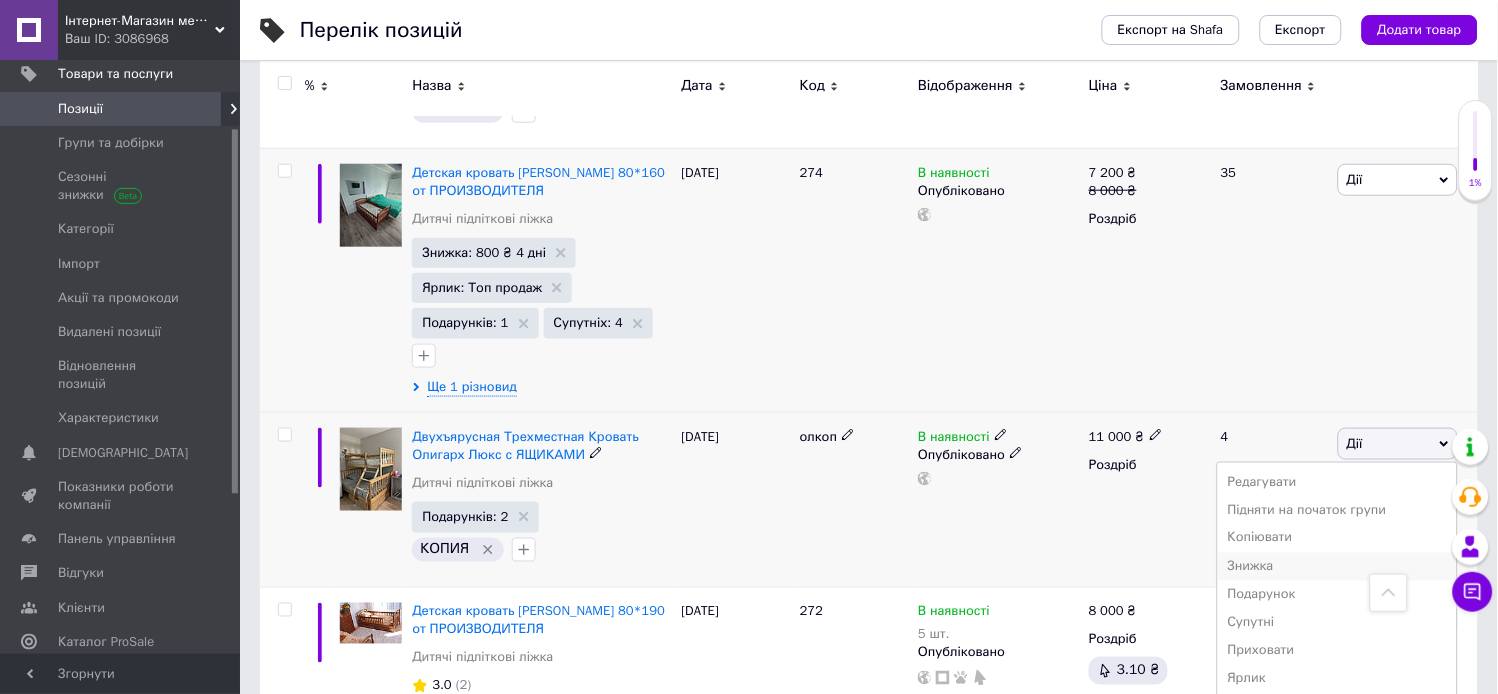 click on "Знижка" at bounding box center [1337, 567] 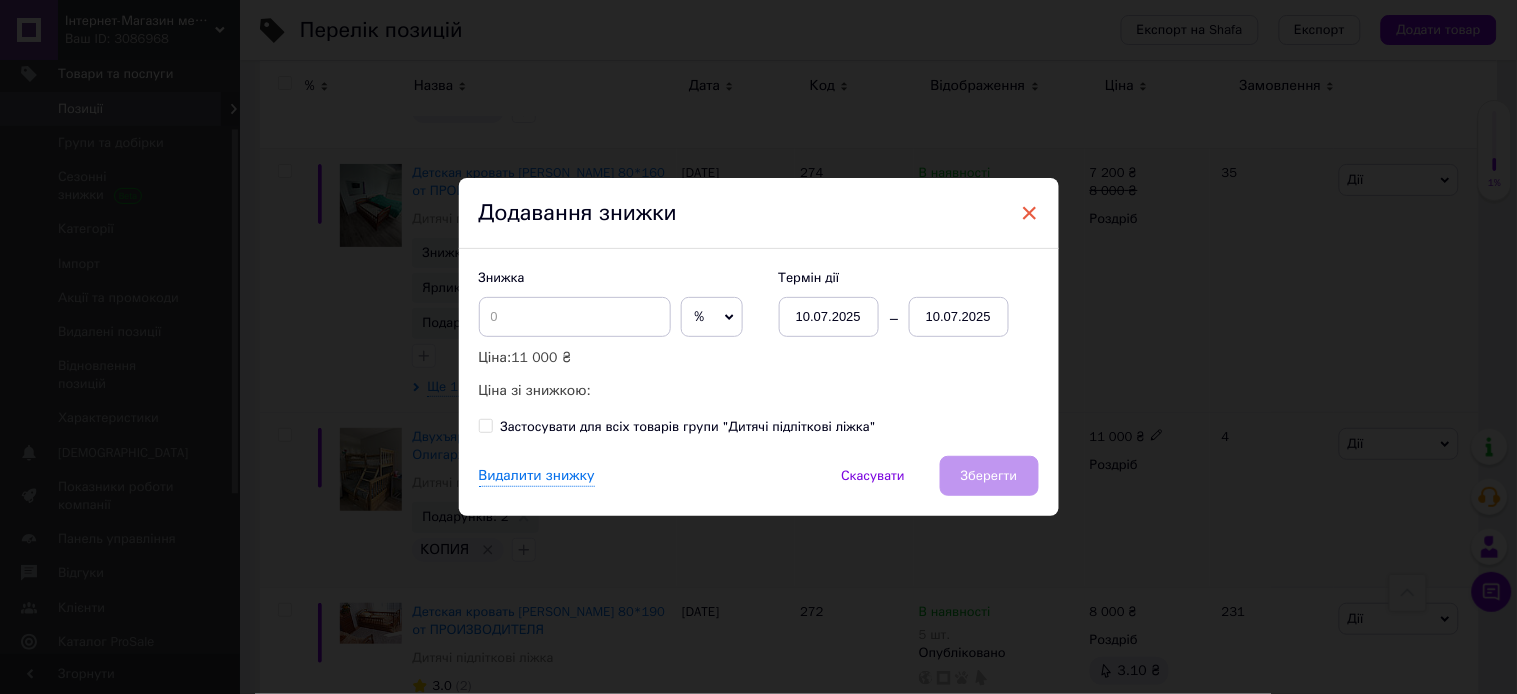 click on "×" at bounding box center [1030, 213] 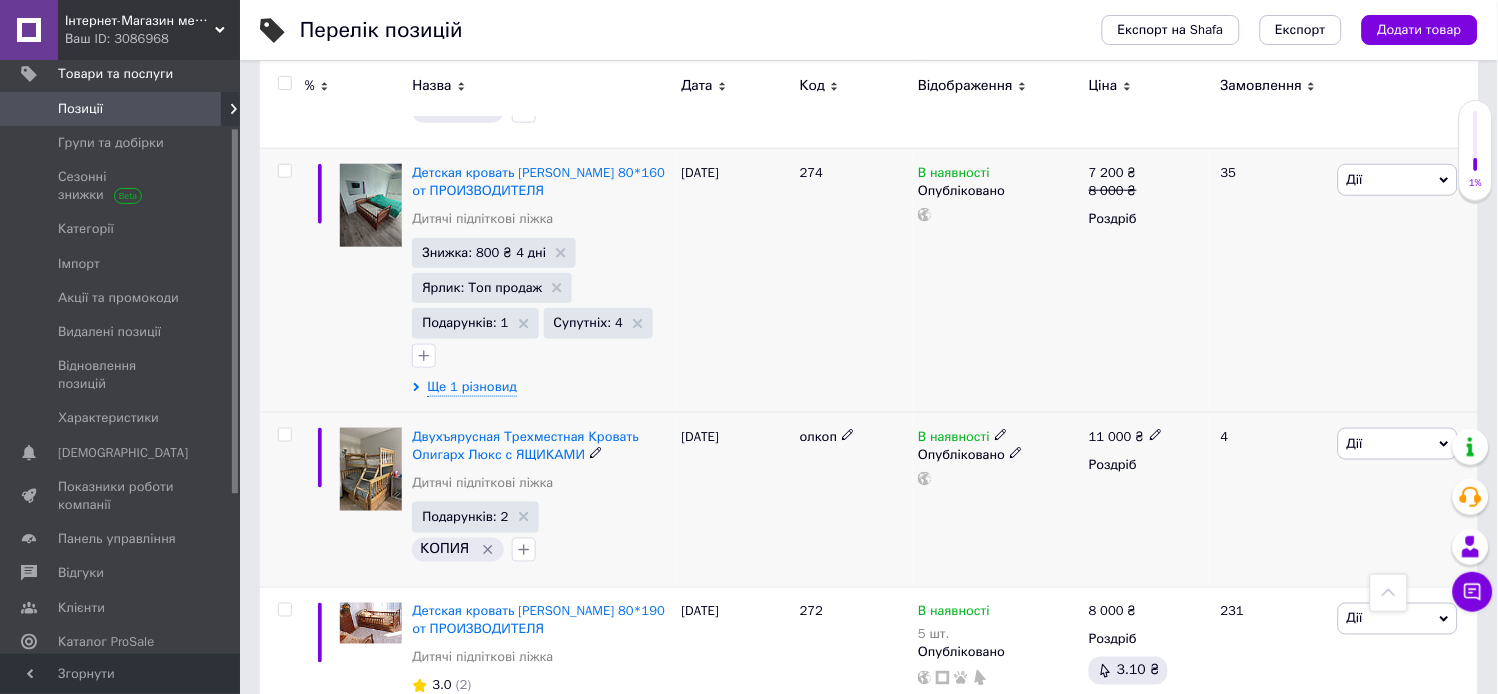 click on "Дії" at bounding box center (1398, 444) 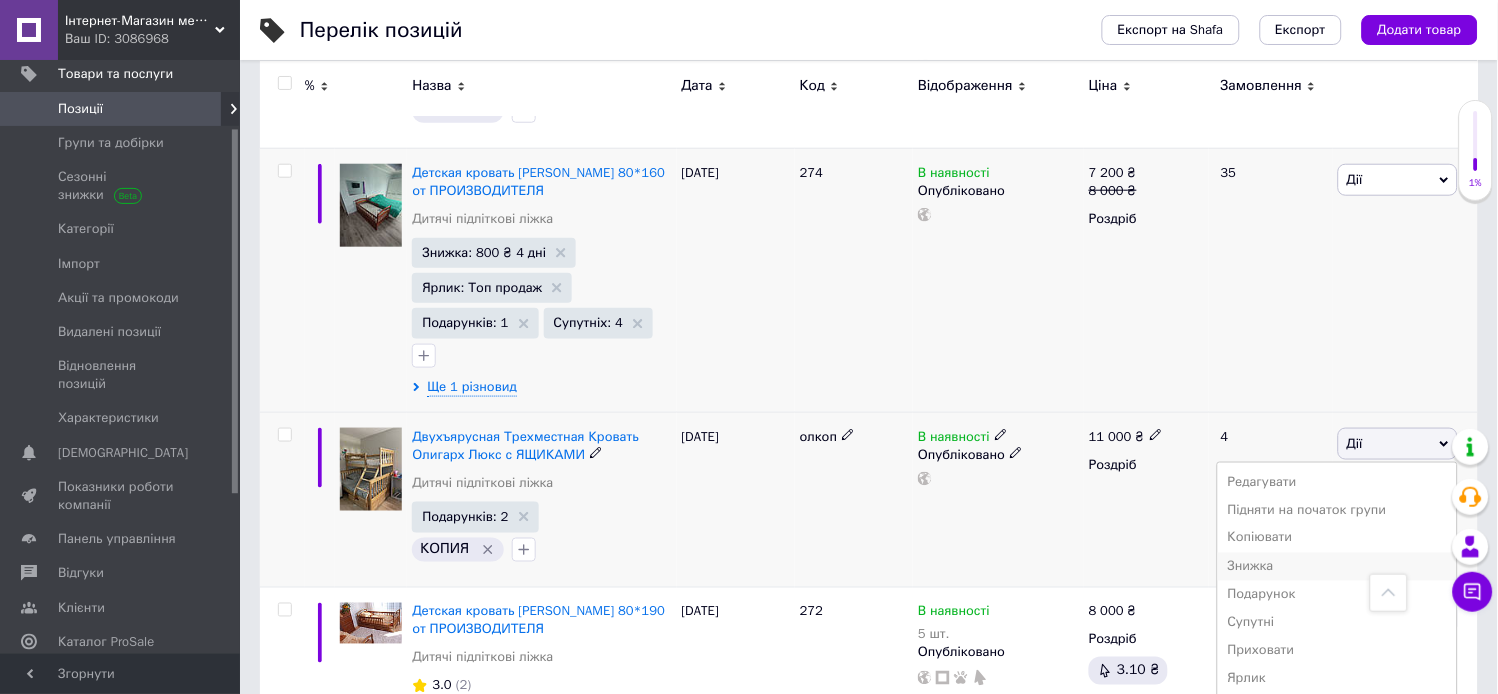 click on "Знижка" at bounding box center [1337, 567] 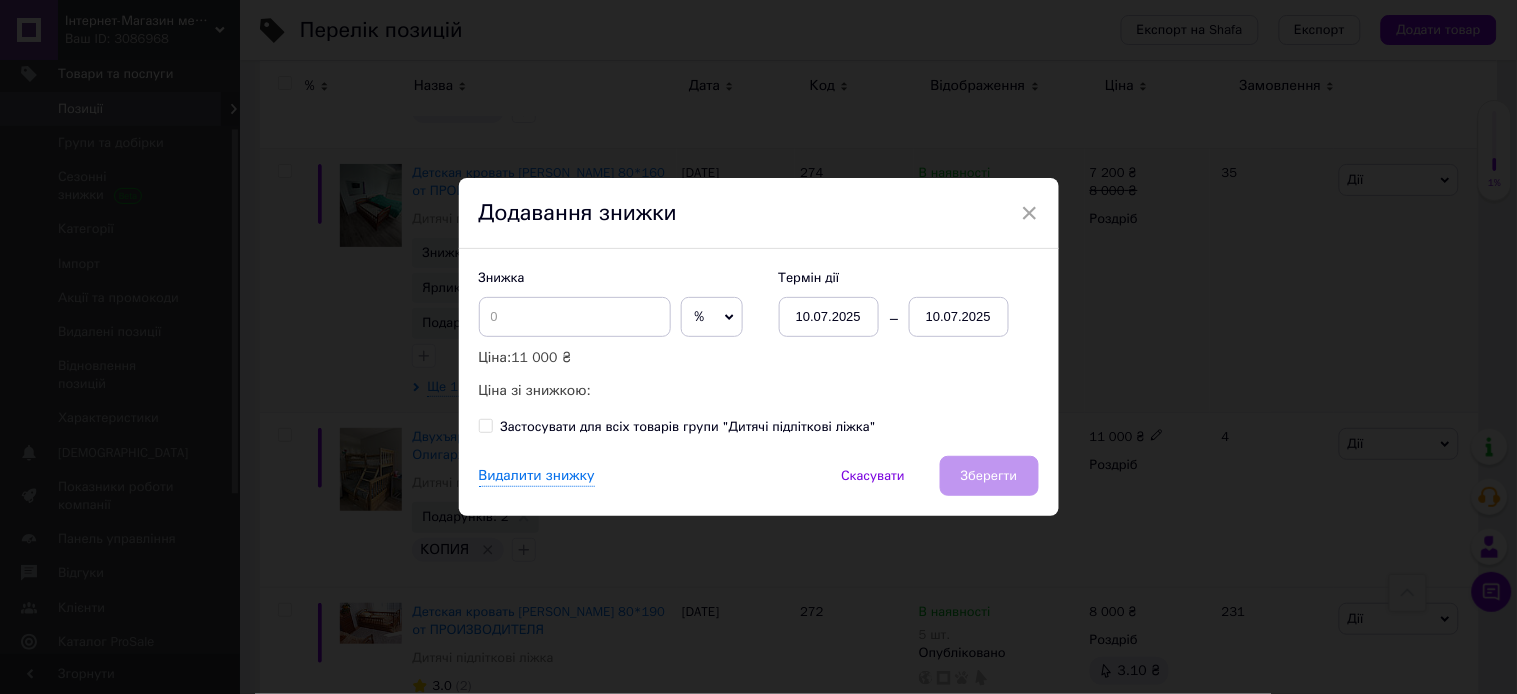 click on "10.07.2025" at bounding box center [959, 317] 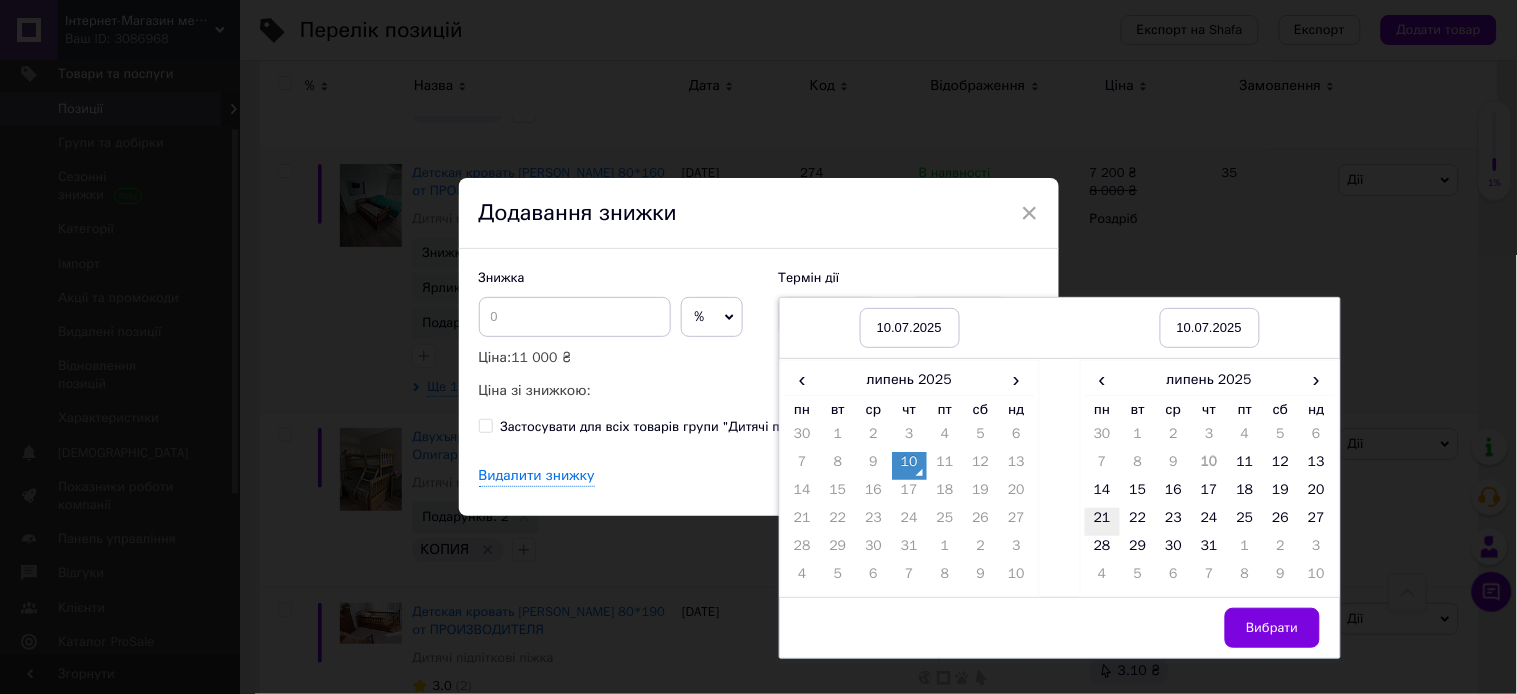 click on "21" at bounding box center [1103, 522] 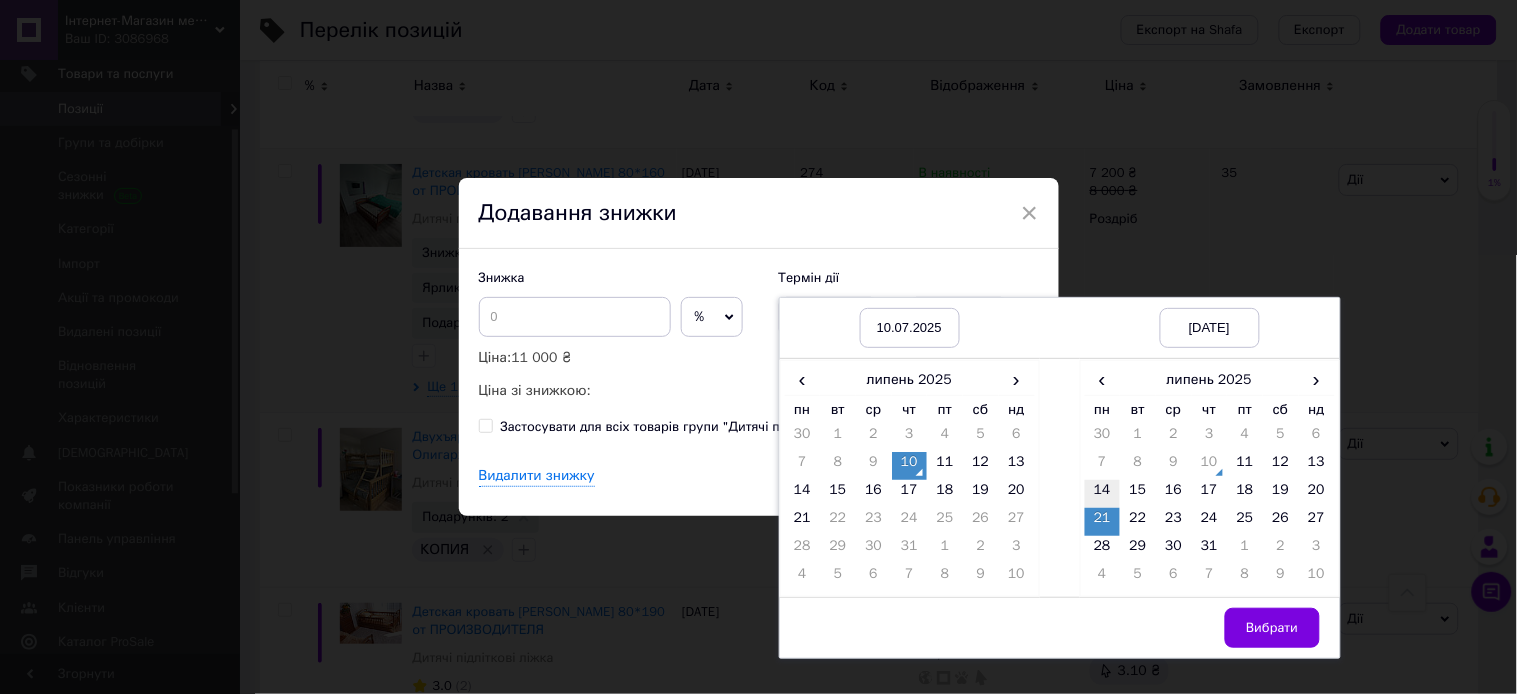click on "14" at bounding box center [1103, 494] 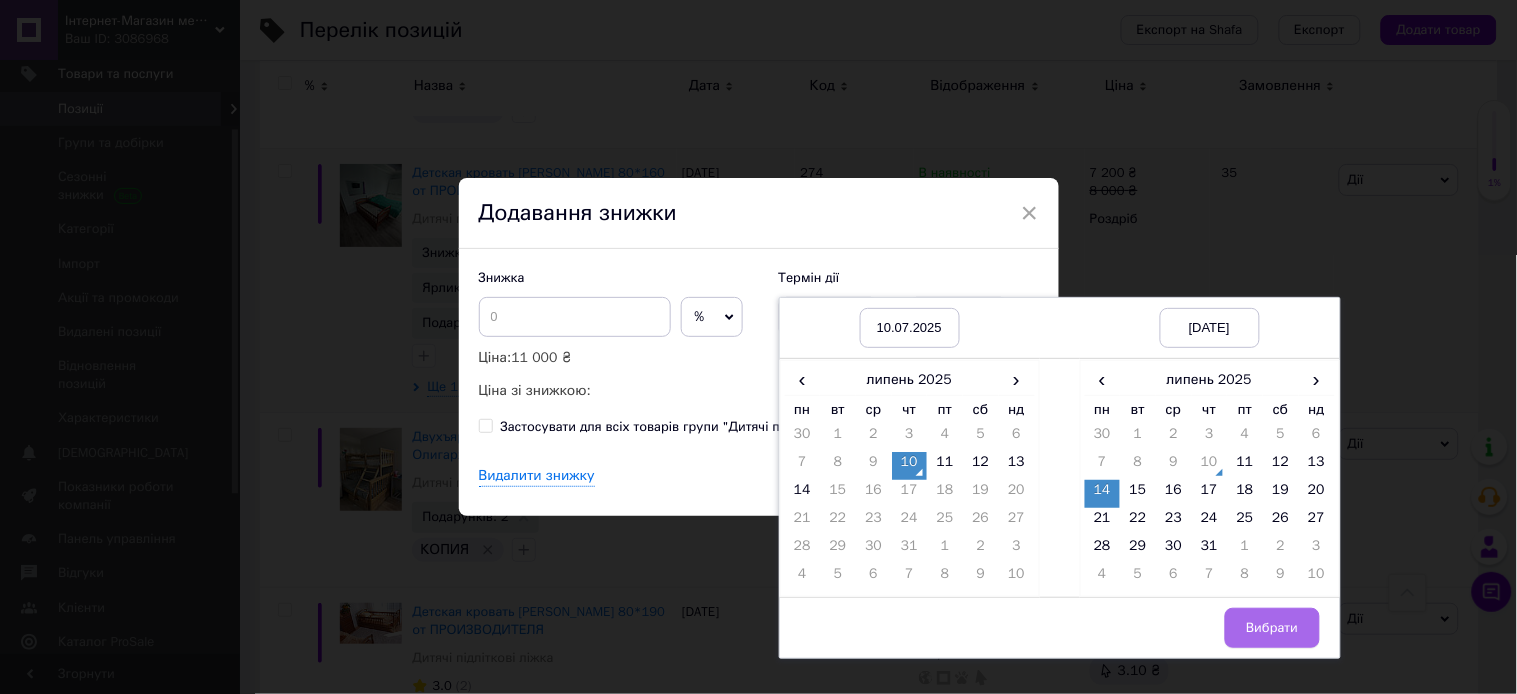 click on "Вибрати" at bounding box center (1272, 628) 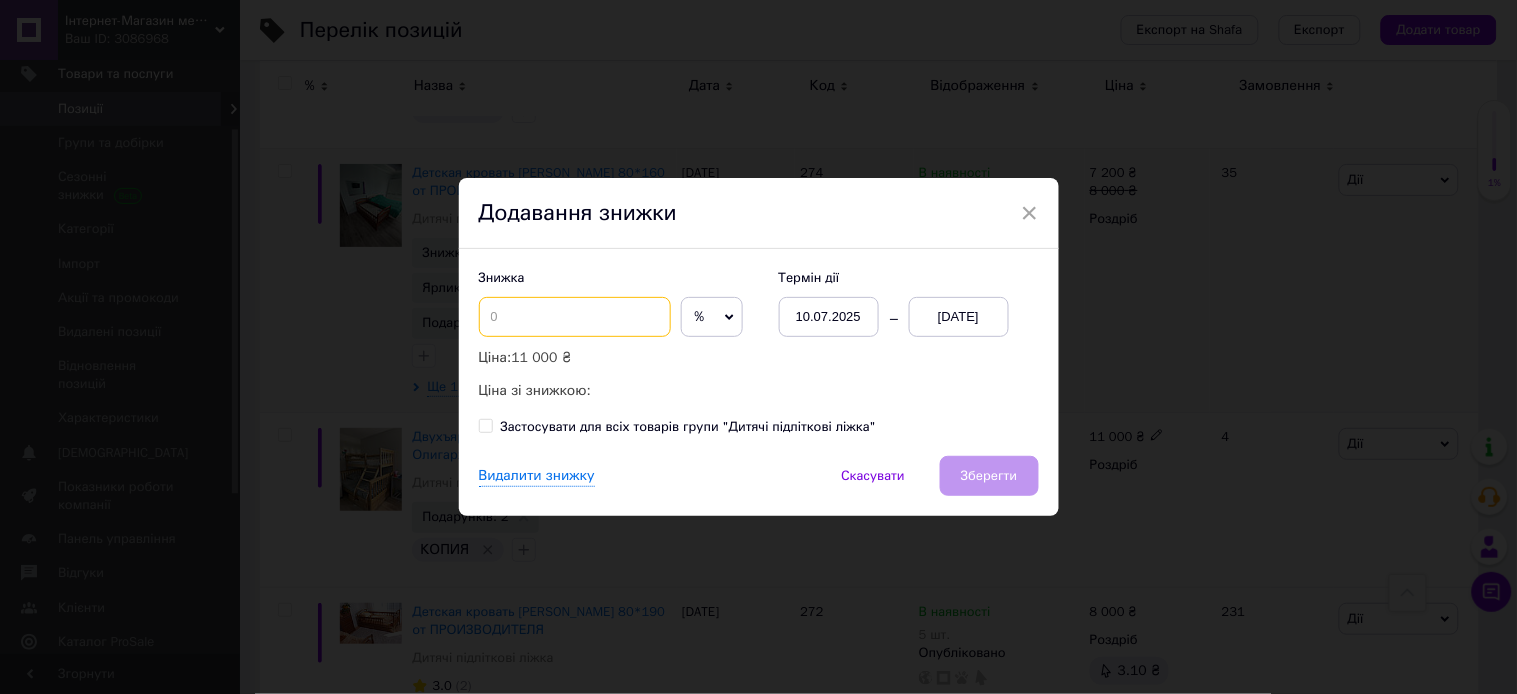 drag, startPoint x: 616, startPoint y: 311, endPoint x: 718, endPoint y: 303, distance: 102.31325 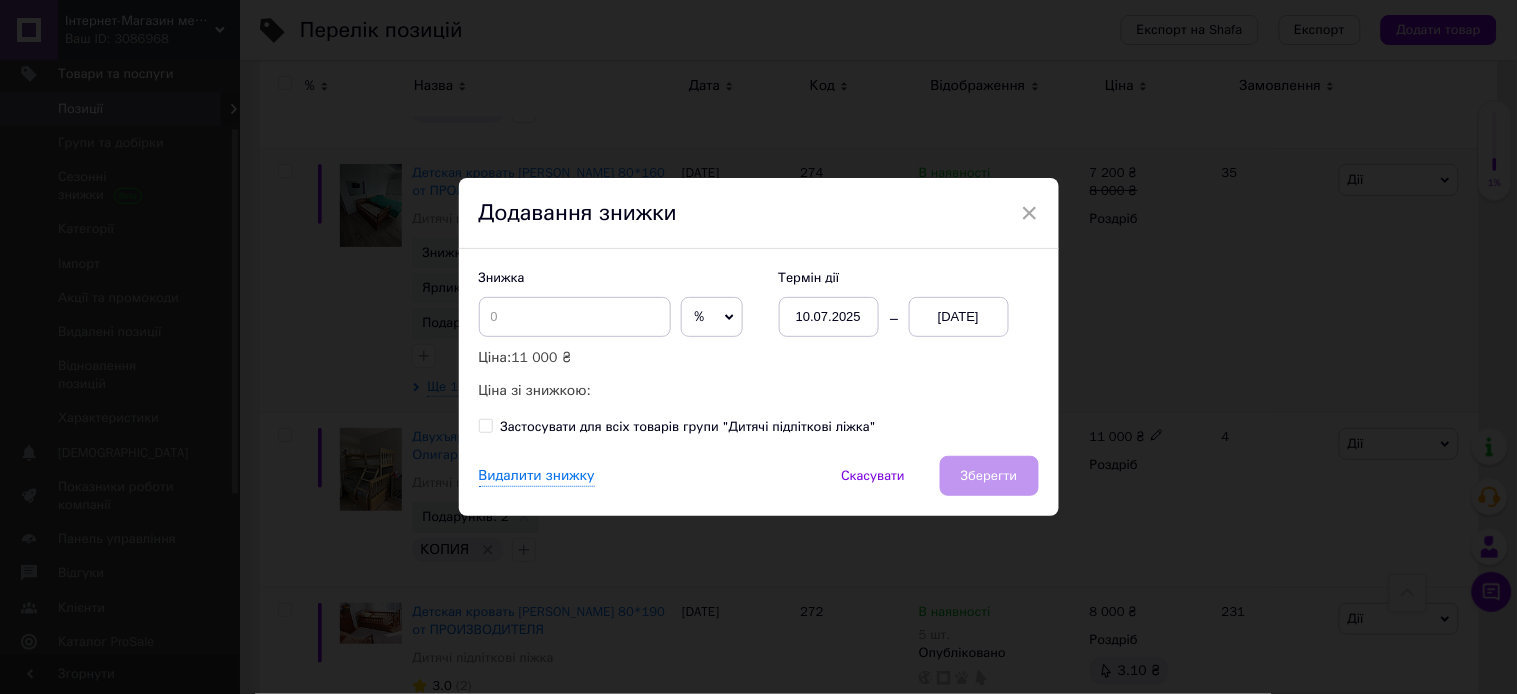 drag, startPoint x: 728, startPoint y: 307, endPoint x: 735, endPoint y: 338, distance: 31.780497 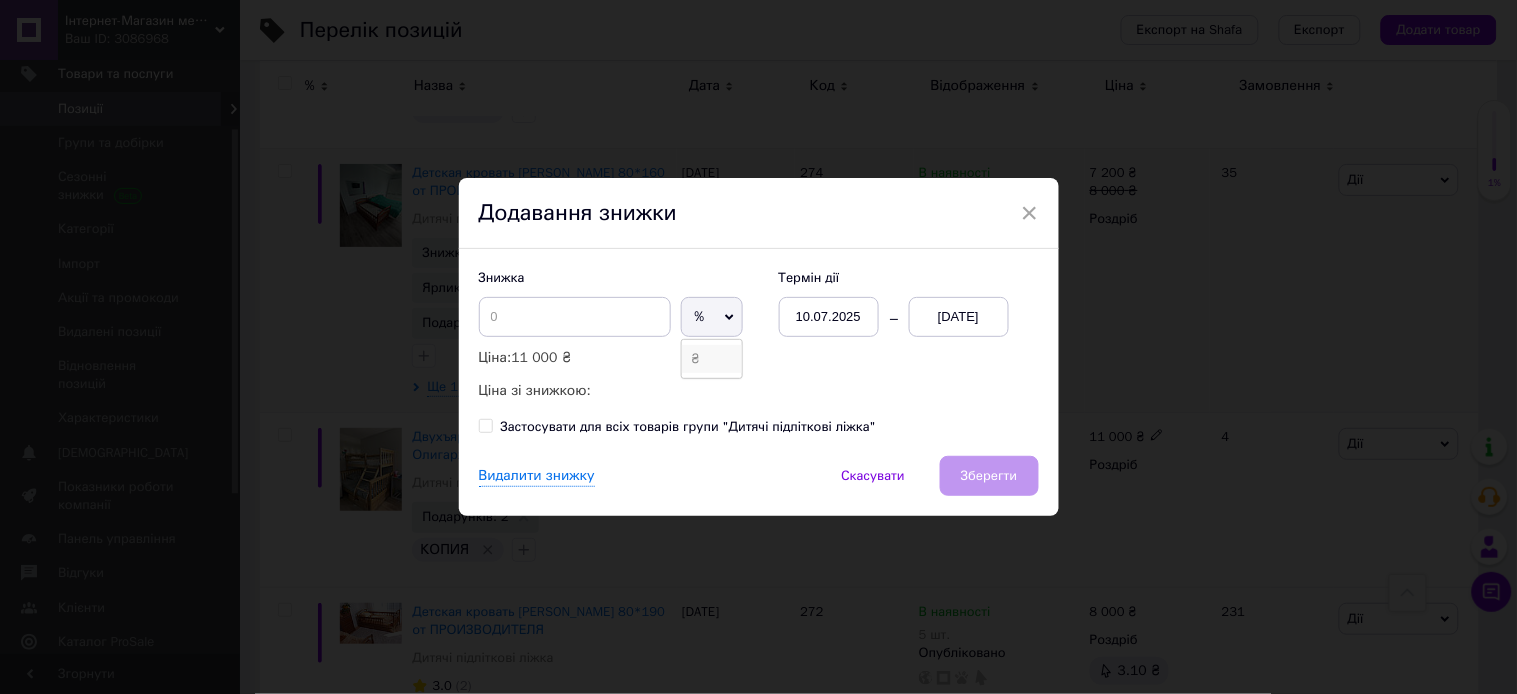click on "₴" at bounding box center [712, 359] 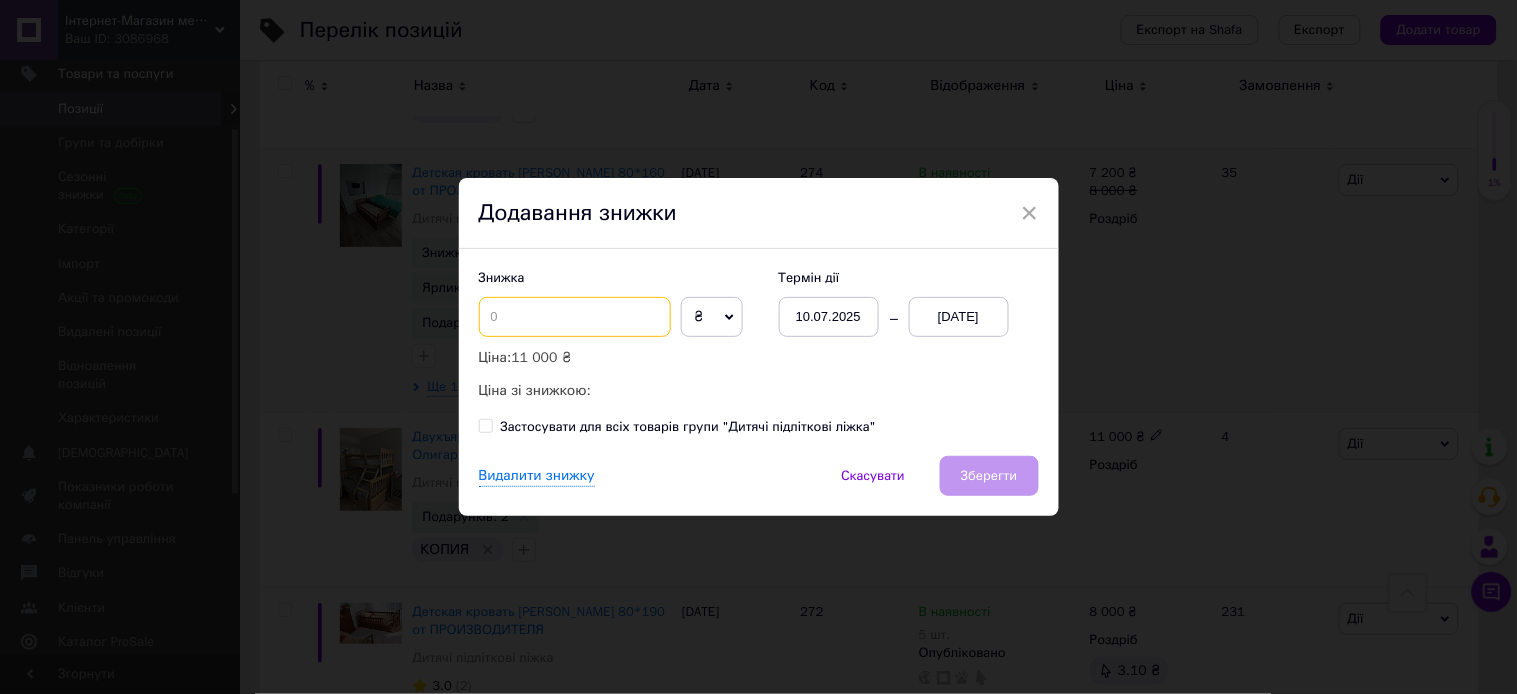 click at bounding box center (575, 317) 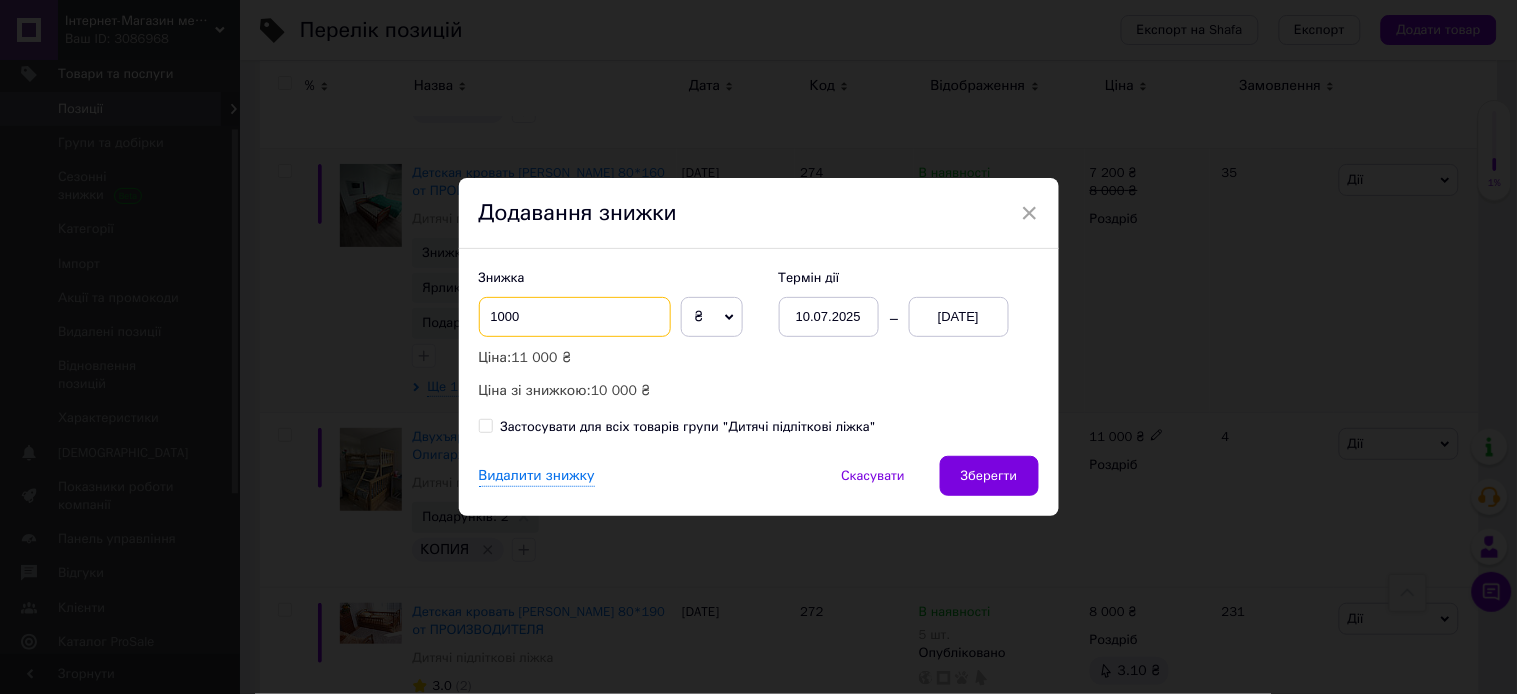 type on "1000" 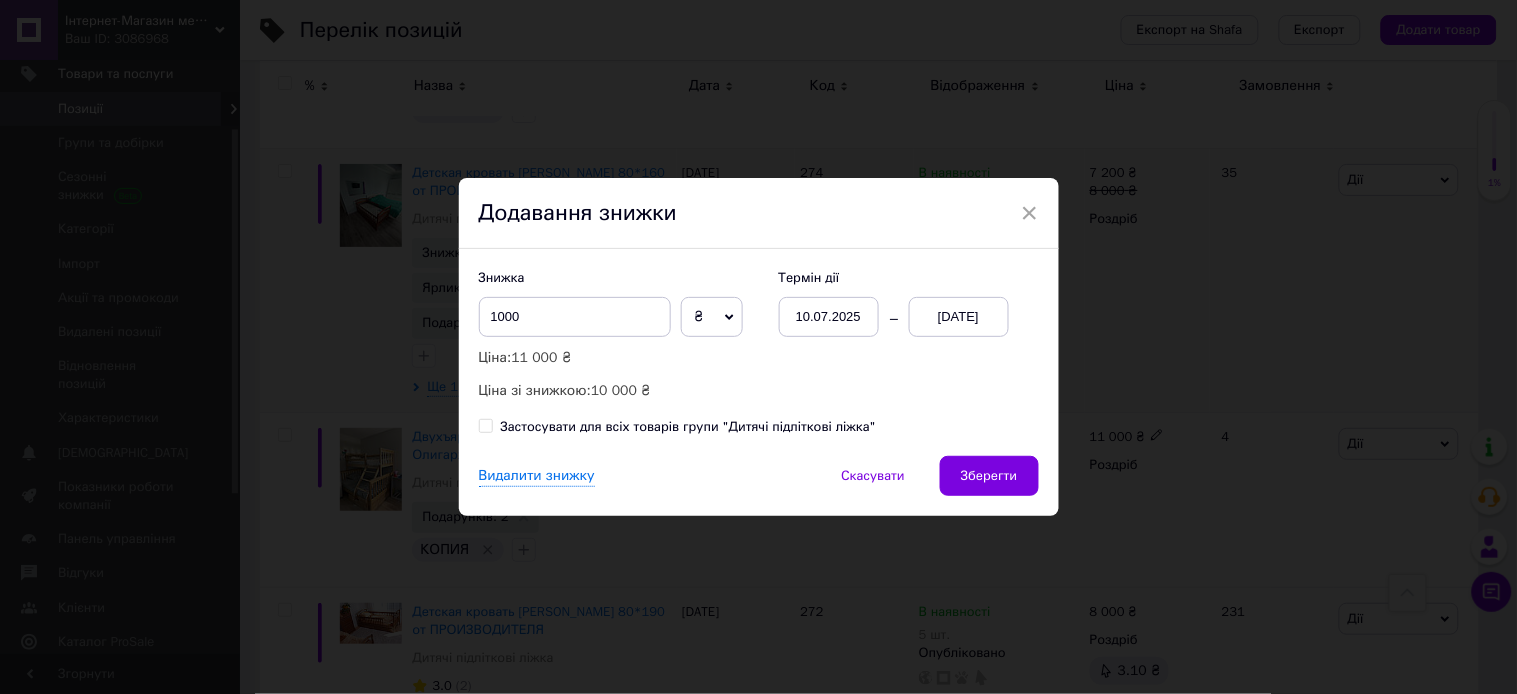 click on "Знижка 1000 ₴ % Ціна:  11 000   ₴ Ціна зі знижкою:  10 000   ₴ Термін дії [DATE] [DATE] Застосувати для всіх товарів групи "Дитячі підліткові ліжка"" at bounding box center [759, 352] 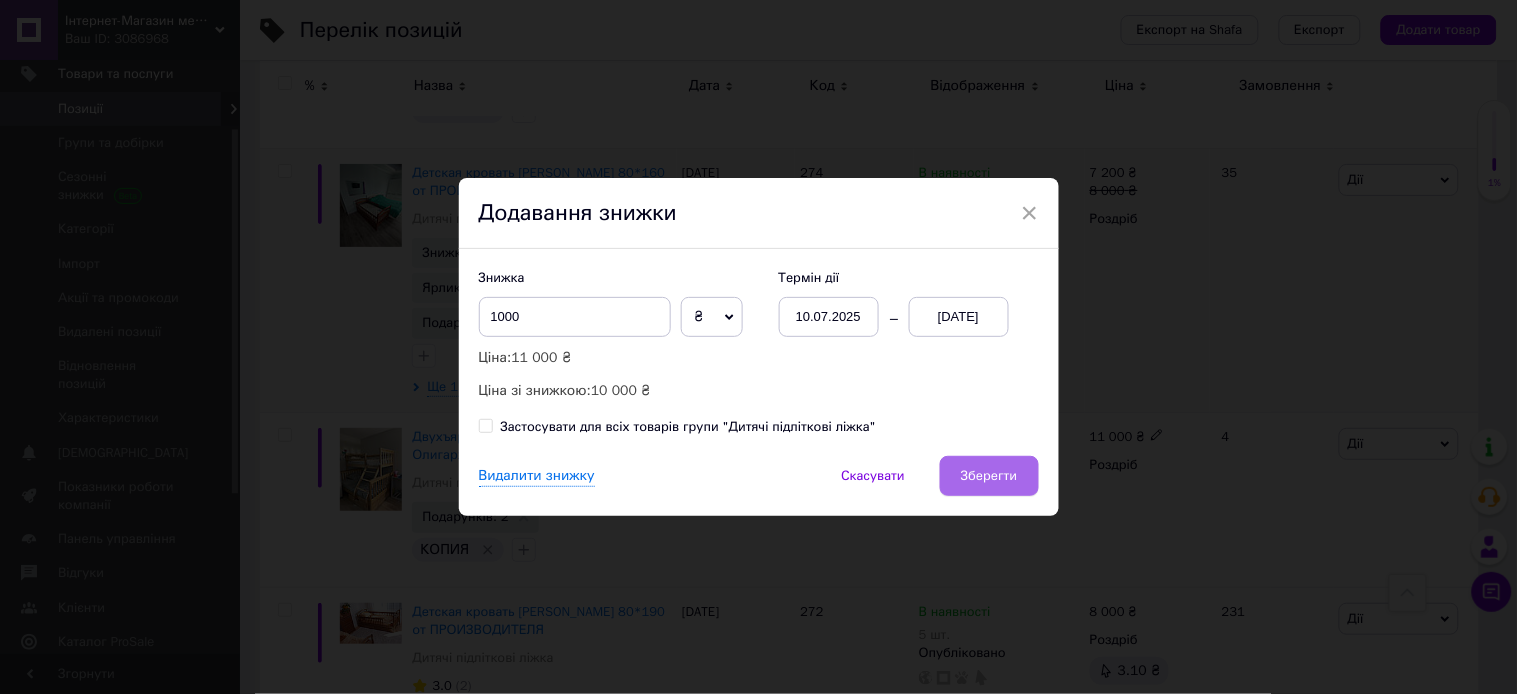click on "Зберегти" at bounding box center (989, 476) 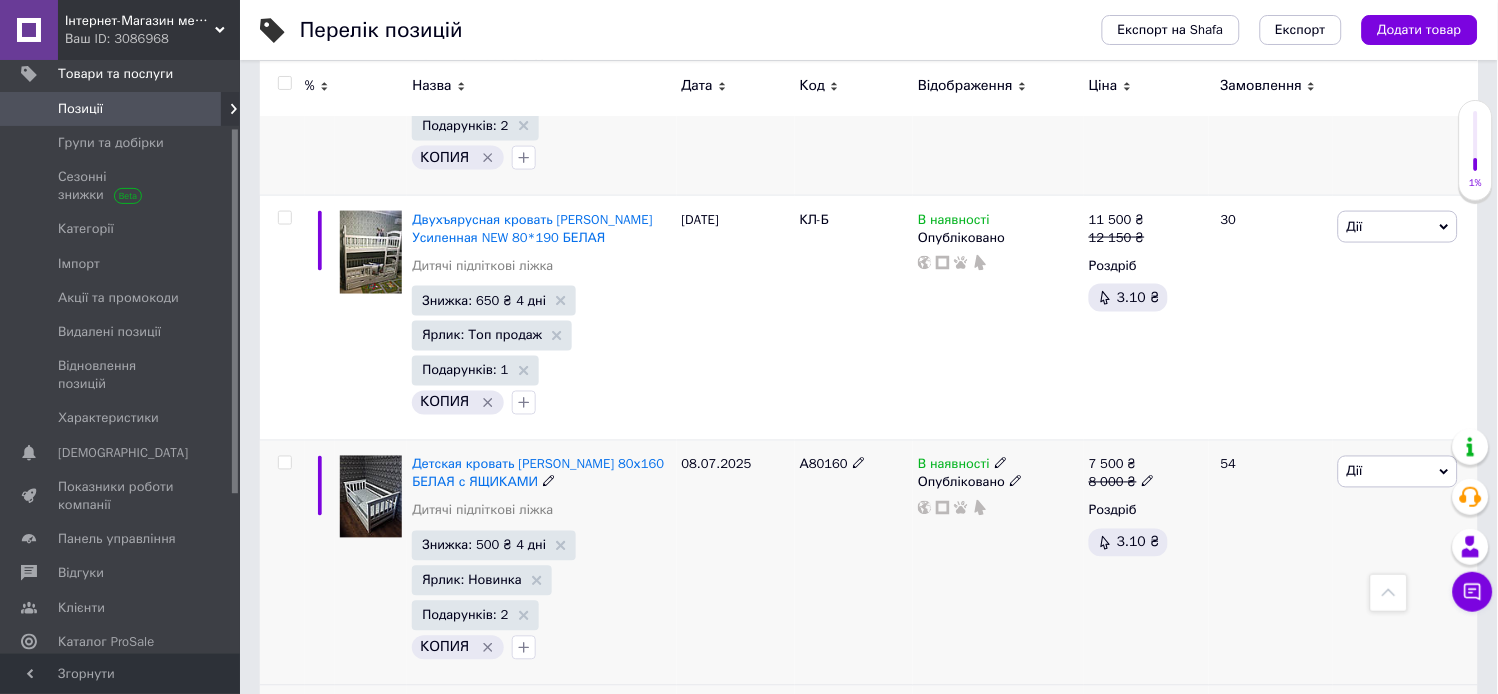 scroll, scrollTop: 555, scrollLeft: 0, axis: vertical 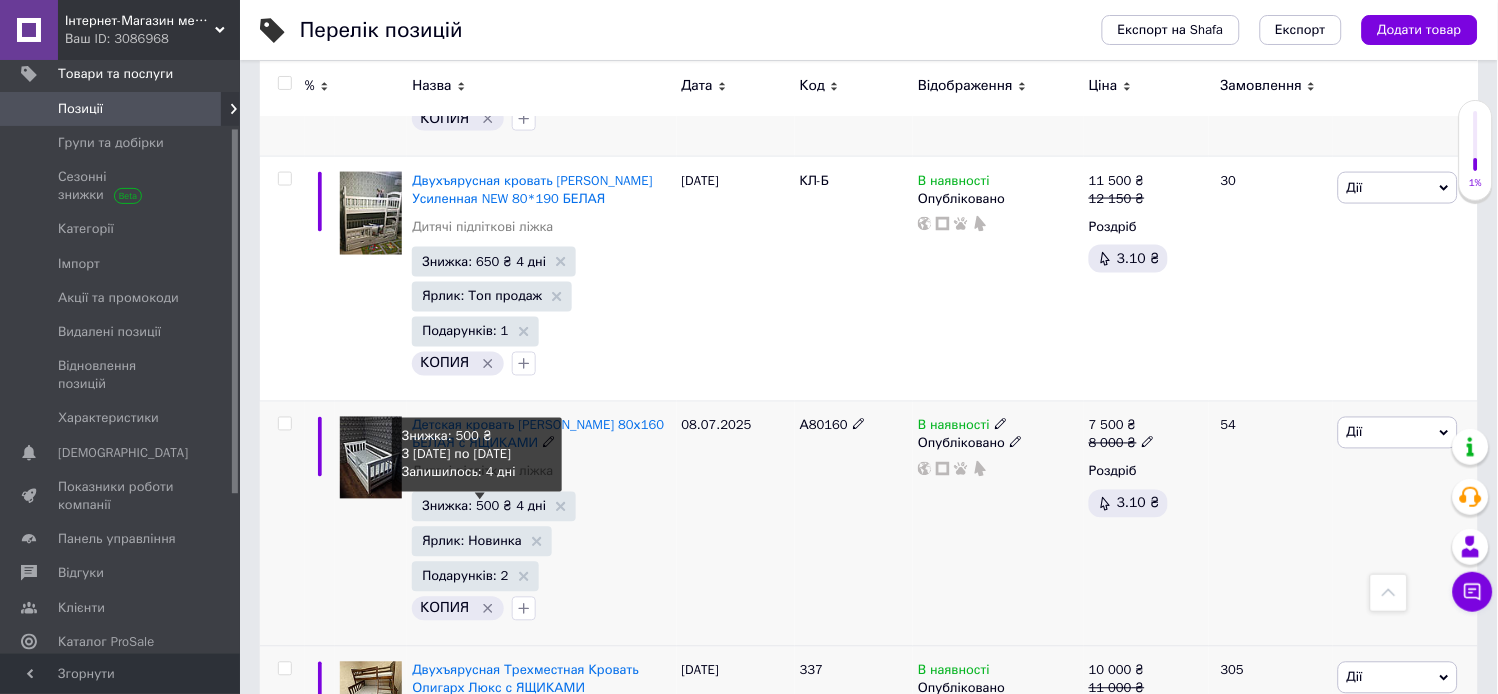 click on "Знижка: 500 ₴ 4 дні" at bounding box center (484, 506) 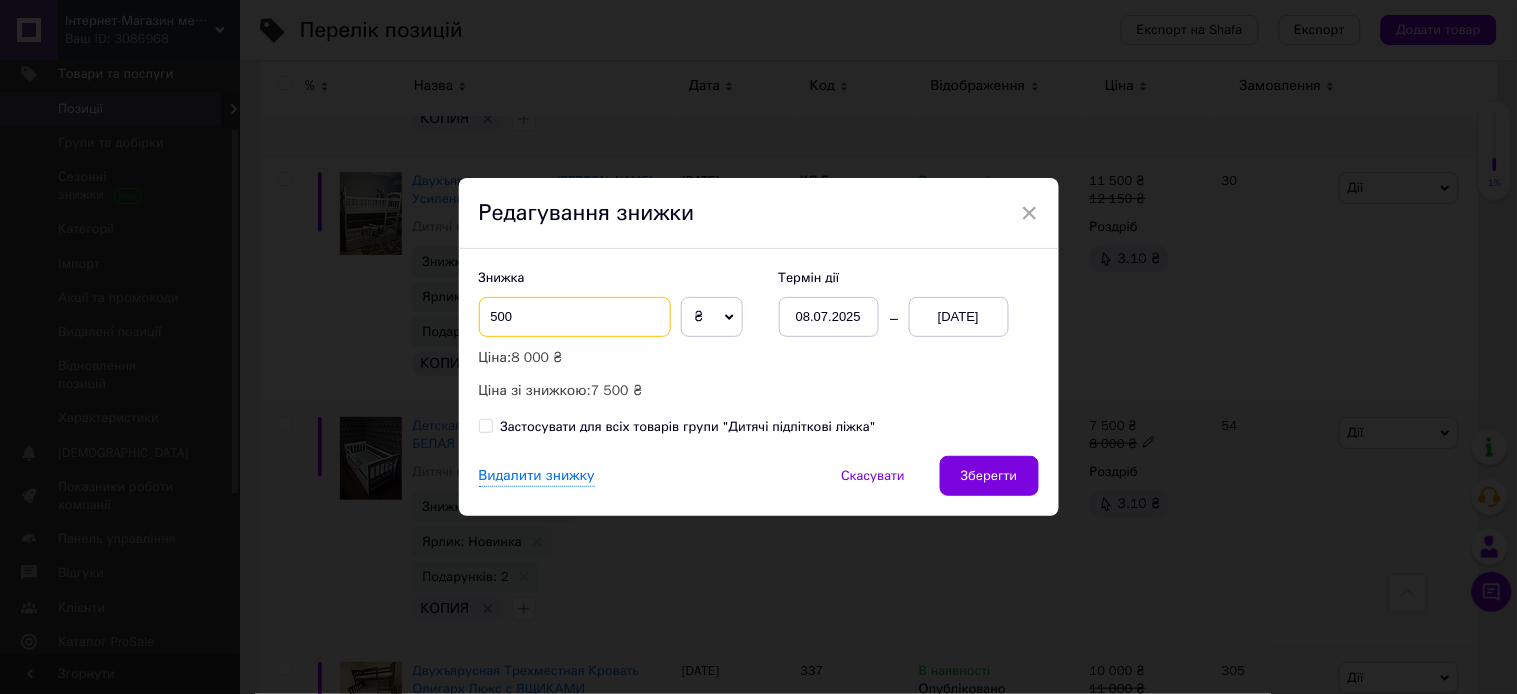 click on "500" at bounding box center [575, 317] 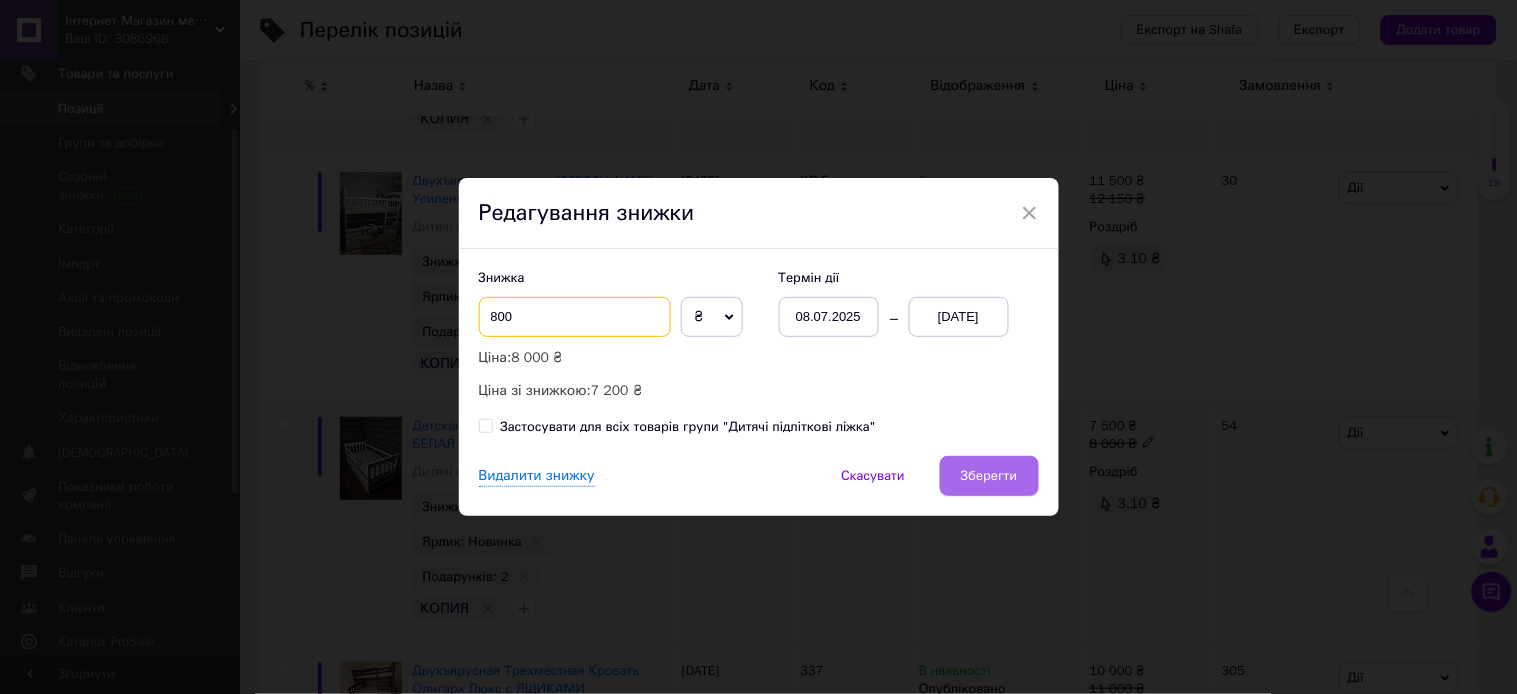 type on "800" 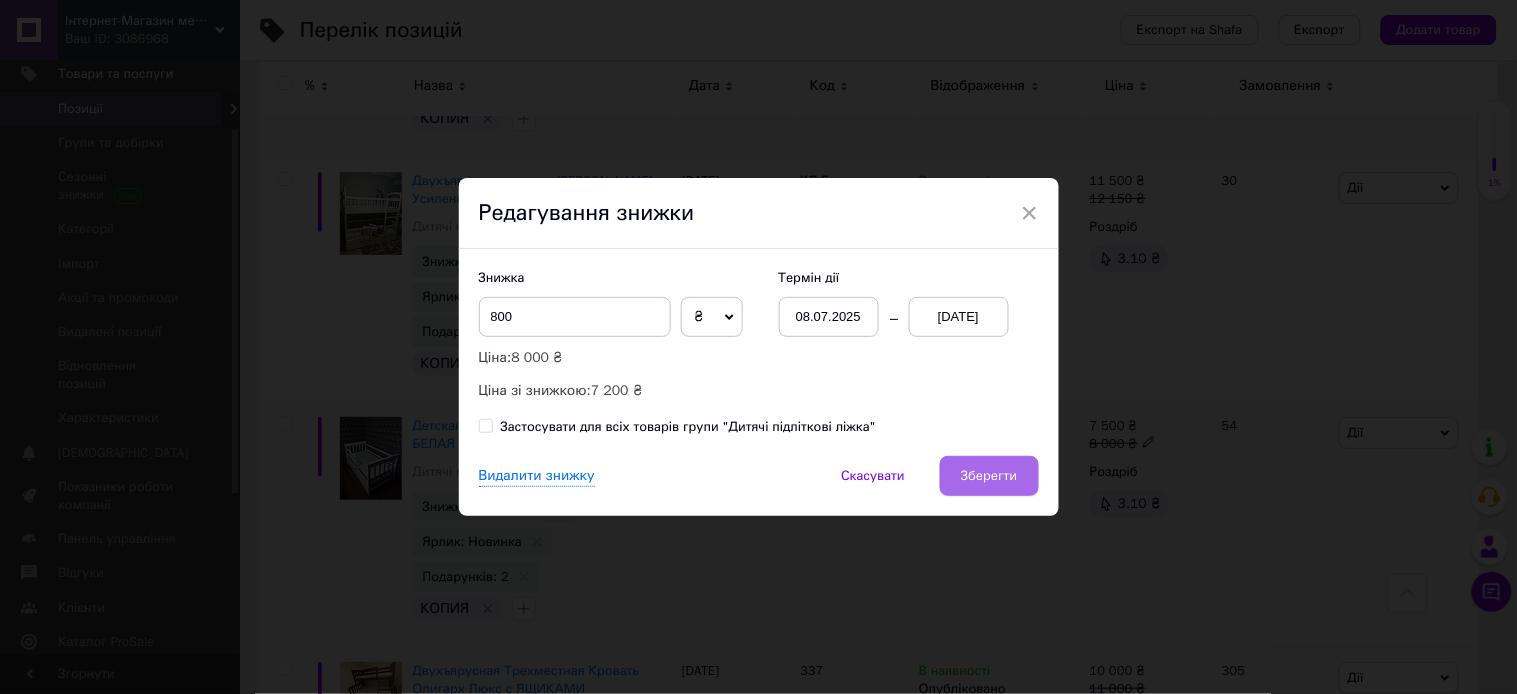 click on "Зберегти" at bounding box center (989, 476) 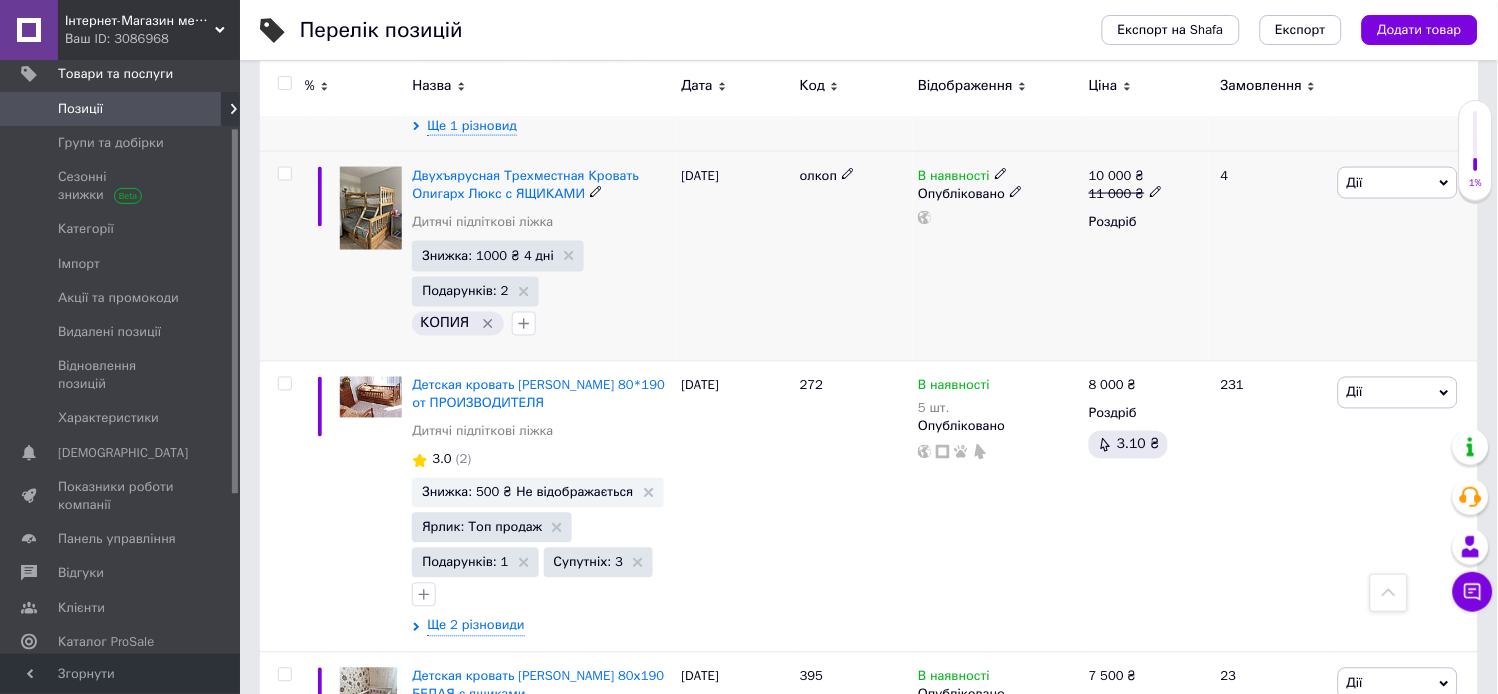 scroll, scrollTop: 2333, scrollLeft: 0, axis: vertical 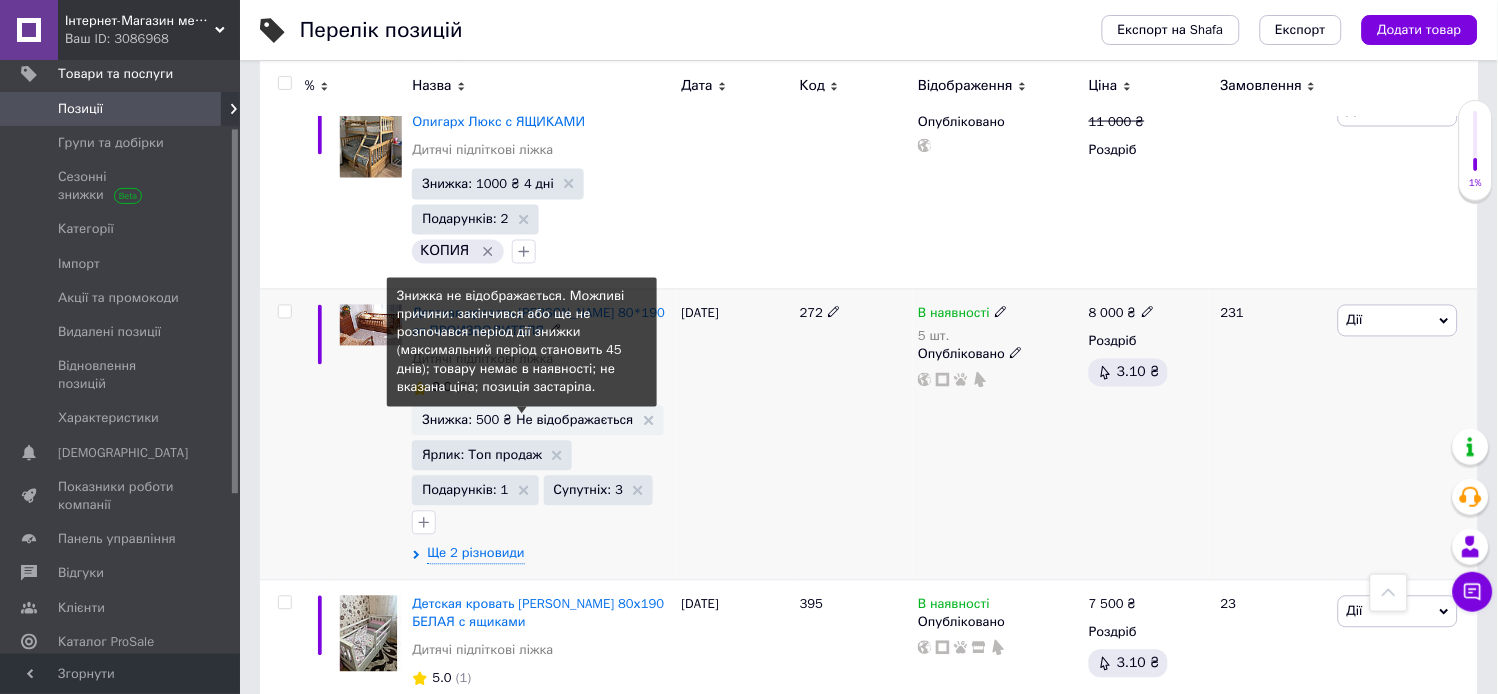 click on "Знижка: 500 ₴ Не відображається" at bounding box center (527, 420) 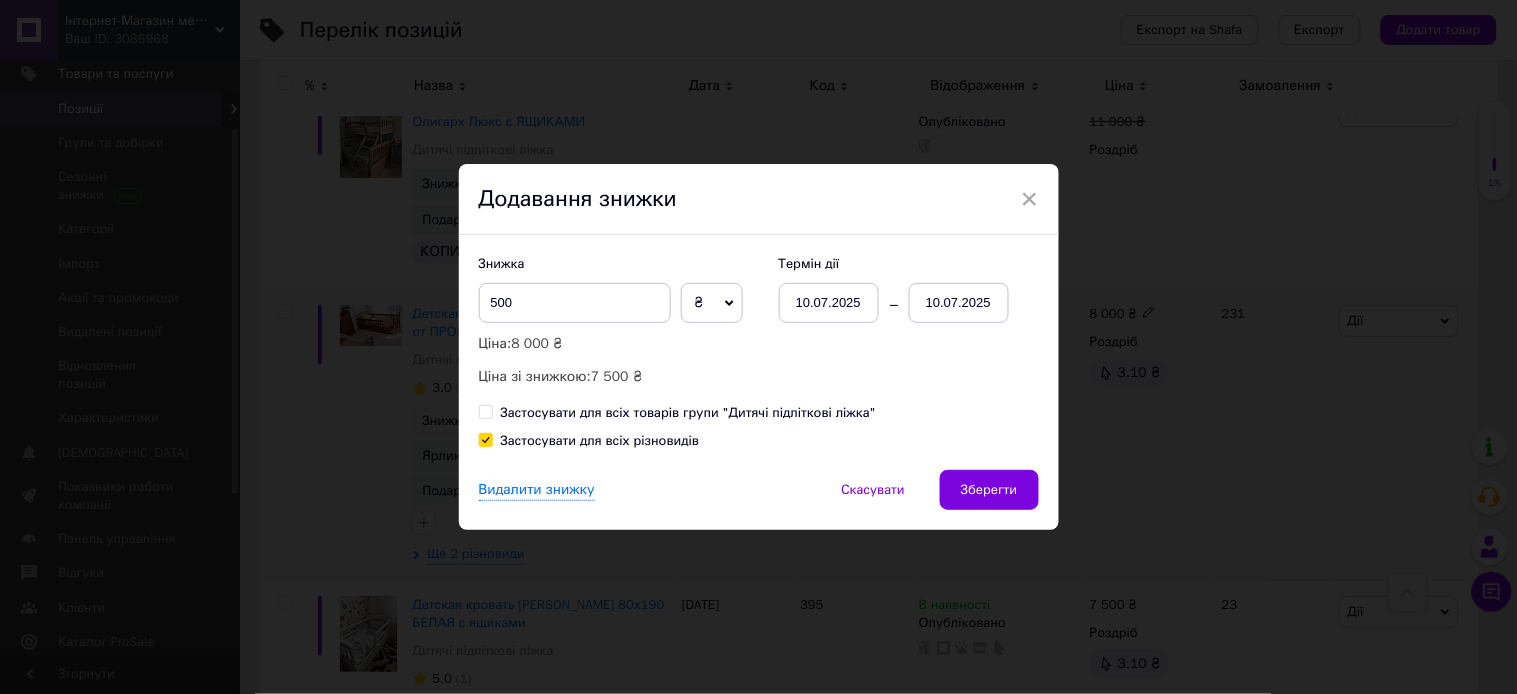 click on "10.07.2025" at bounding box center (959, 303) 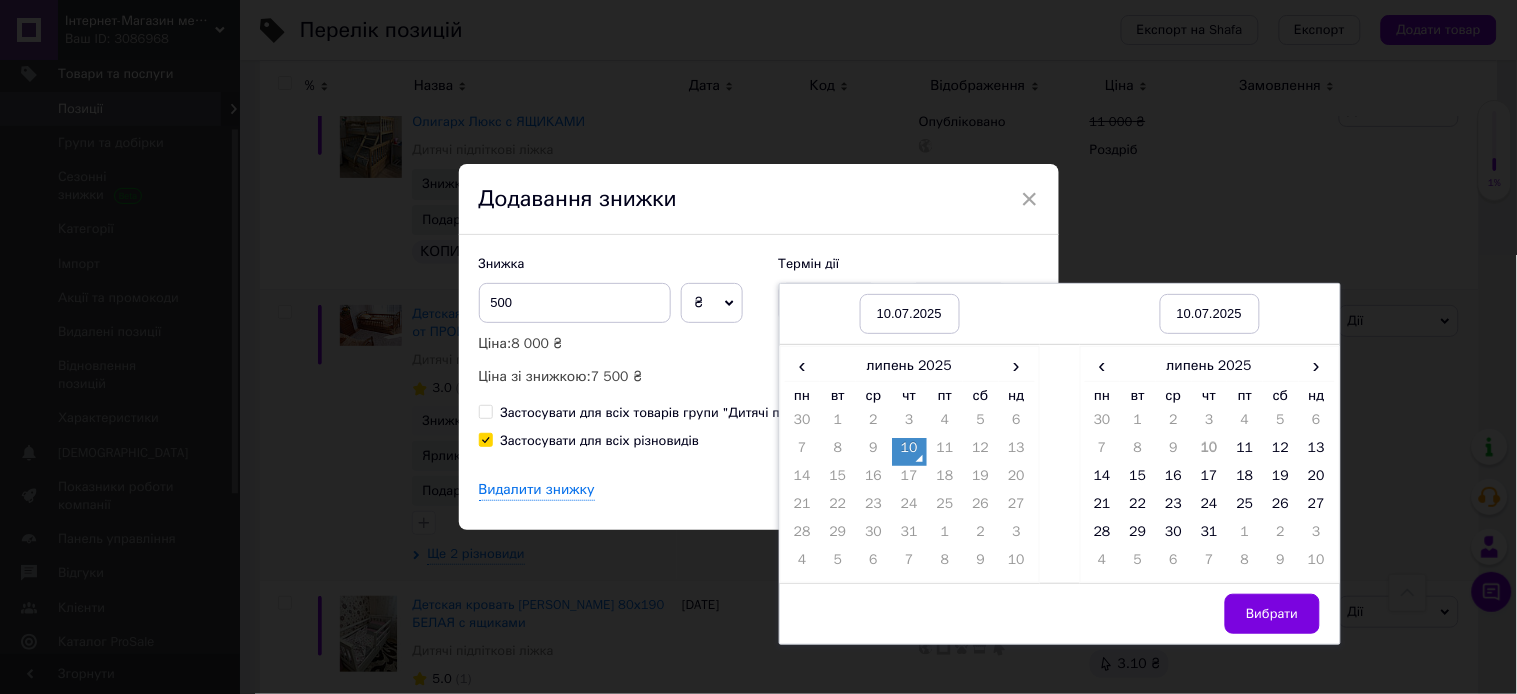 click on "10.07.2025" at bounding box center (910, 314) 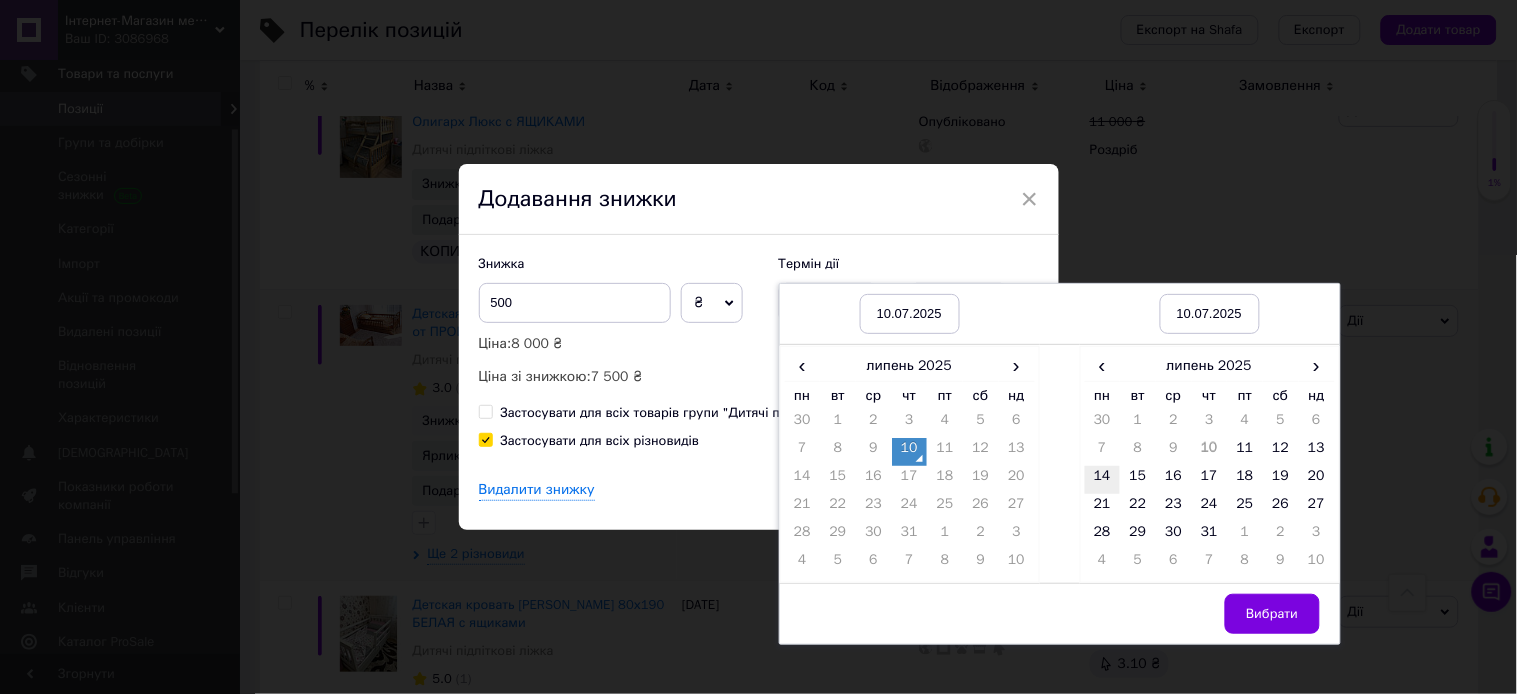 click on "14" at bounding box center (1103, 480) 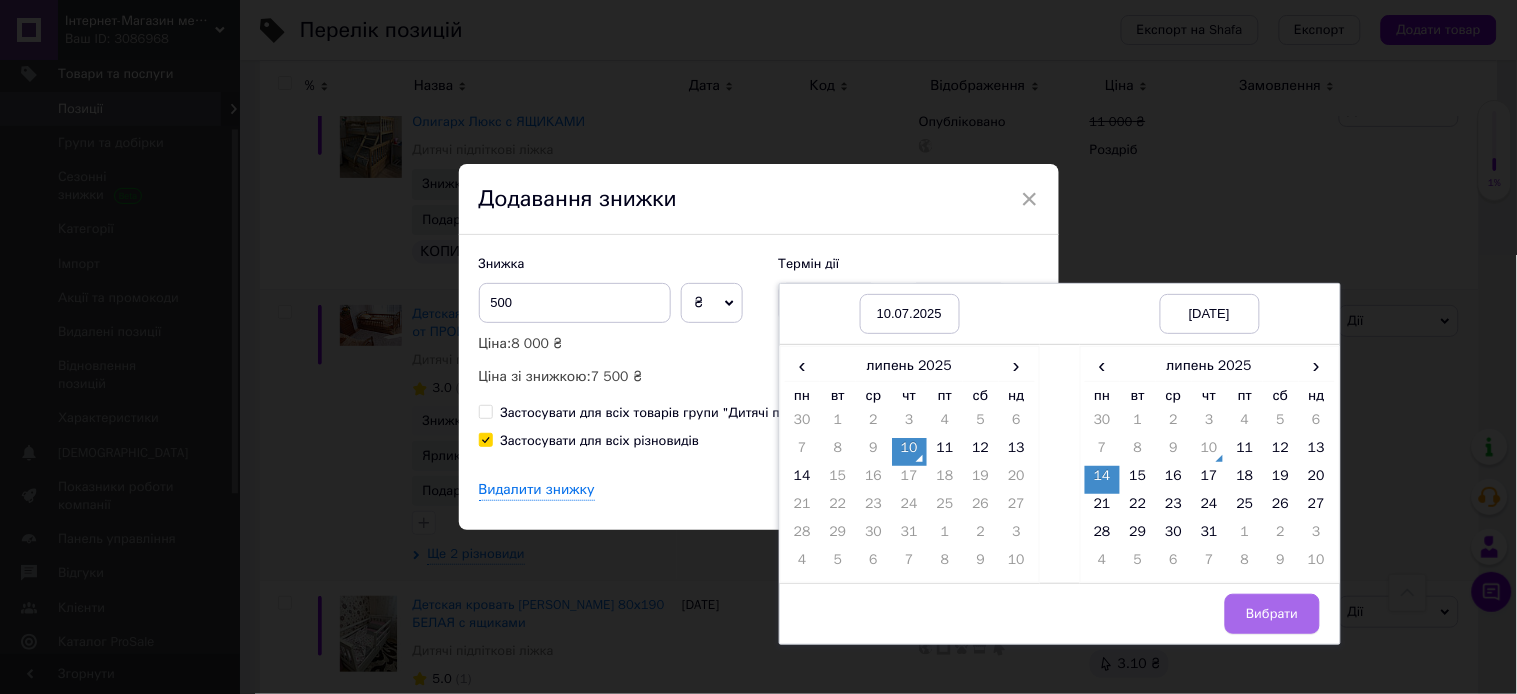 click on "Вибрати" at bounding box center [1272, 614] 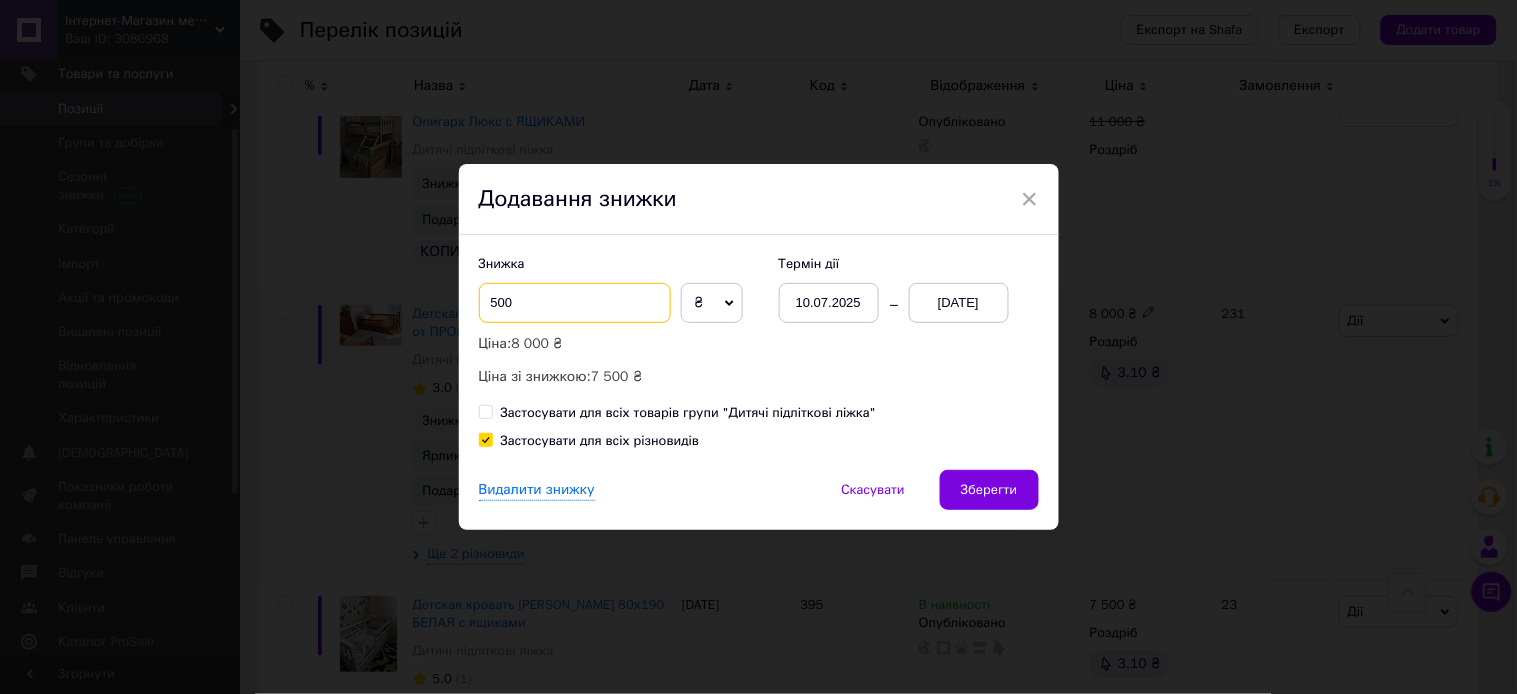 click on "500" at bounding box center (575, 303) 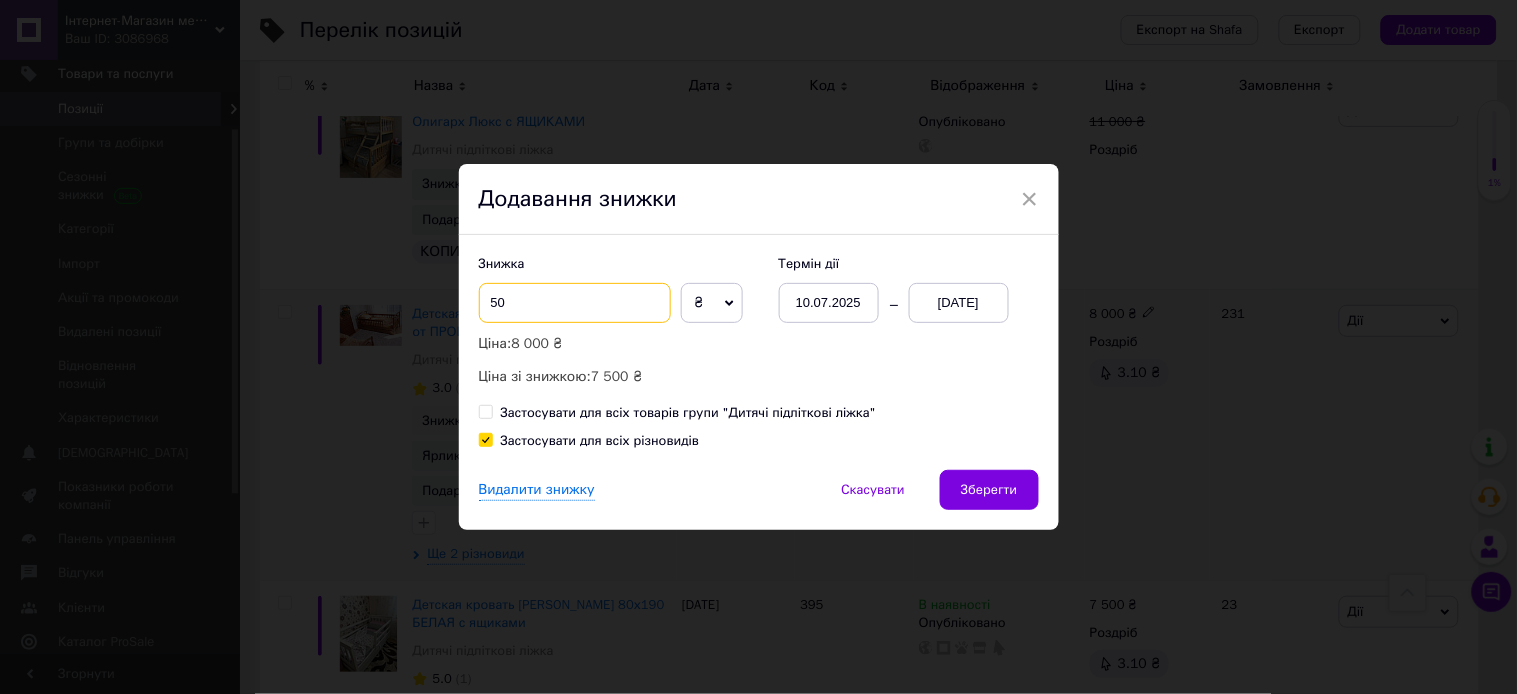 type on "5" 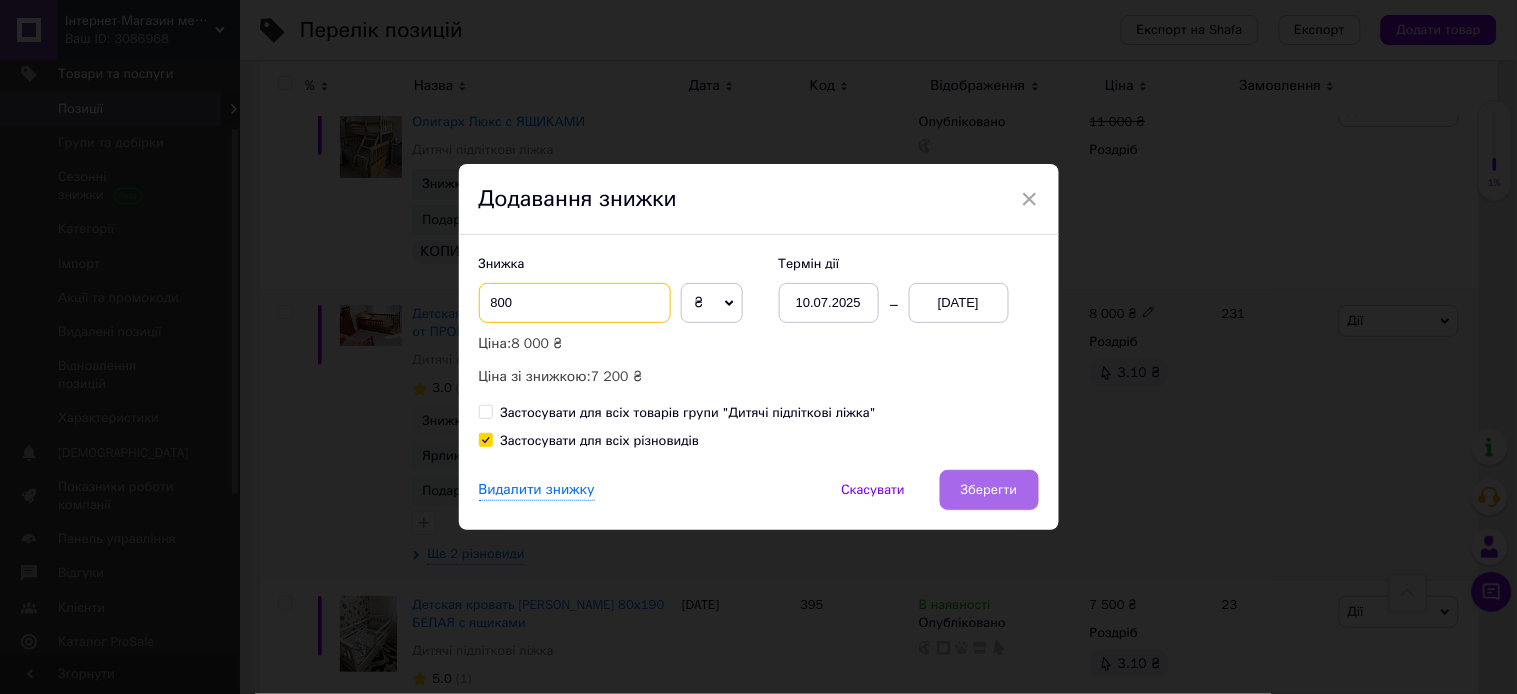 type on "800" 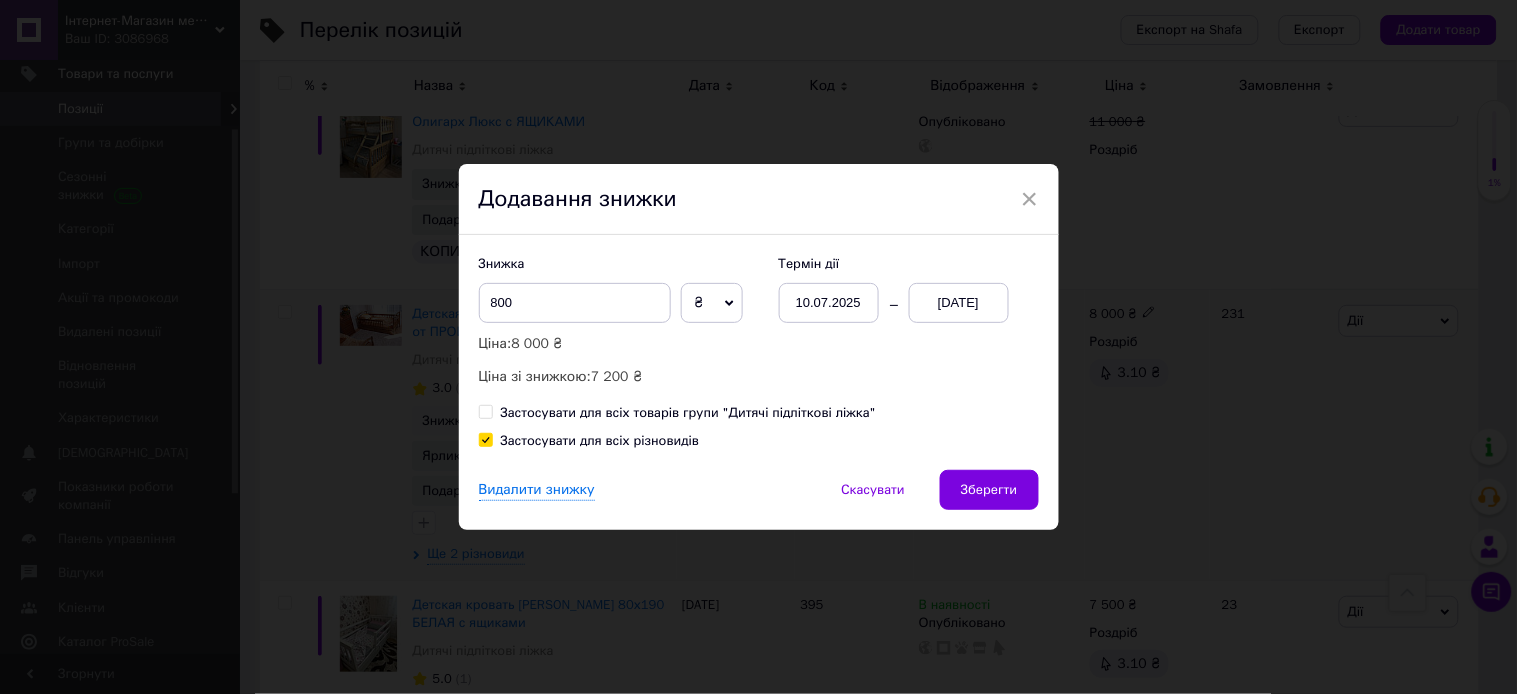 drag, startPoint x: 955, startPoint y: 494, endPoint x: 975, endPoint y: 494, distance: 20 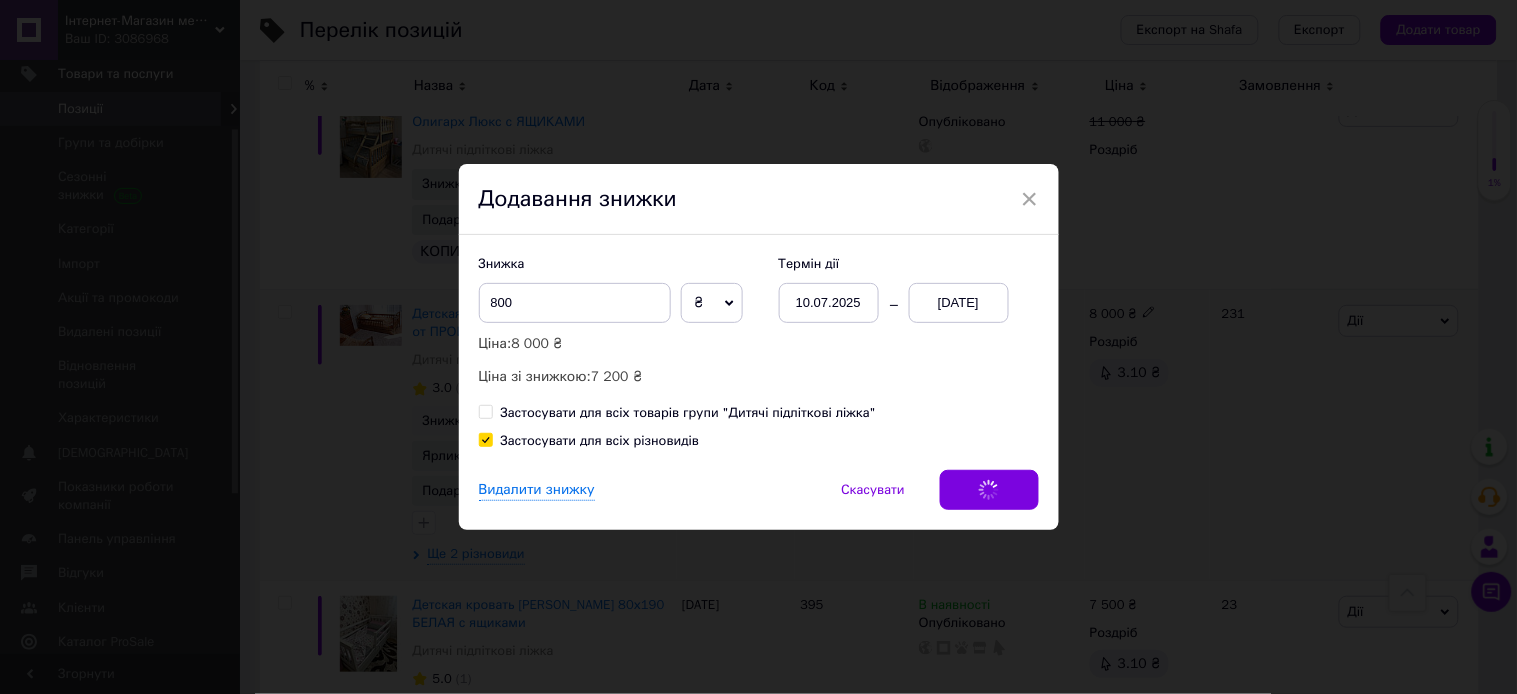 click on "В наявності 5 шт. Опубліковано" at bounding box center (999, 434) 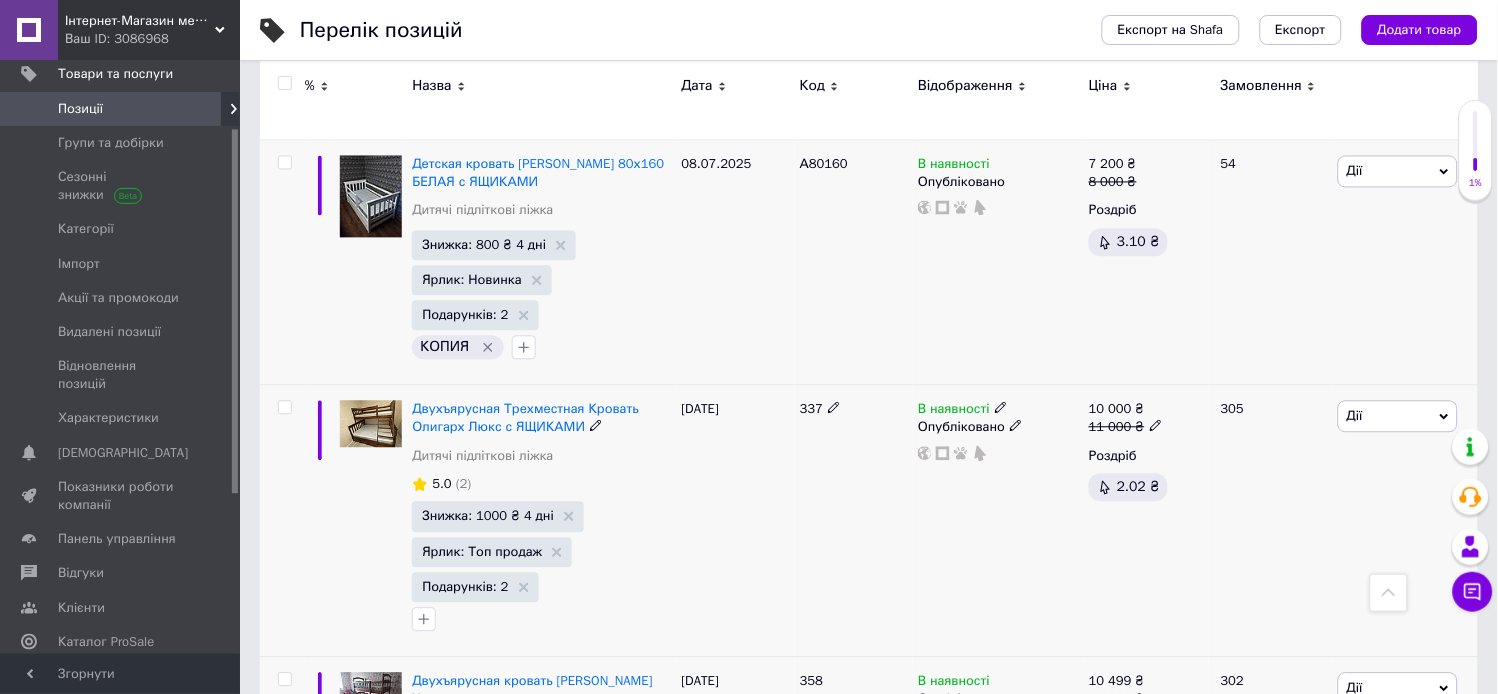 scroll, scrollTop: 777, scrollLeft: 0, axis: vertical 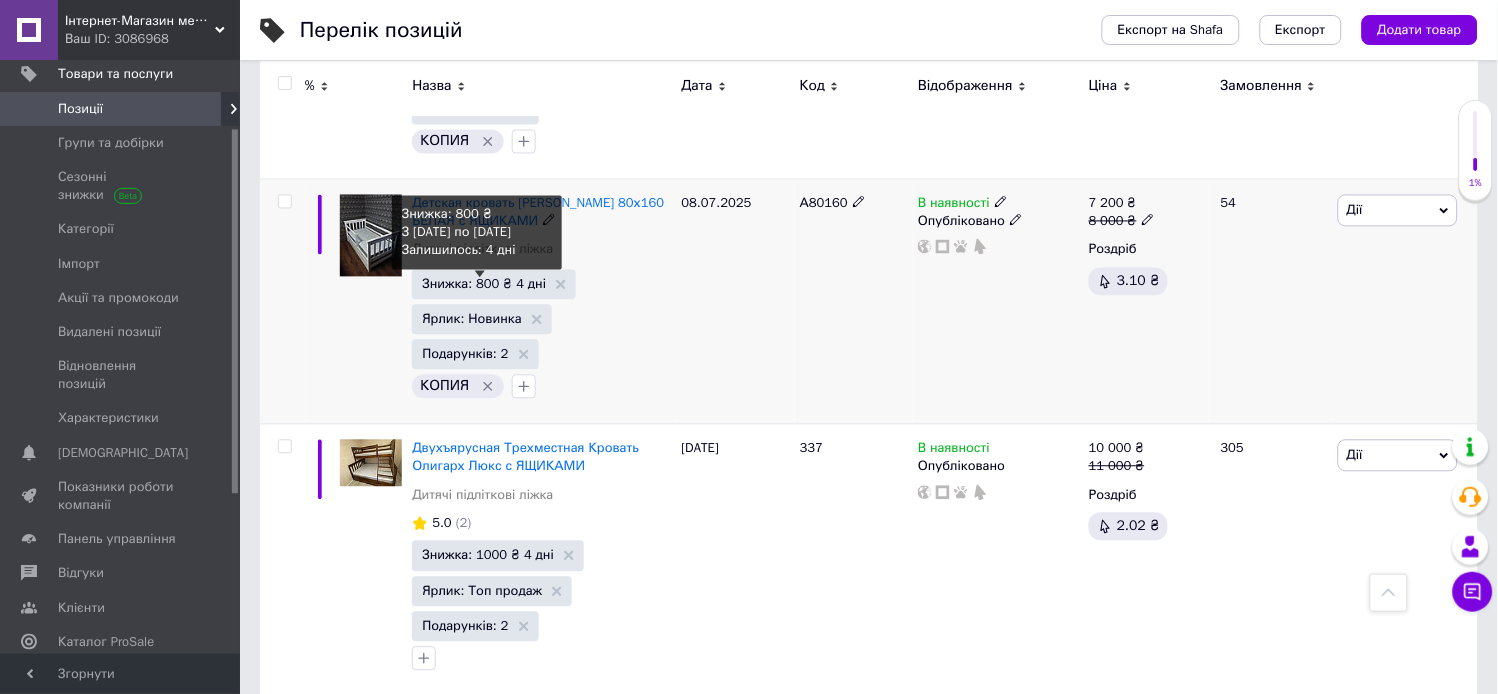 click on "Знижка: 800 ₴ 4 дні" at bounding box center [484, 284] 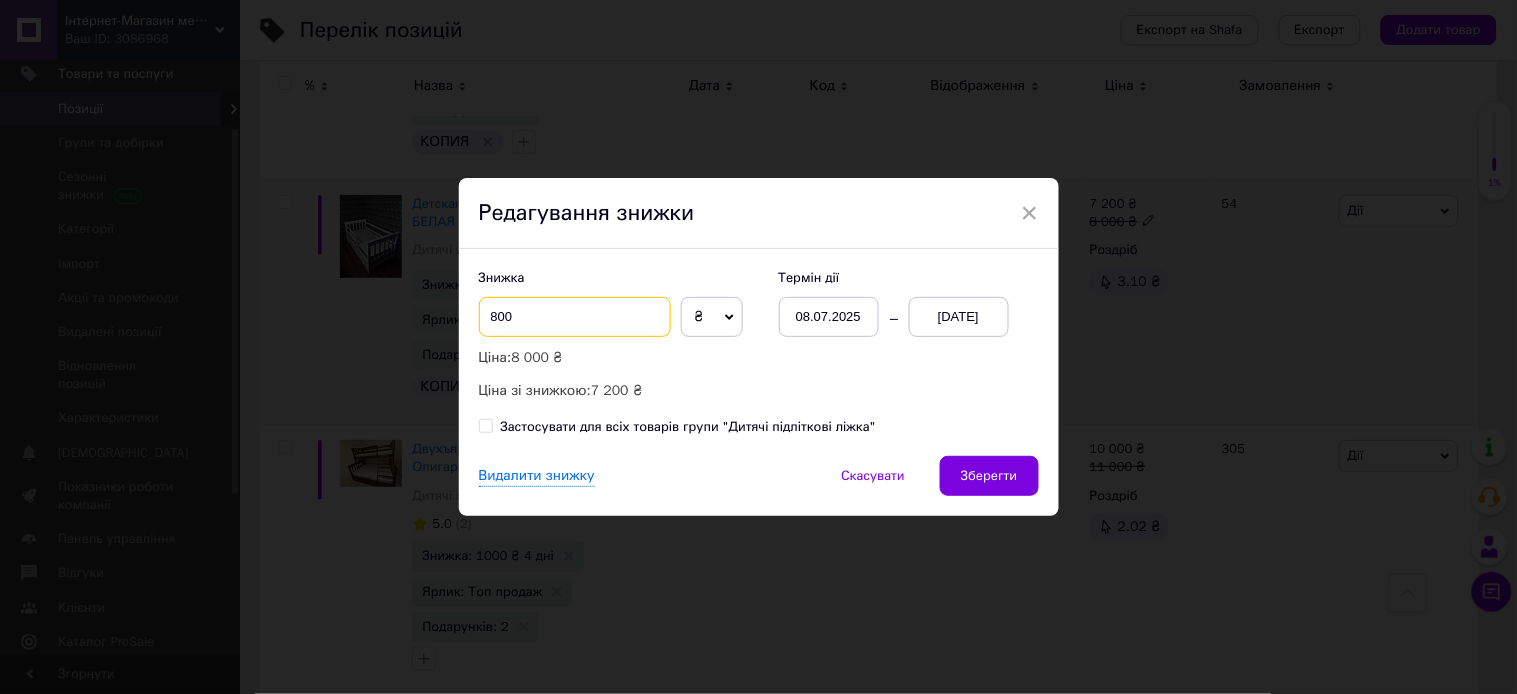 click on "800" at bounding box center [575, 317] 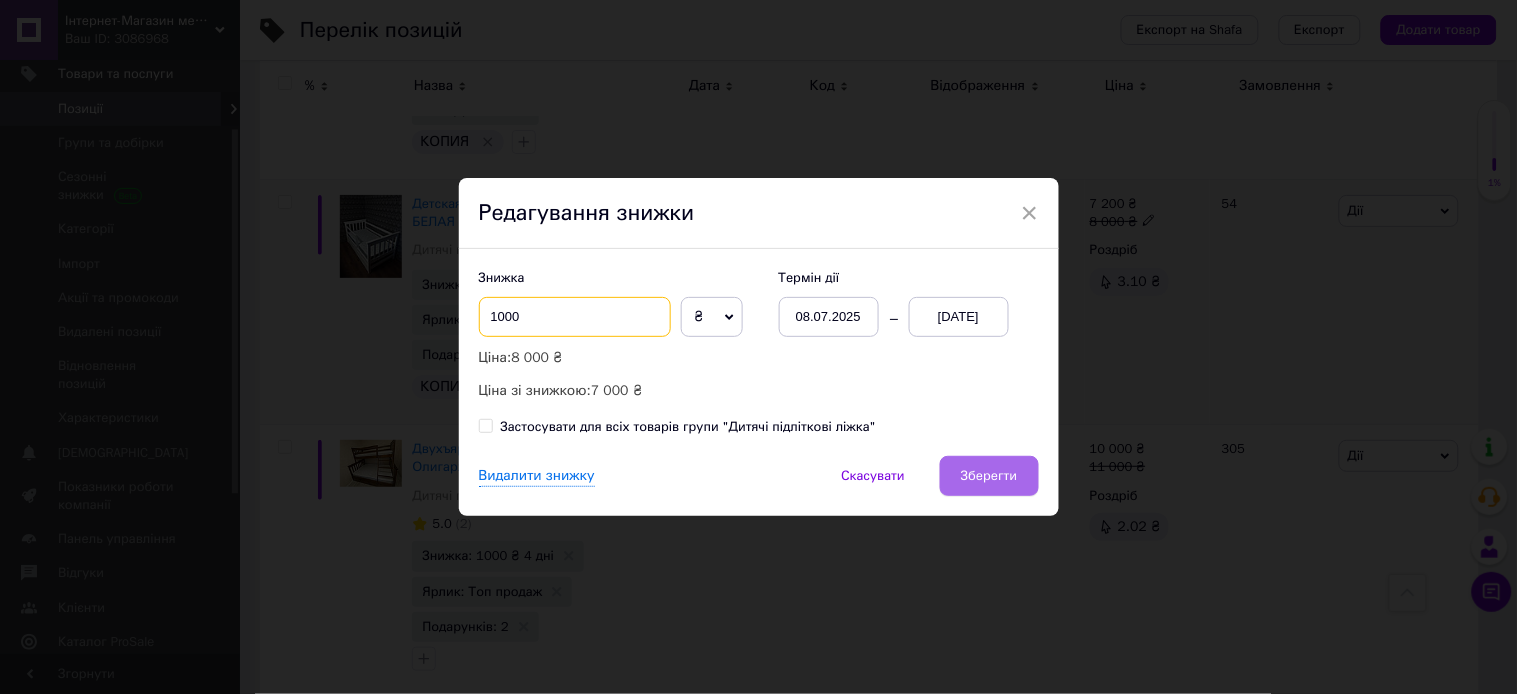 type on "1000" 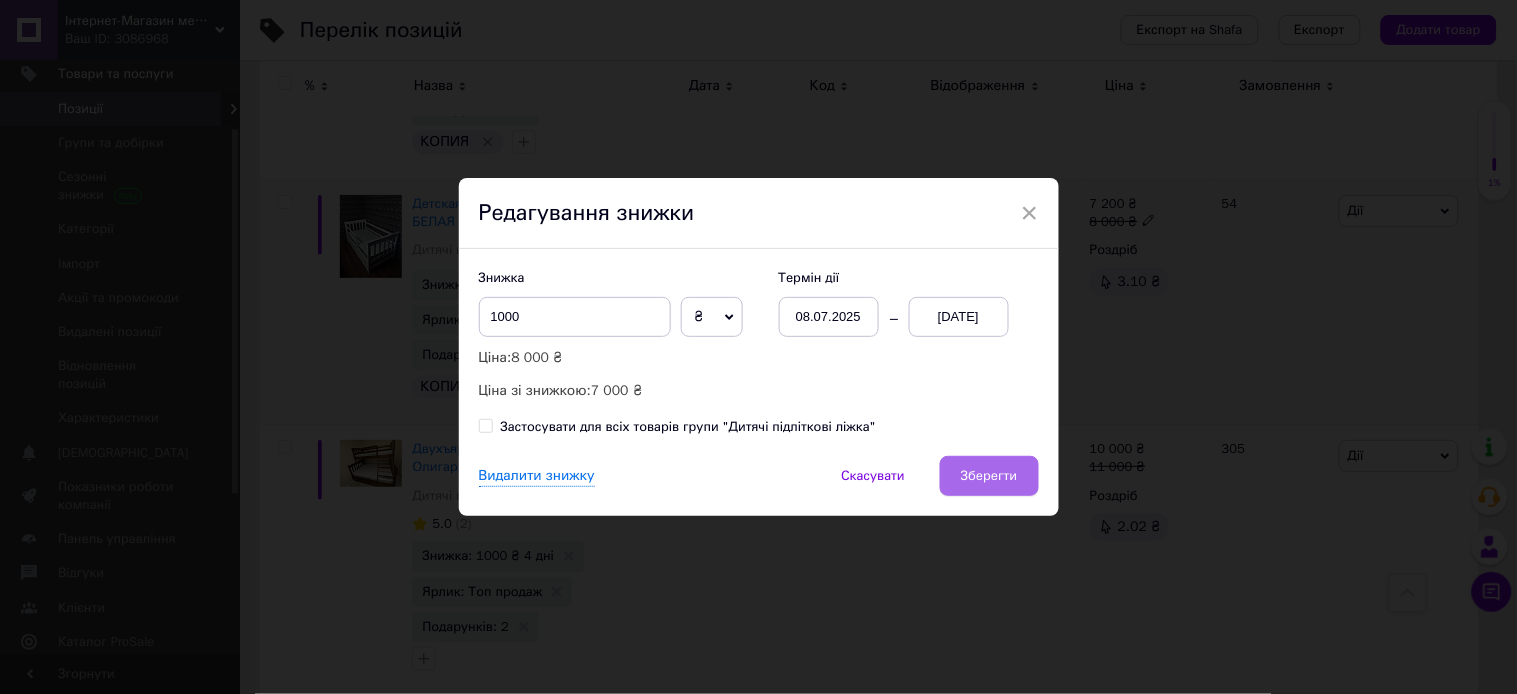 click on "Зберегти" at bounding box center (989, 476) 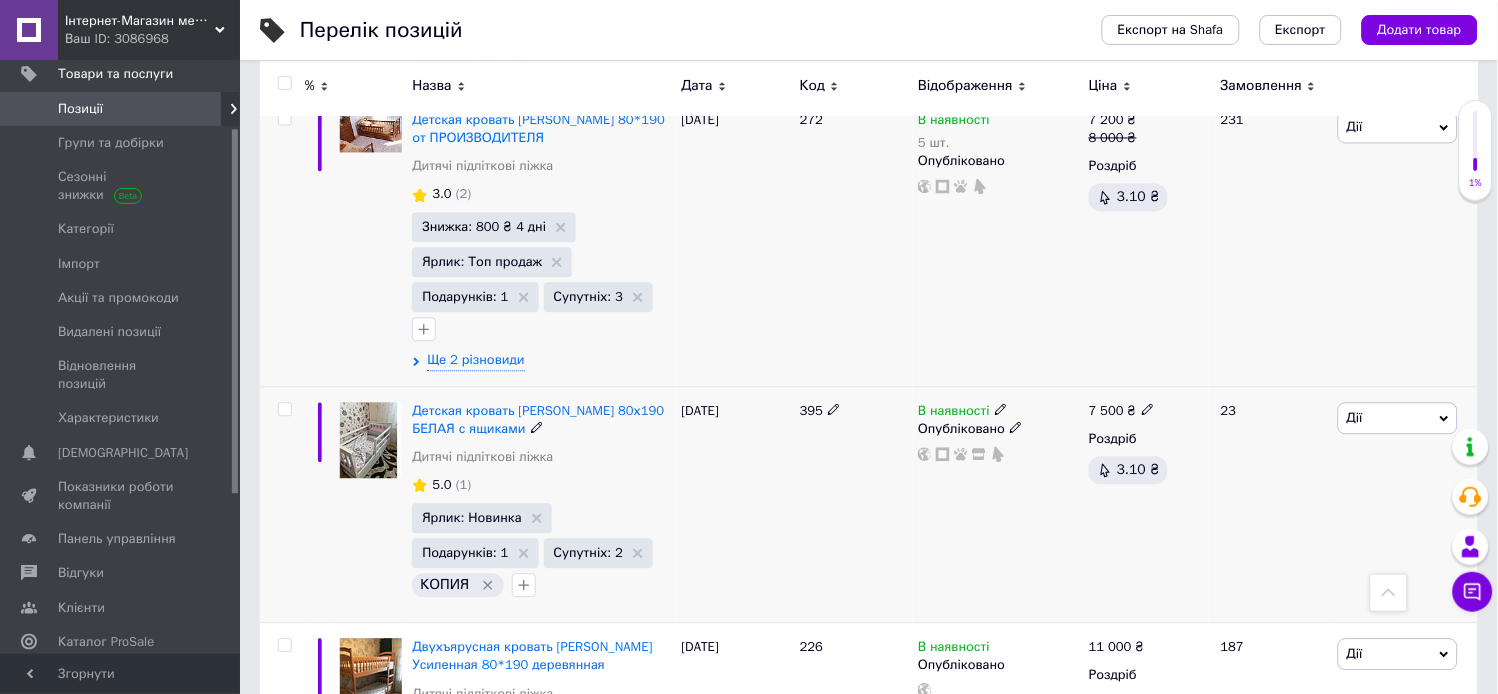 scroll, scrollTop: 2666, scrollLeft: 0, axis: vertical 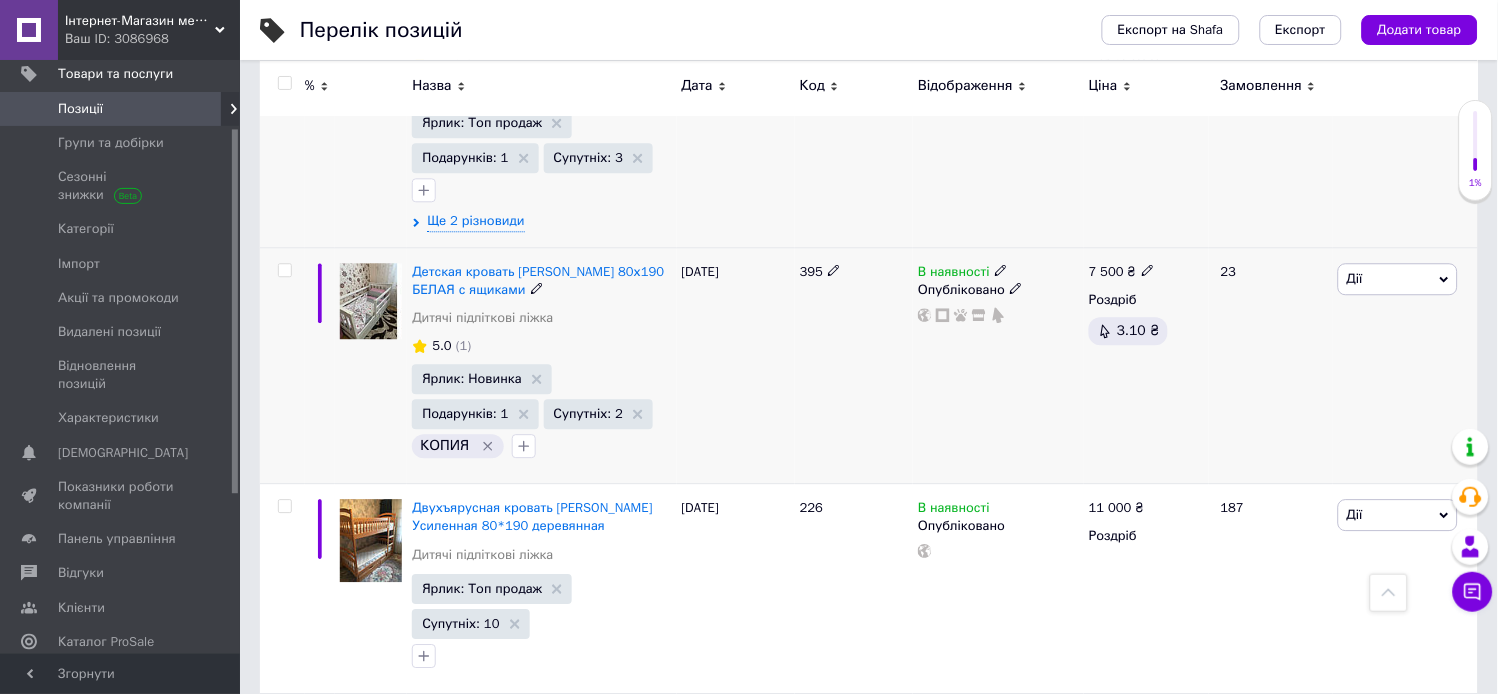 click on "Дії" at bounding box center (1398, 279) 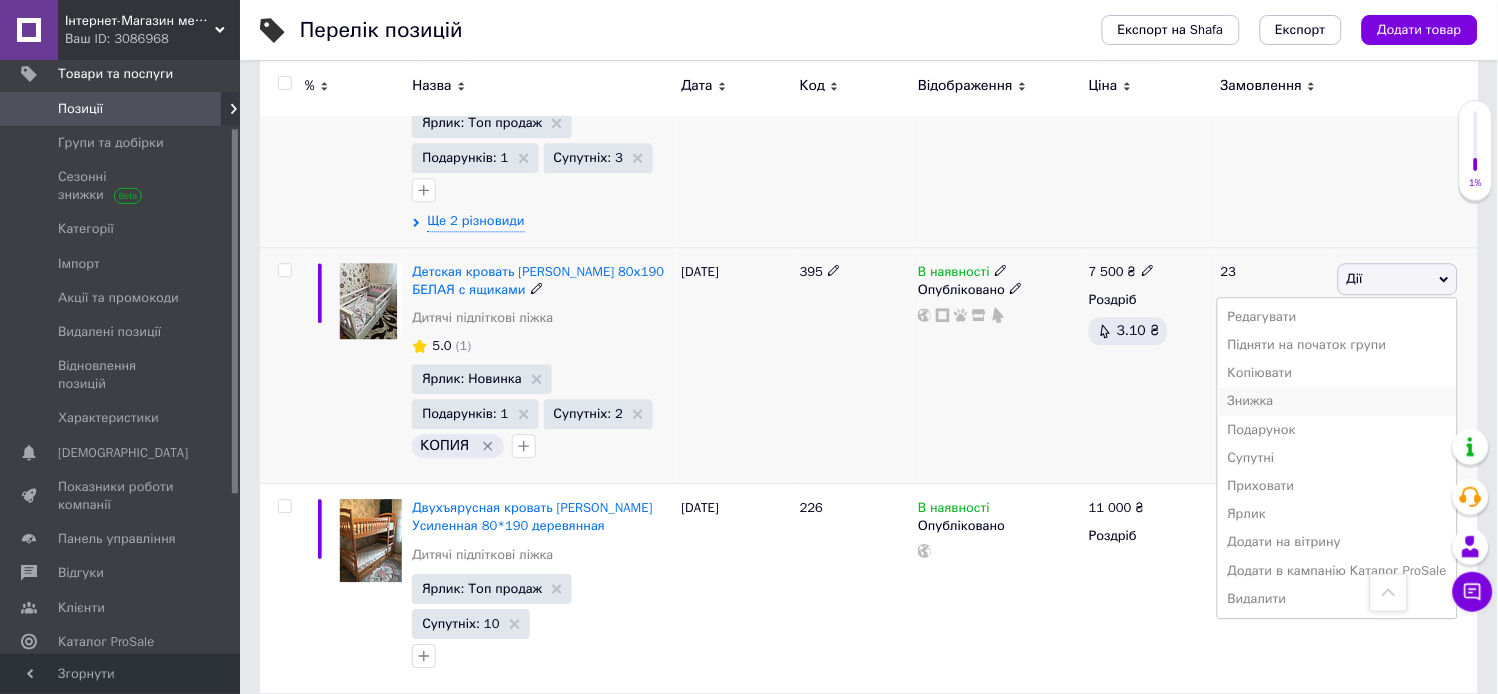 click on "Знижка" at bounding box center (1337, 401) 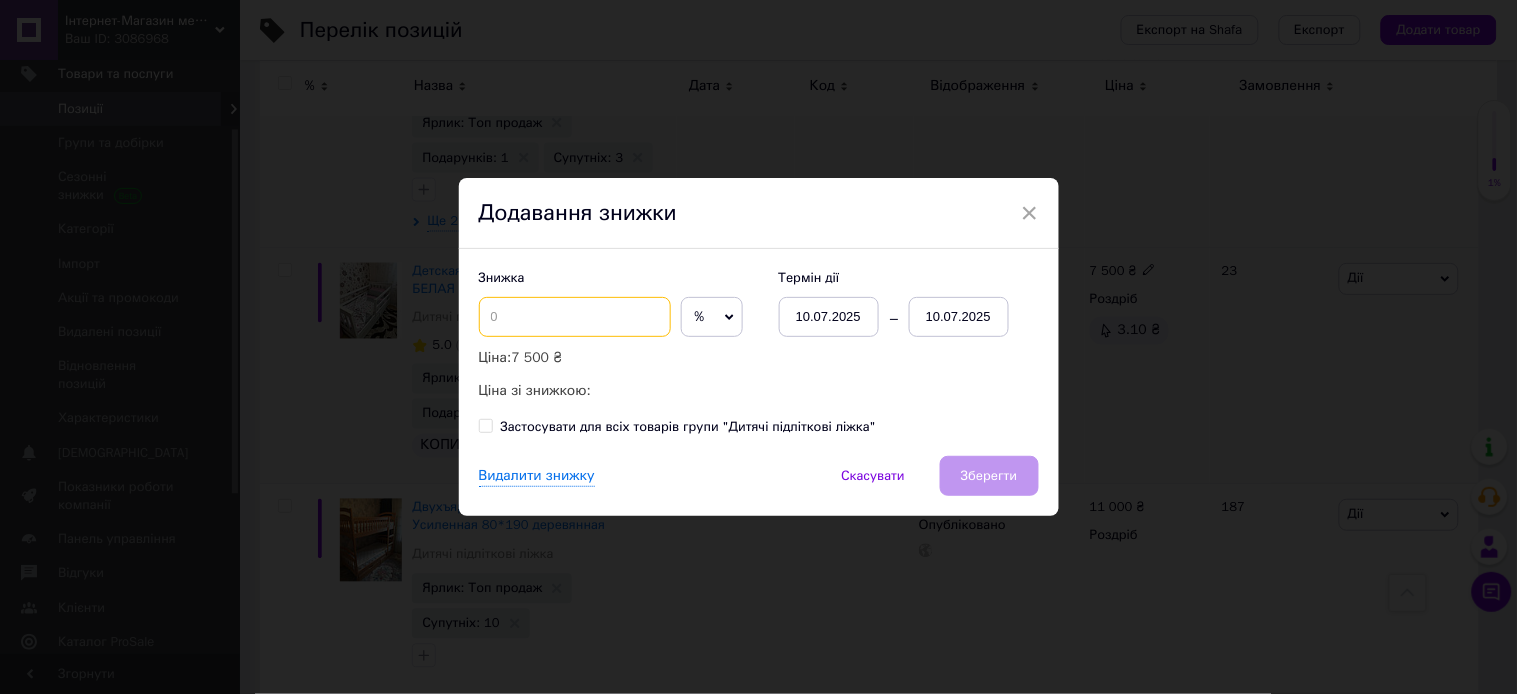 click at bounding box center (575, 317) 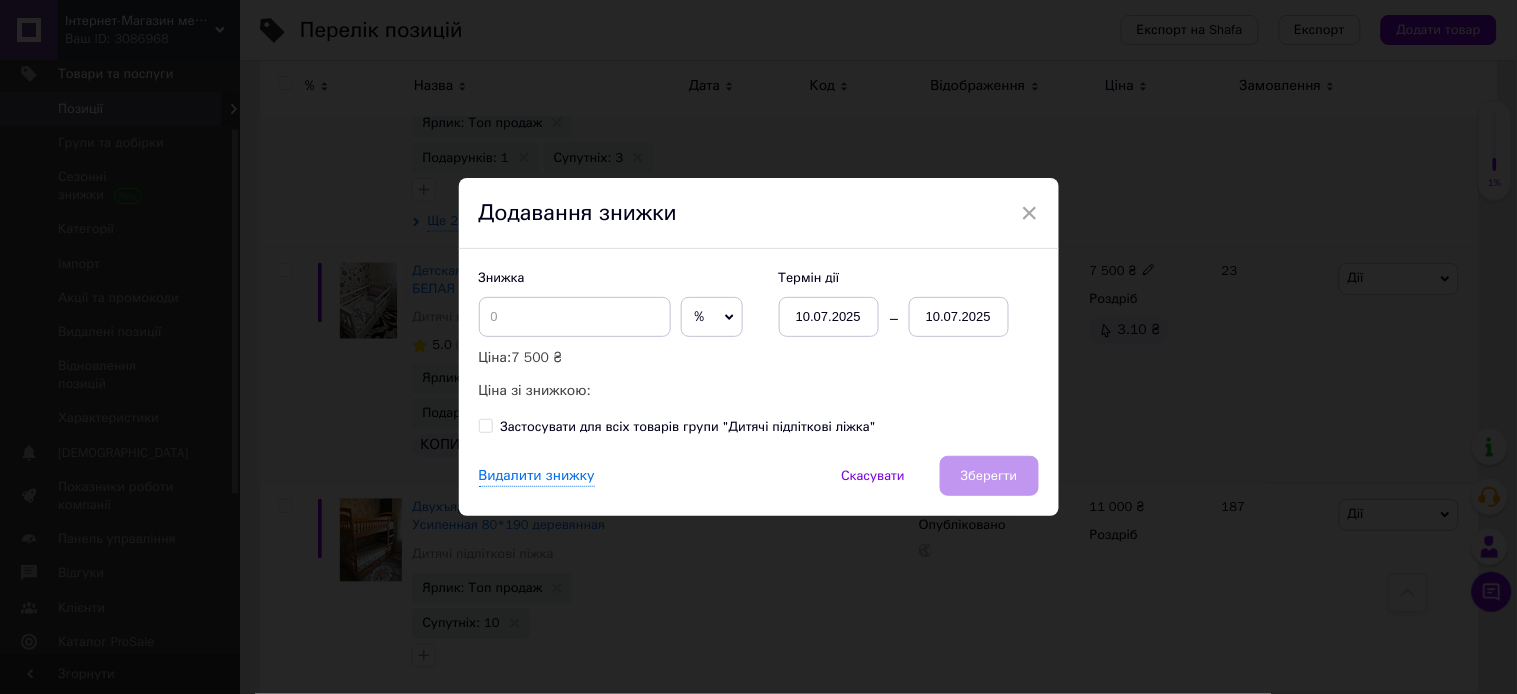 click on "%" at bounding box center (700, 316) 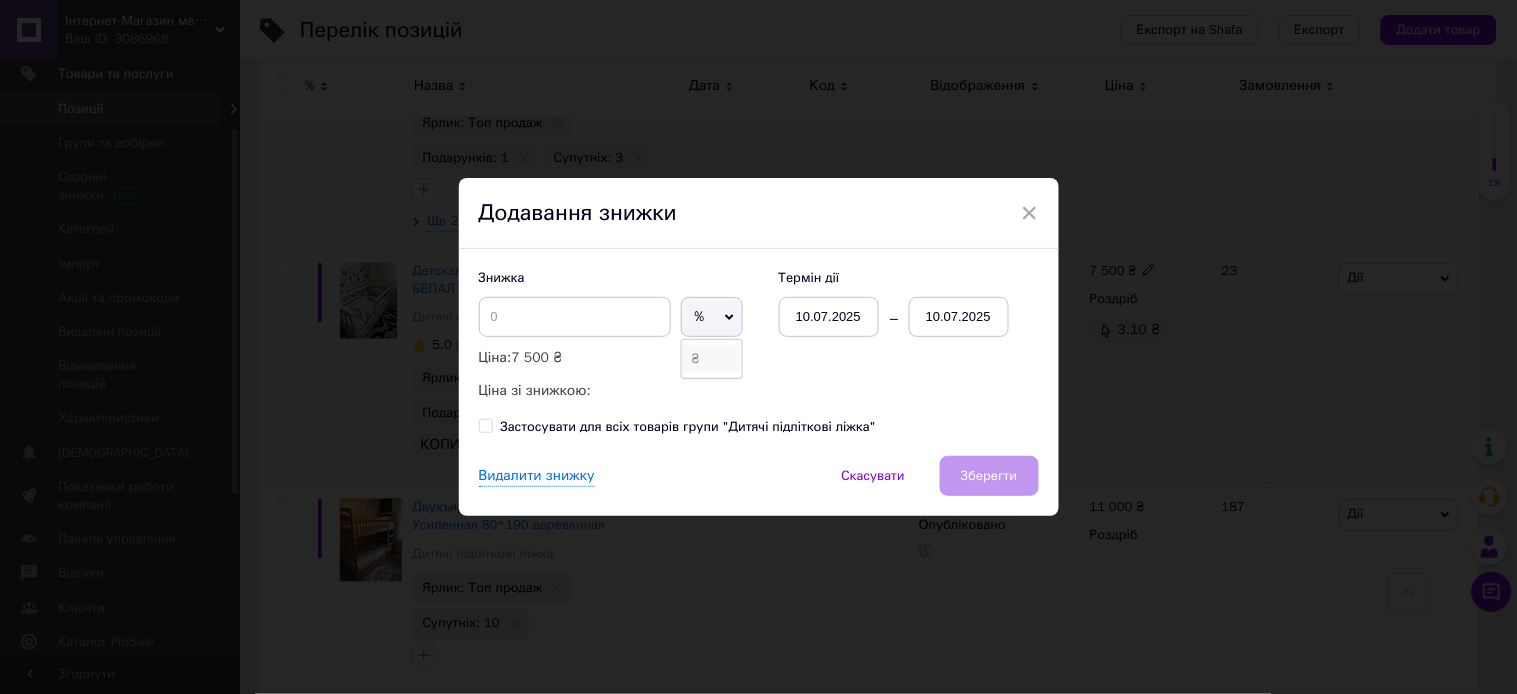 click on "₴" at bounding box center [712, 359] 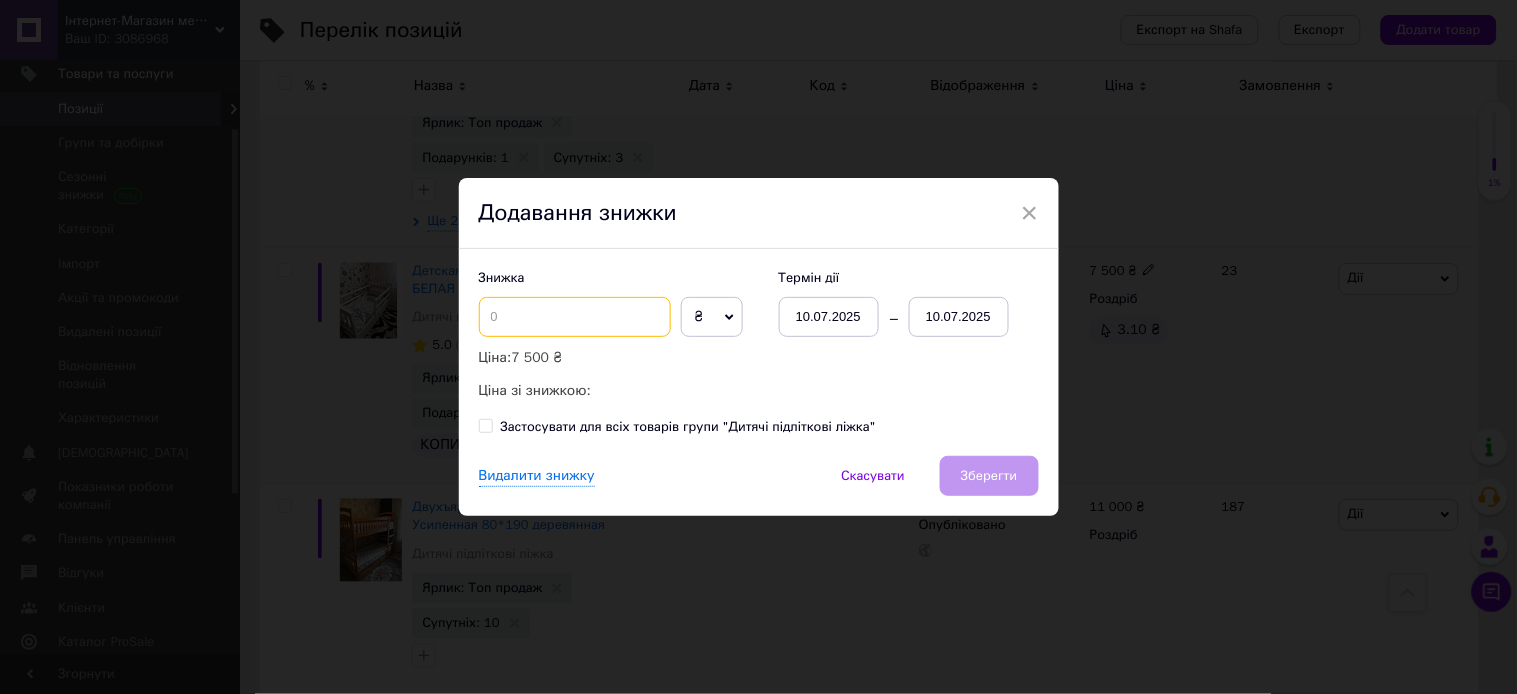 click at bounding box center [575, 317] 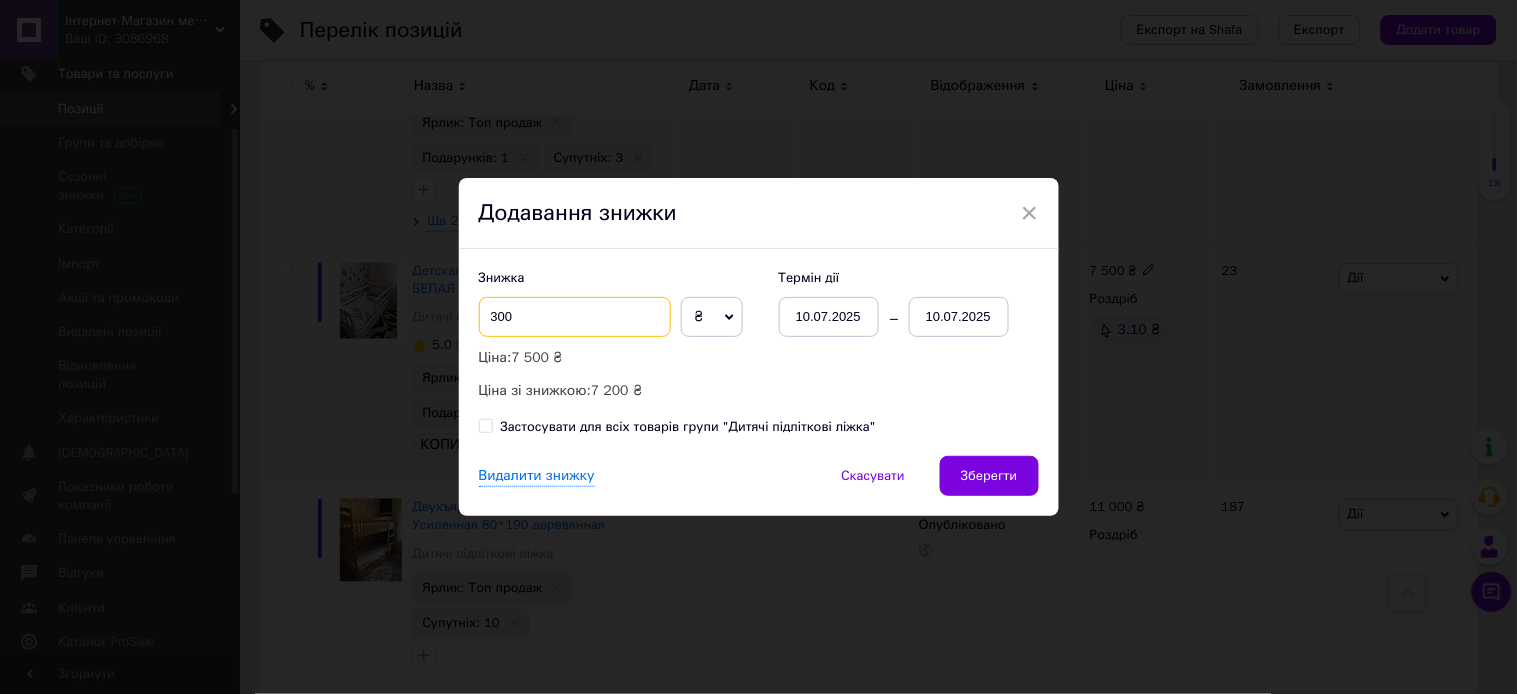 type on "300" 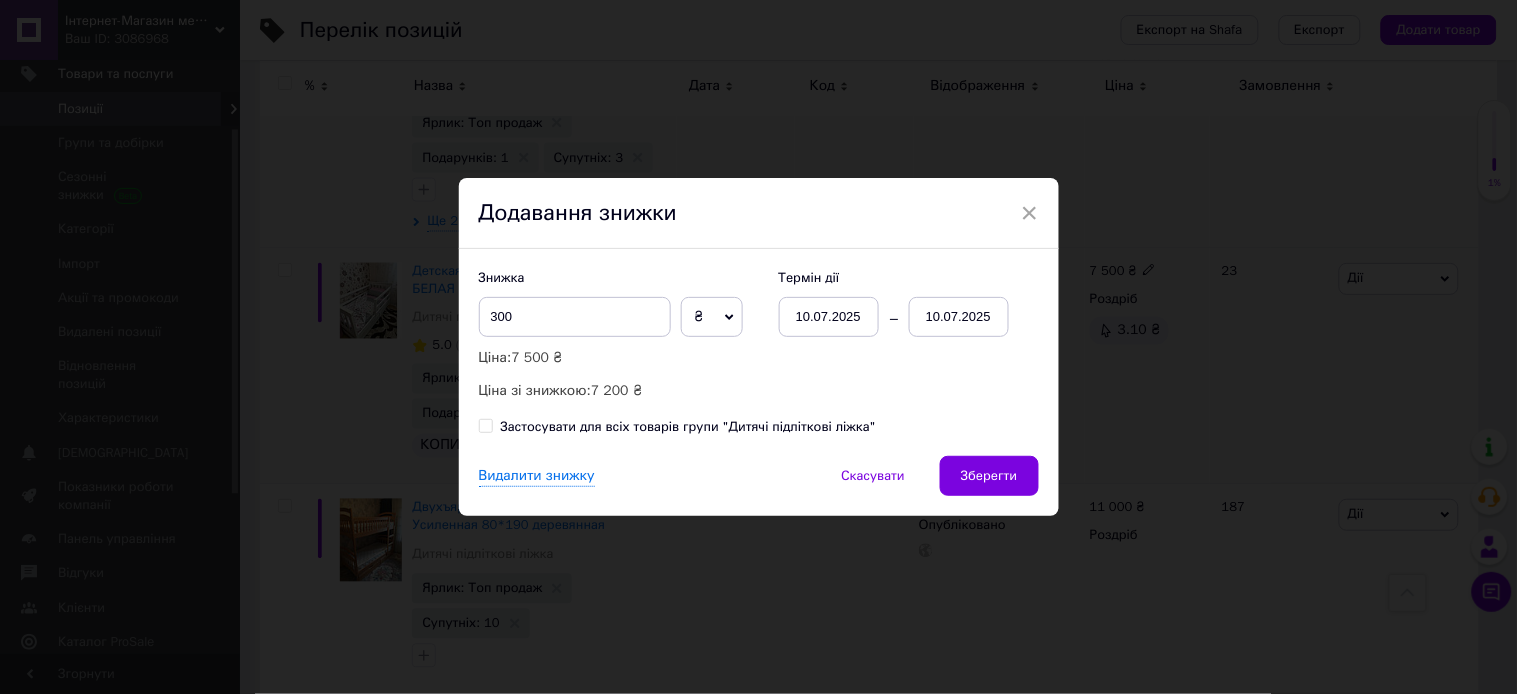 click on "10.07.2025" at bounding box center (959, 317) 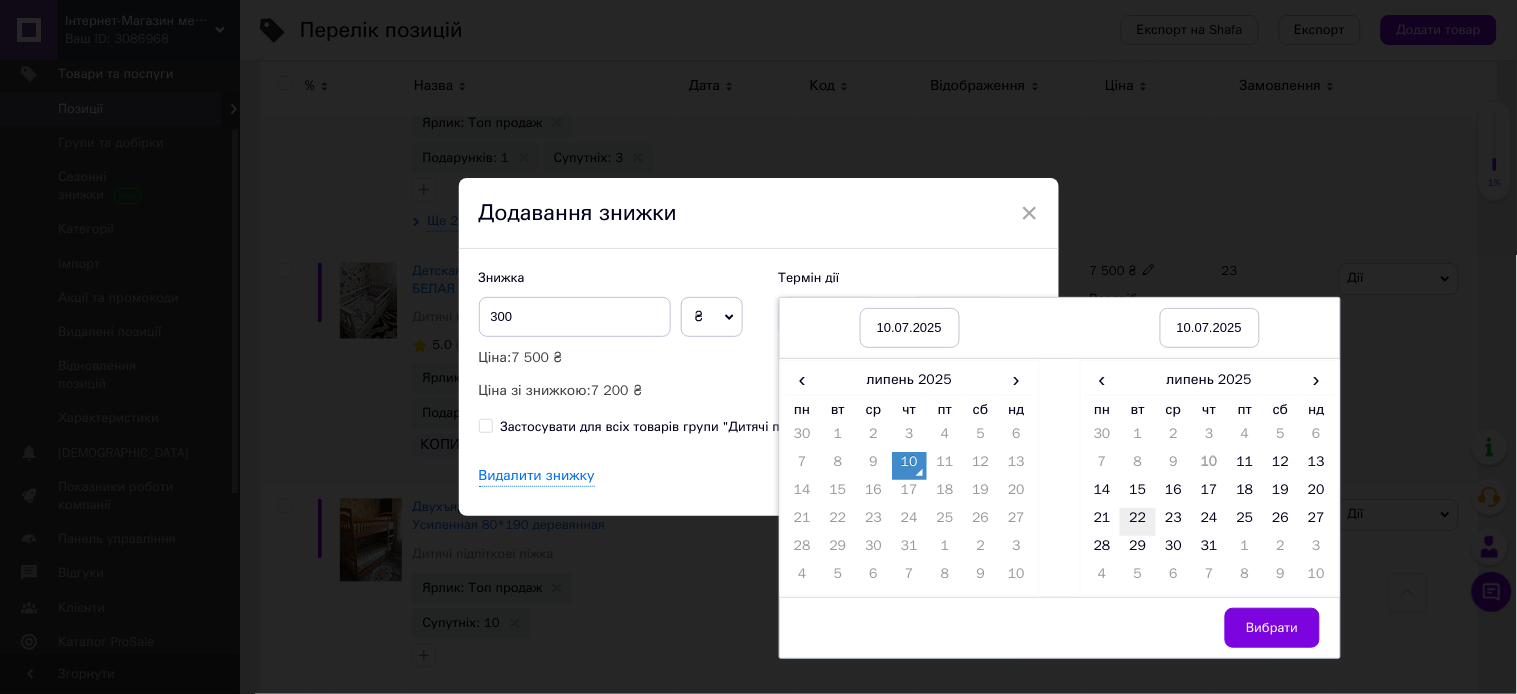 click on "14" at bounding box center [1103, 494] 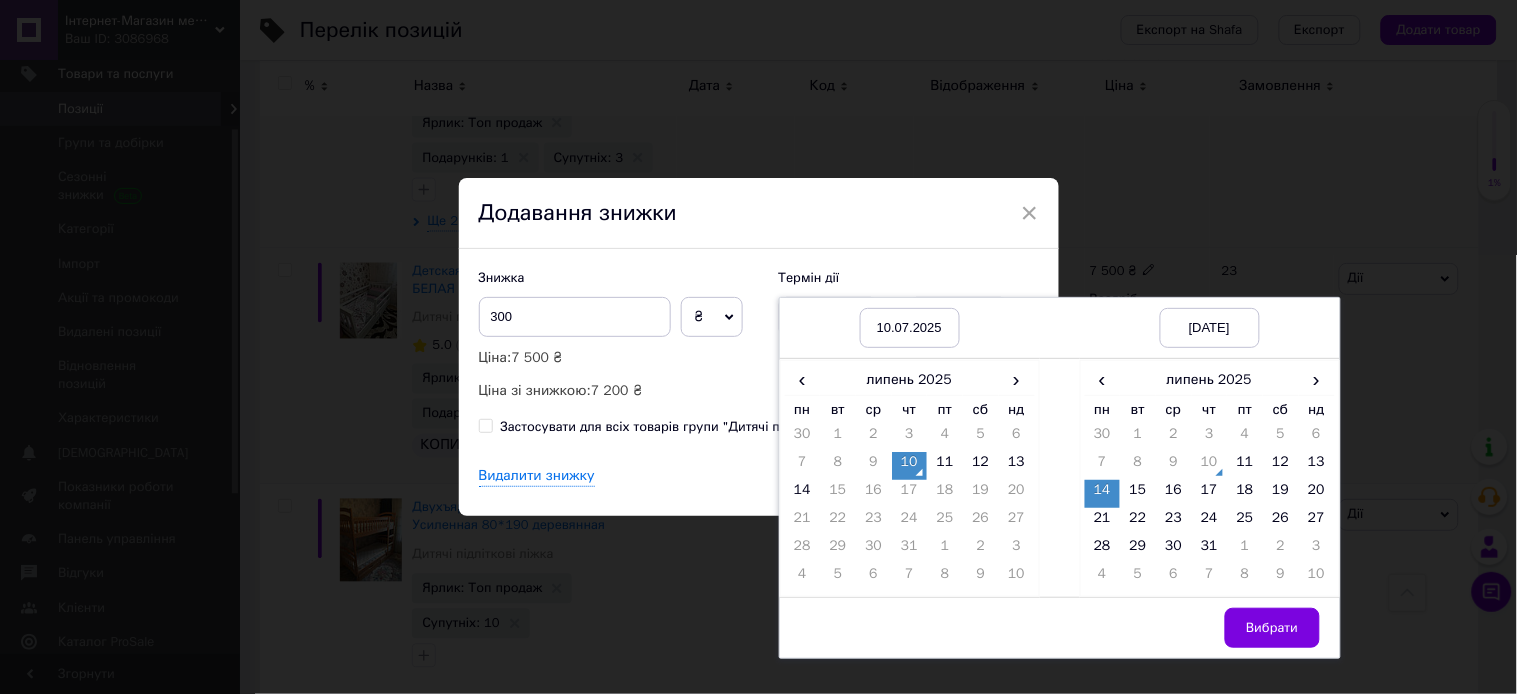 click on "Вибрати" at bounding box center [1210, 627] 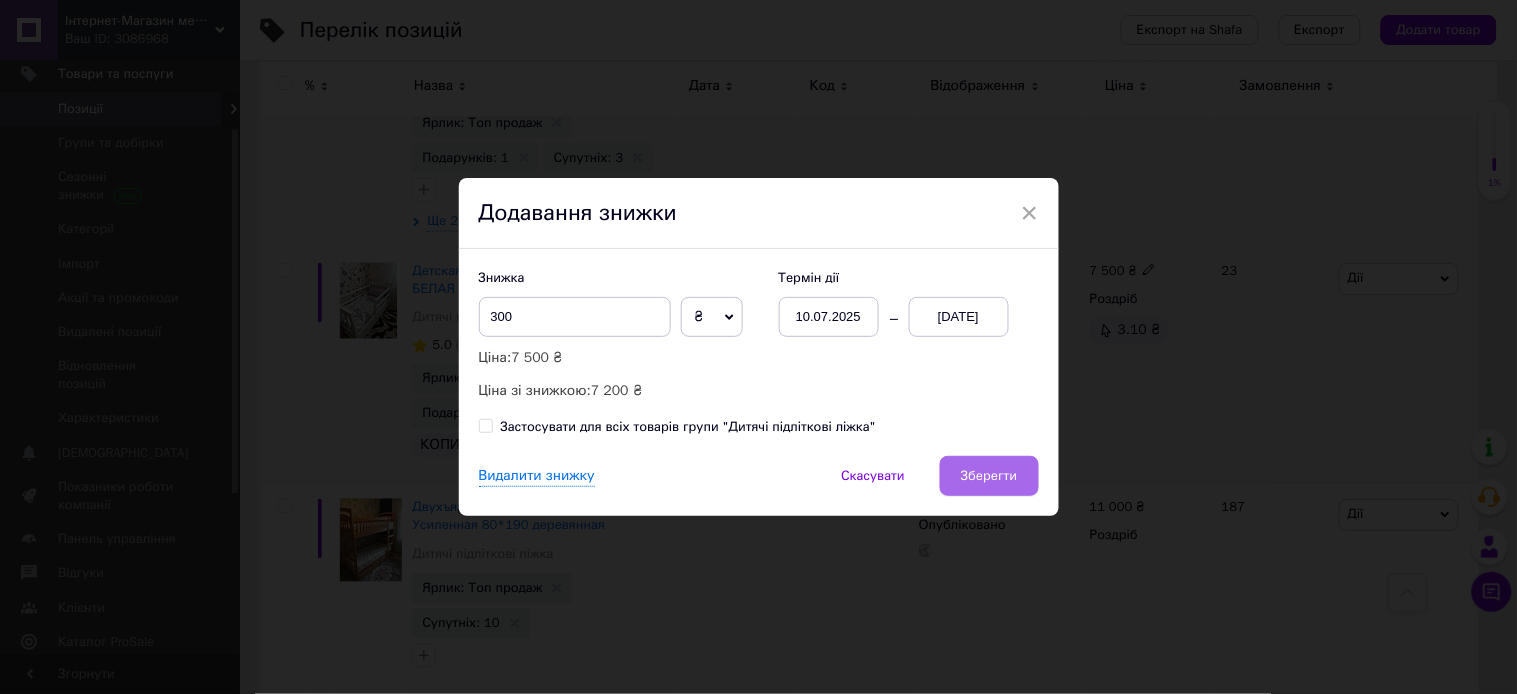 click on "Зберегти" at bounding box center (989, 476) 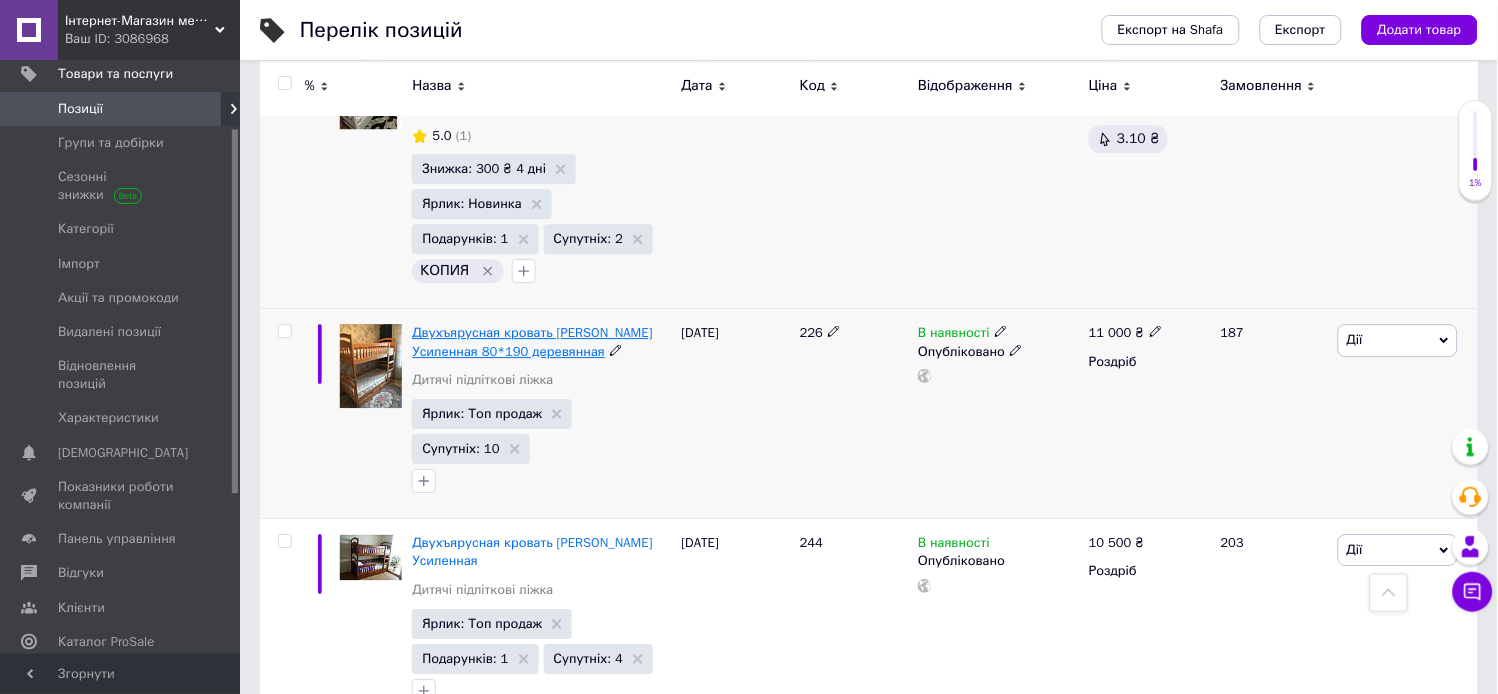 scroll, scrollTop: 3000, scrollLeft: 0, axis: vertical 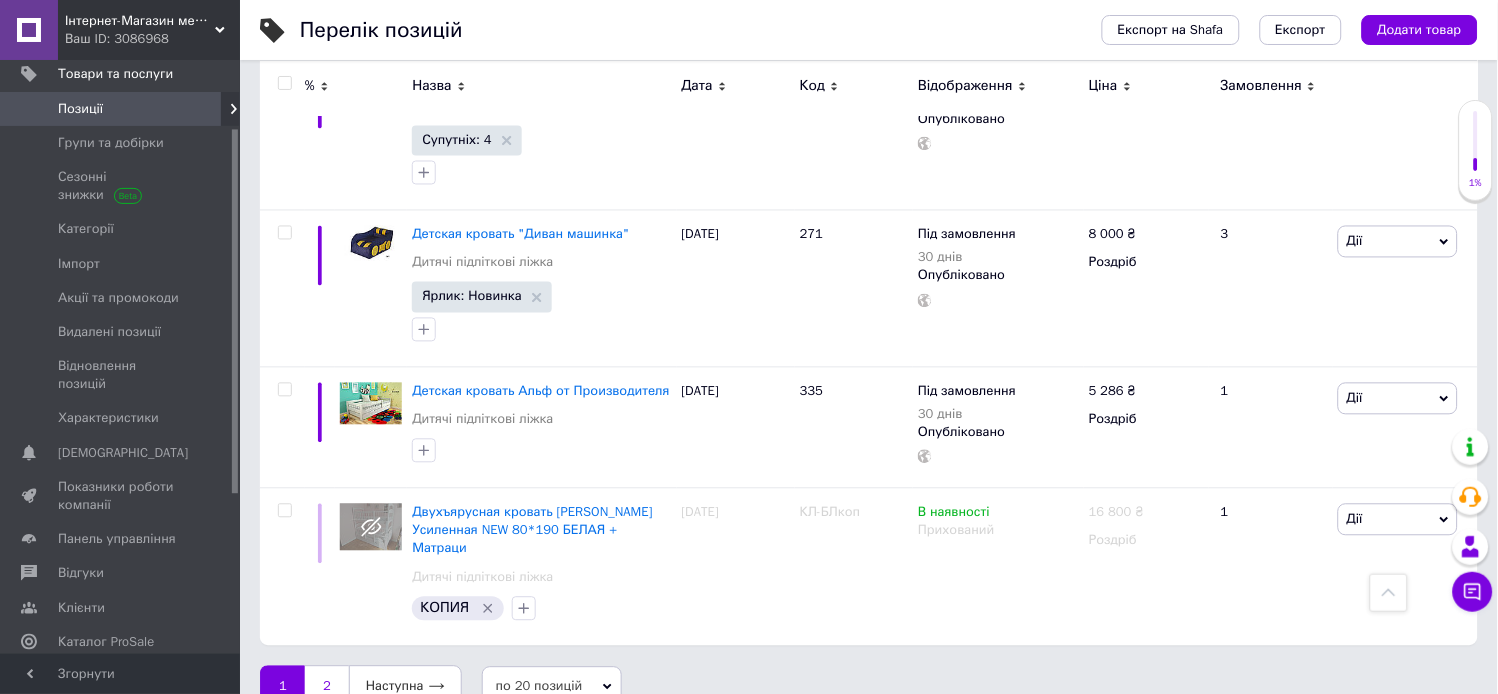 click on "2" at bounding box center [327, 687] 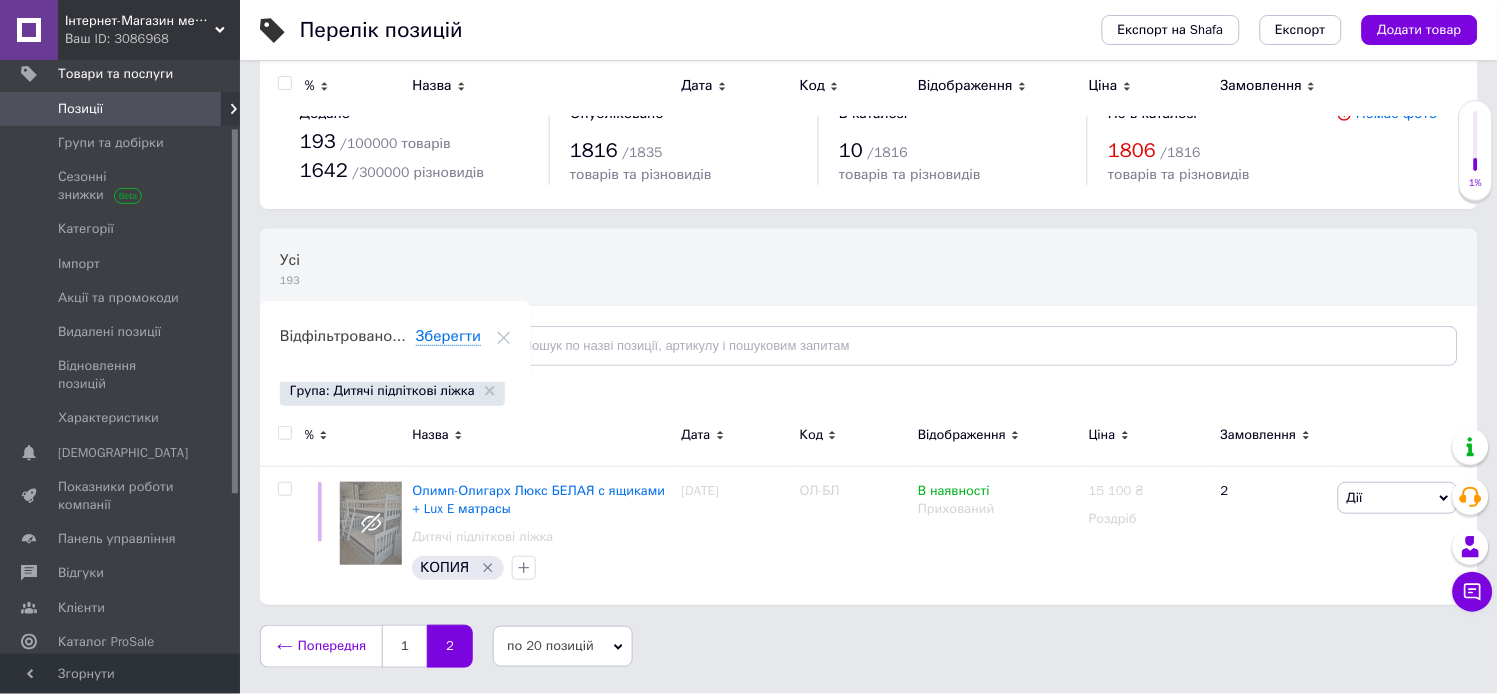 scroll, scrollTop: 0, scrollLeft: 0, axis: both 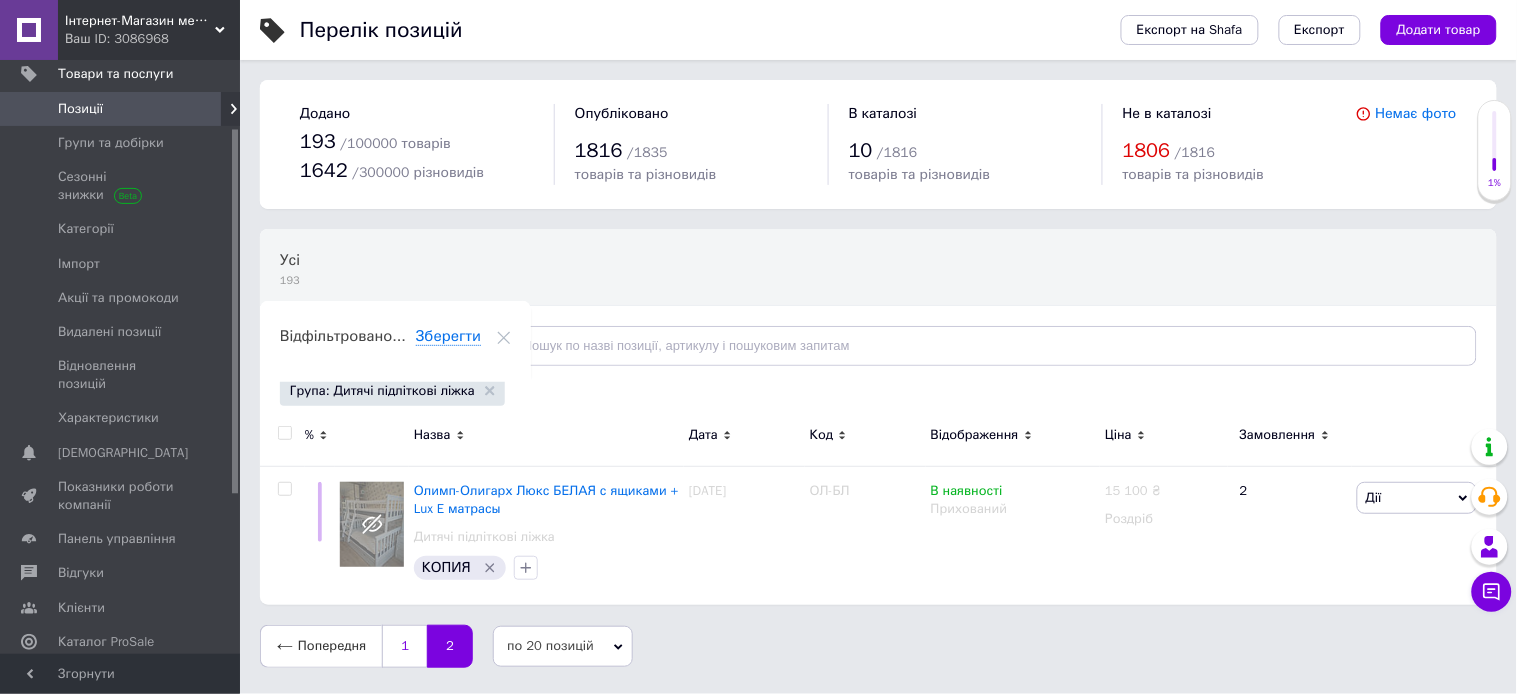 click on "1" at bounding box center (404, 646) 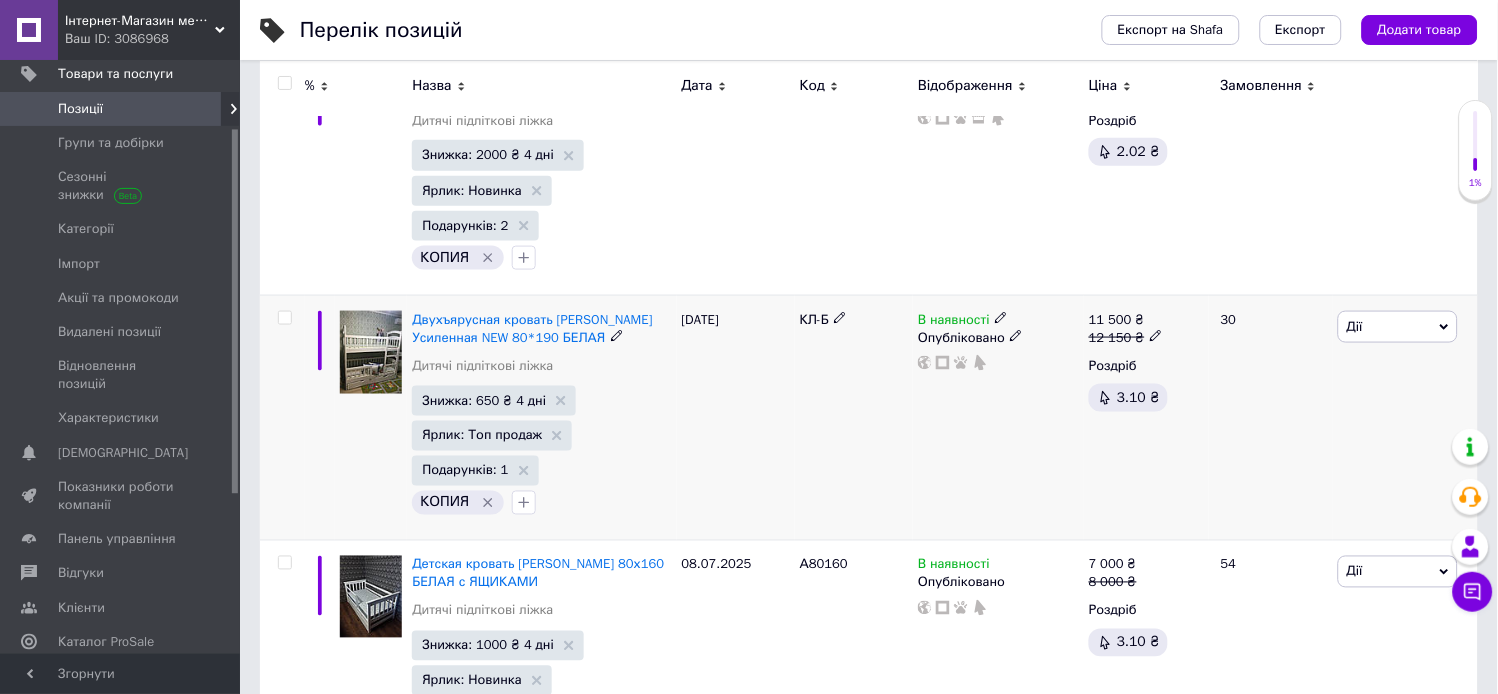 scroll, scrollTop: 444, scrollLeft: 0, axis: vertical 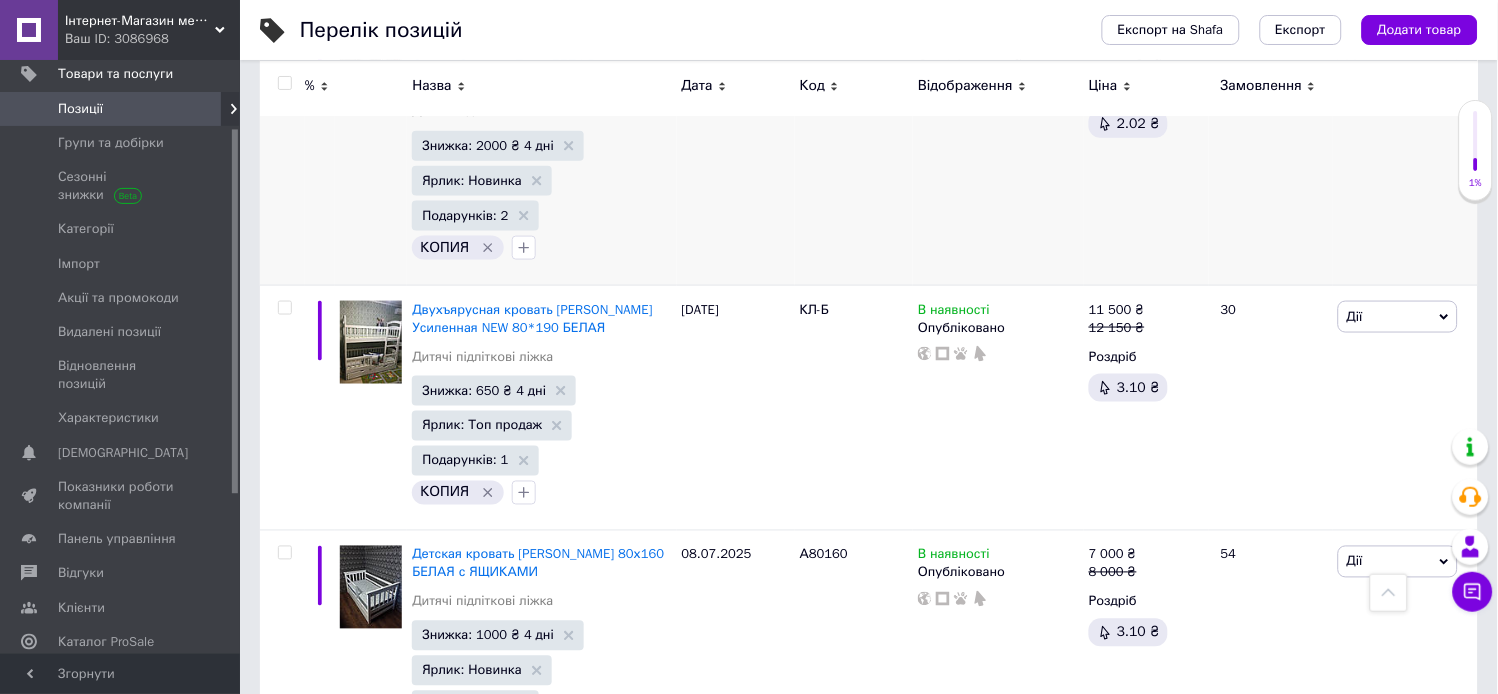 click on "Подарунків: 2" at bounding box center (475, 216) 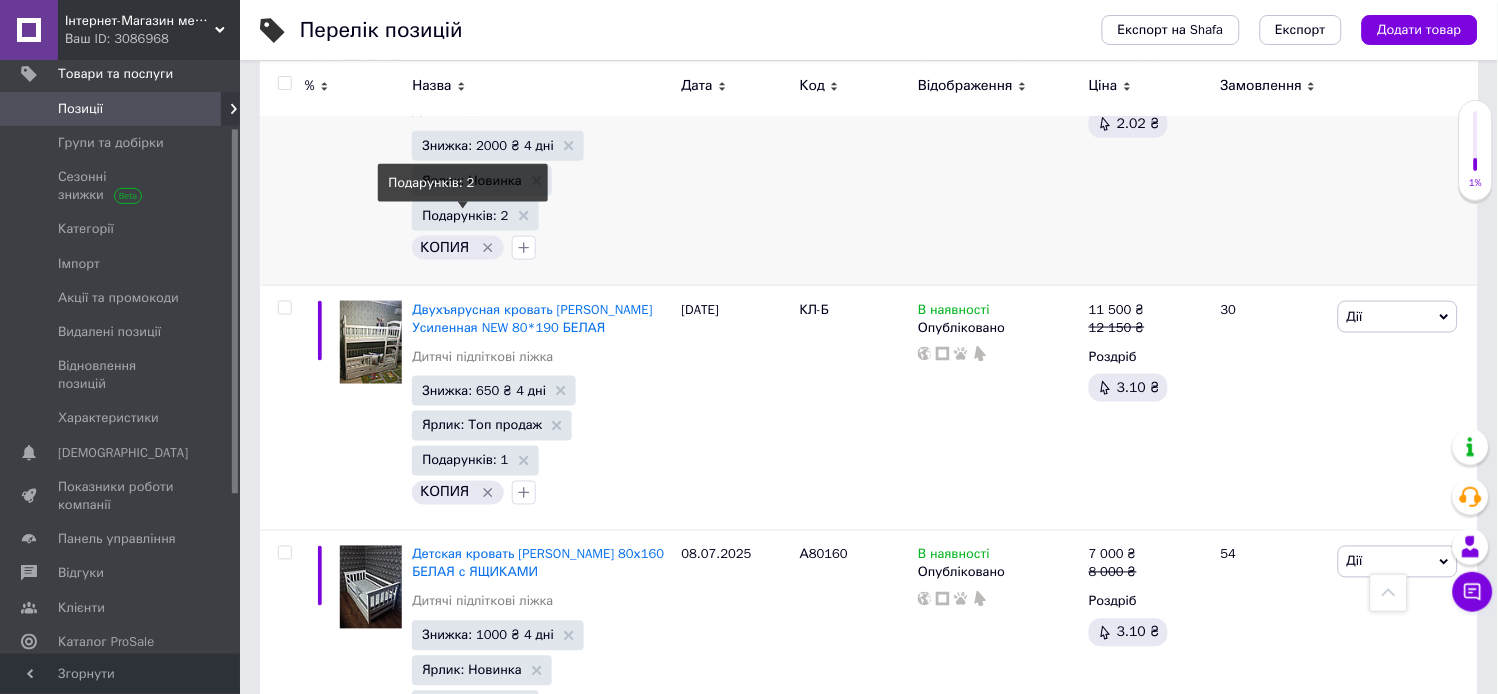 click on "Подарунків: 2" at bounding box center [465, 215] 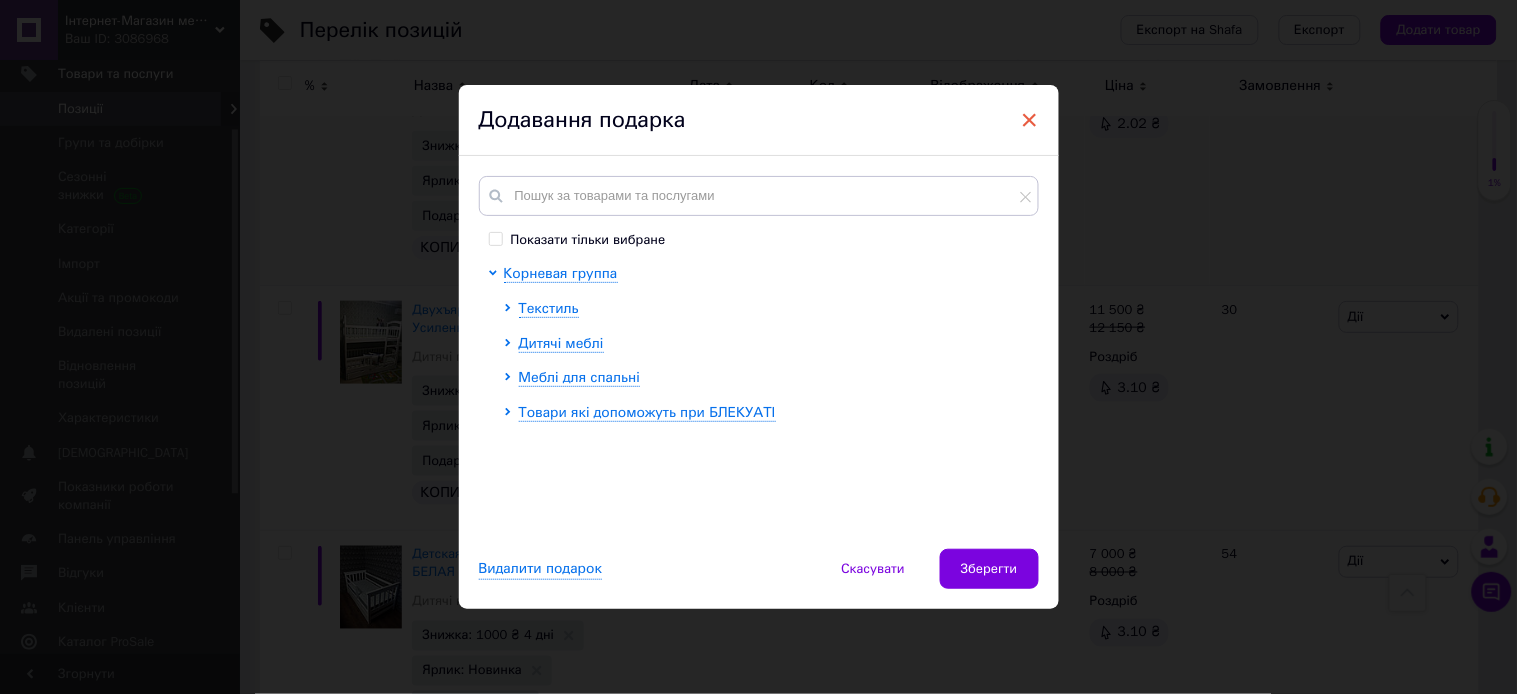 click on "×" at bounding box center [1030, 120] 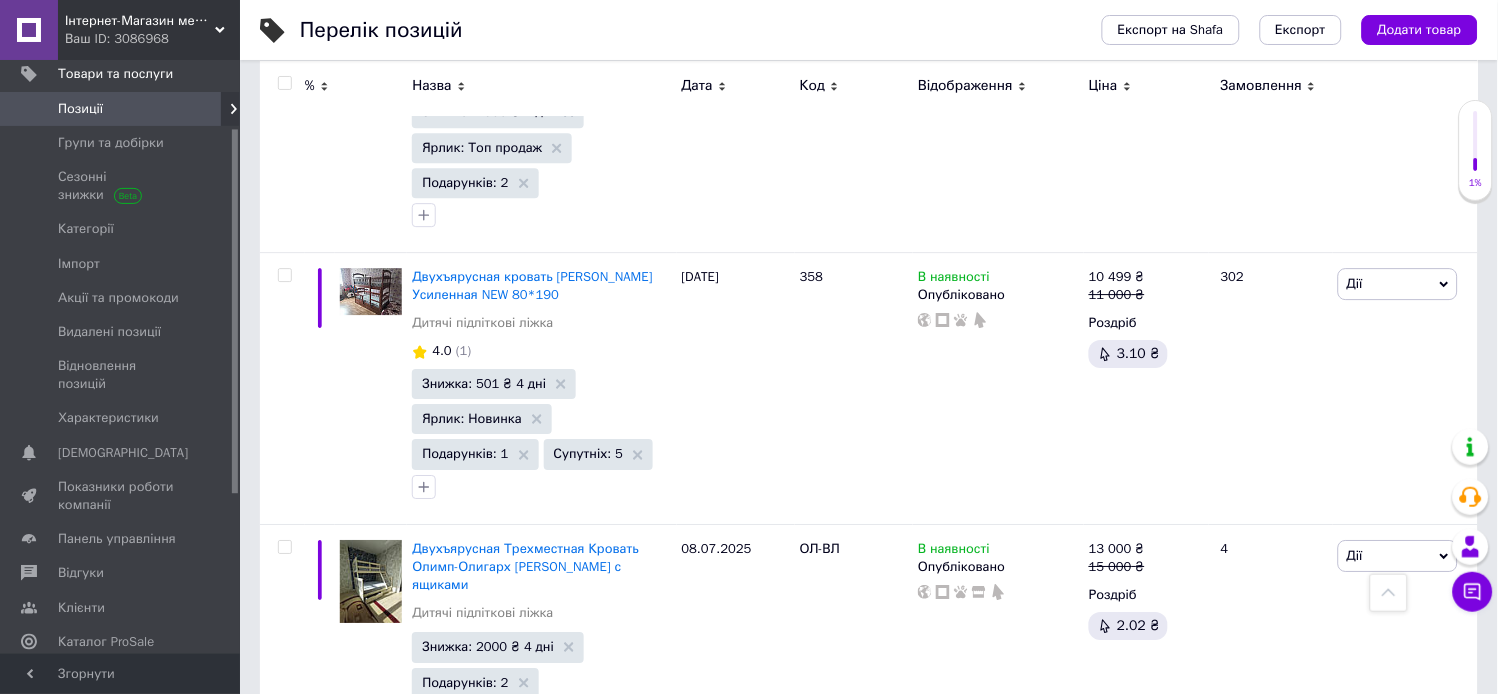 scroll, scrollTop: 1222, scrollLeft: 0, axis: vertical 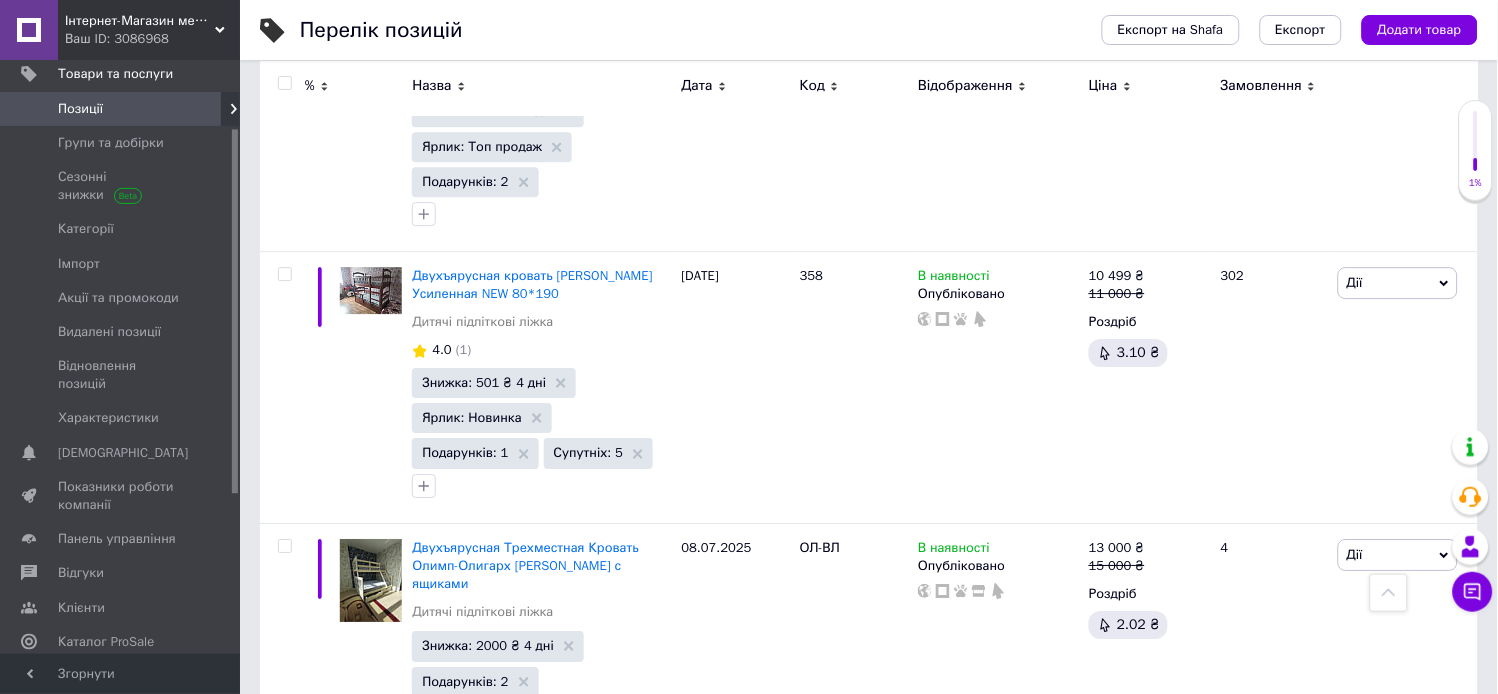 click on "Позиції" at bounding box center [80, 109] 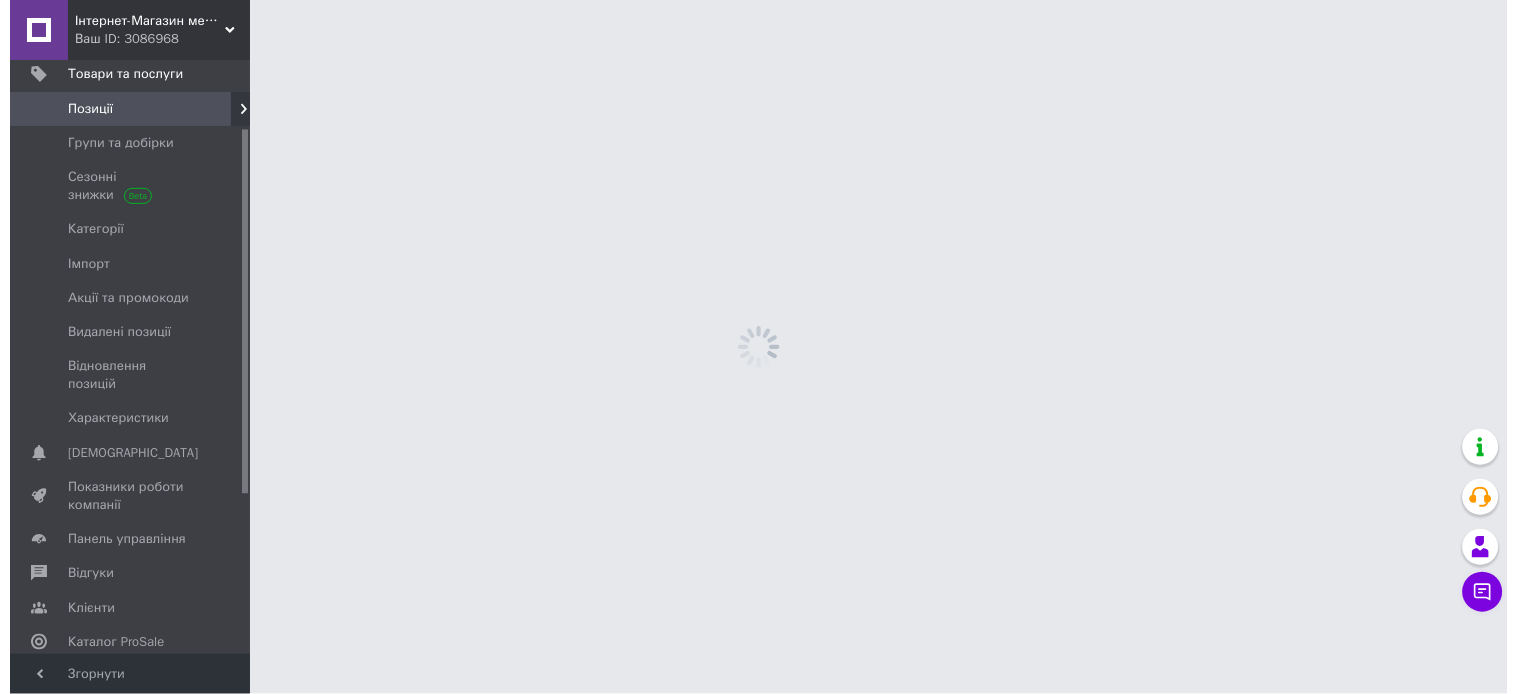scroll, scrollTop: 0, scrollLeft: 0, axis: both 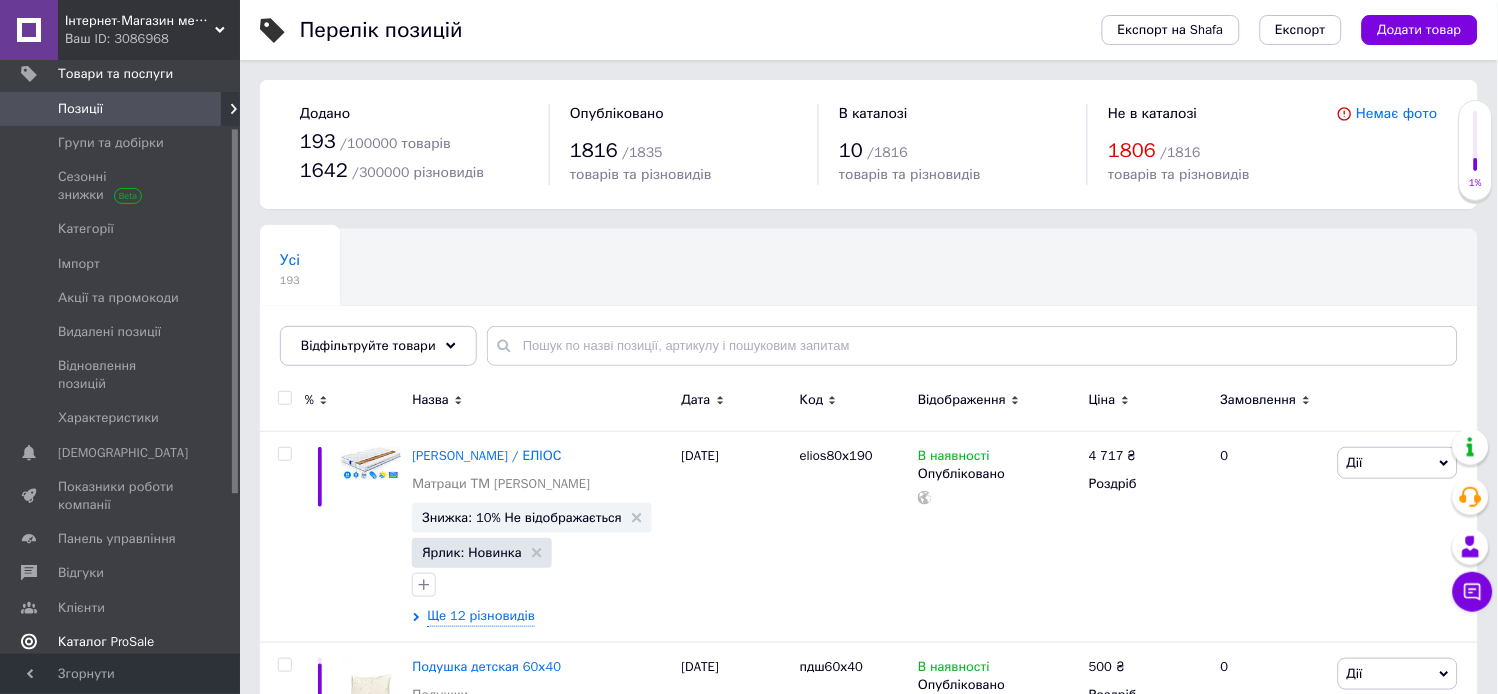 click on "Каталог ProSale" at bounding box center [106, 642] 